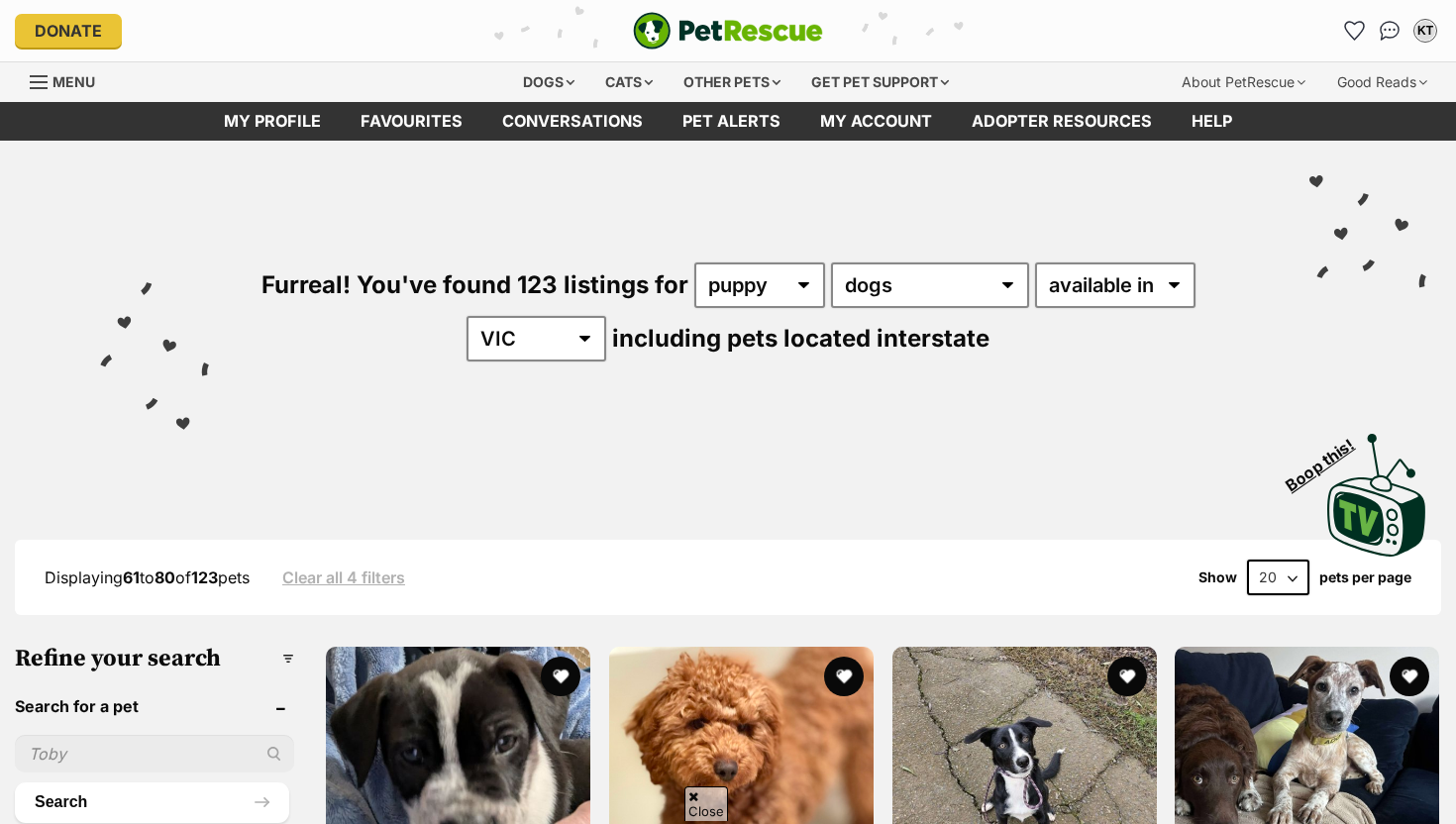 scroll, scrollTop: 673, scrollLeft: 0, axis: vertical 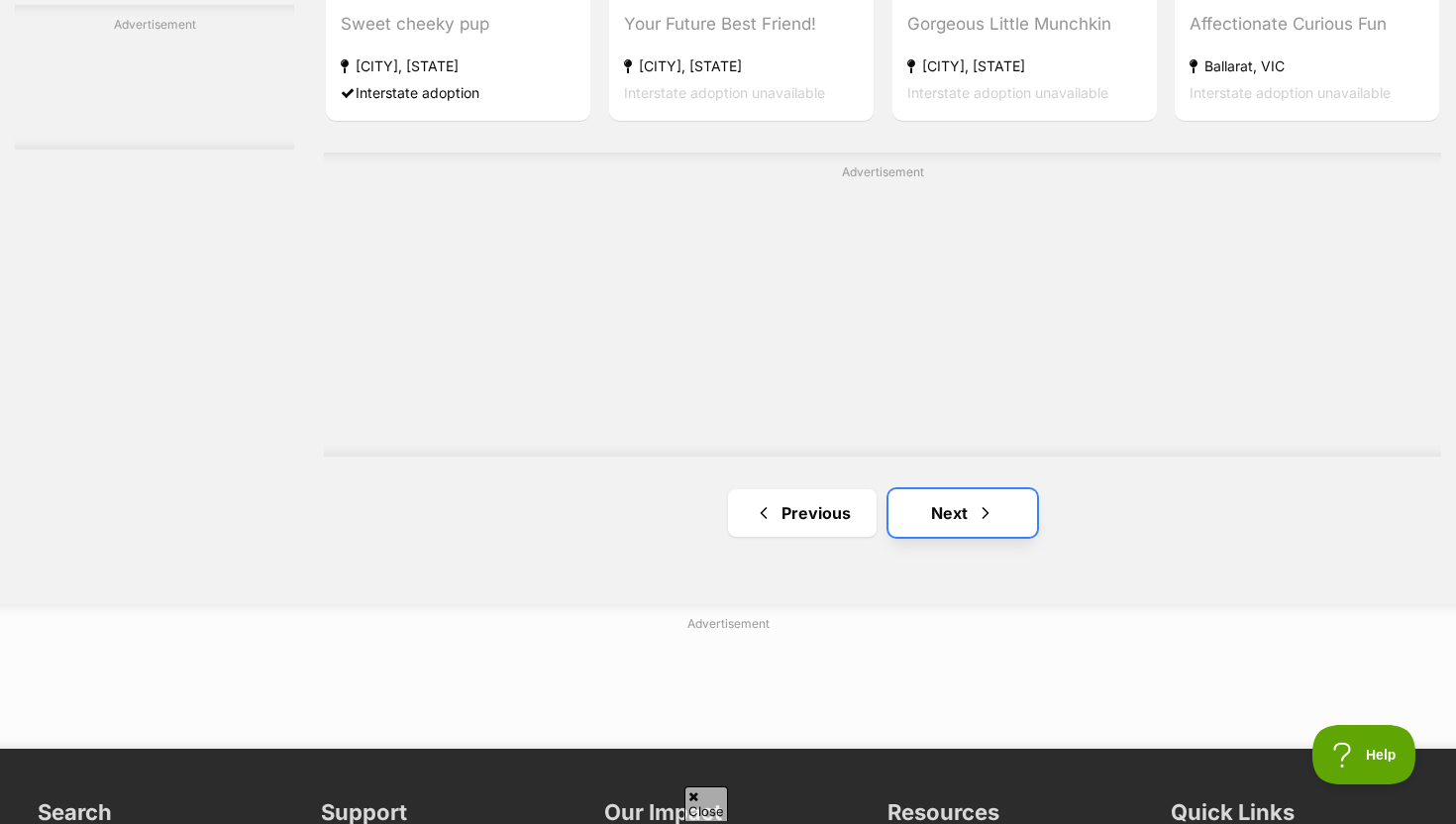 click on "Next" at bounding box center [963, 513] 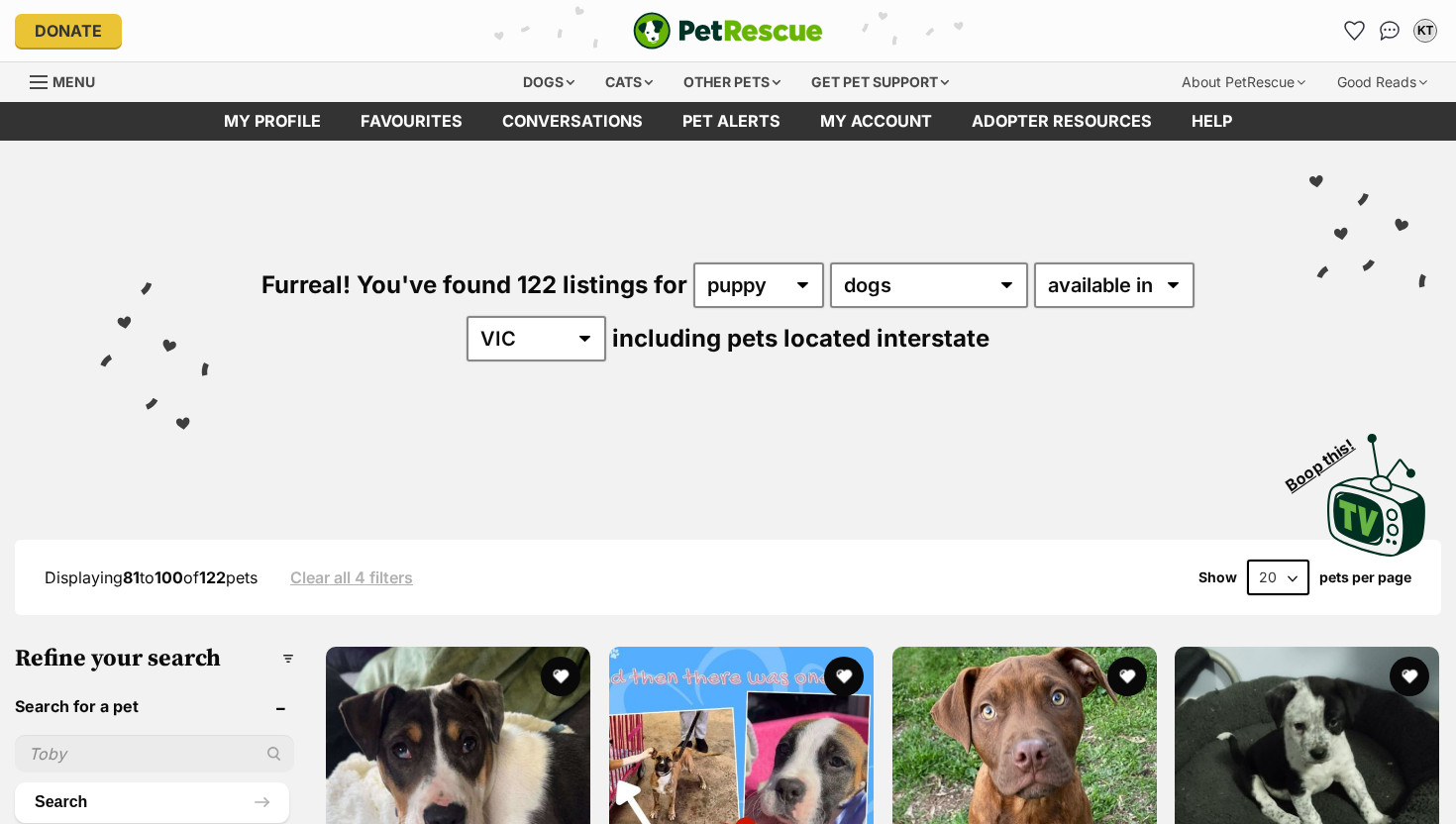 scroll, scrollTop: 97, scrollLeft: 0, axis: vertical 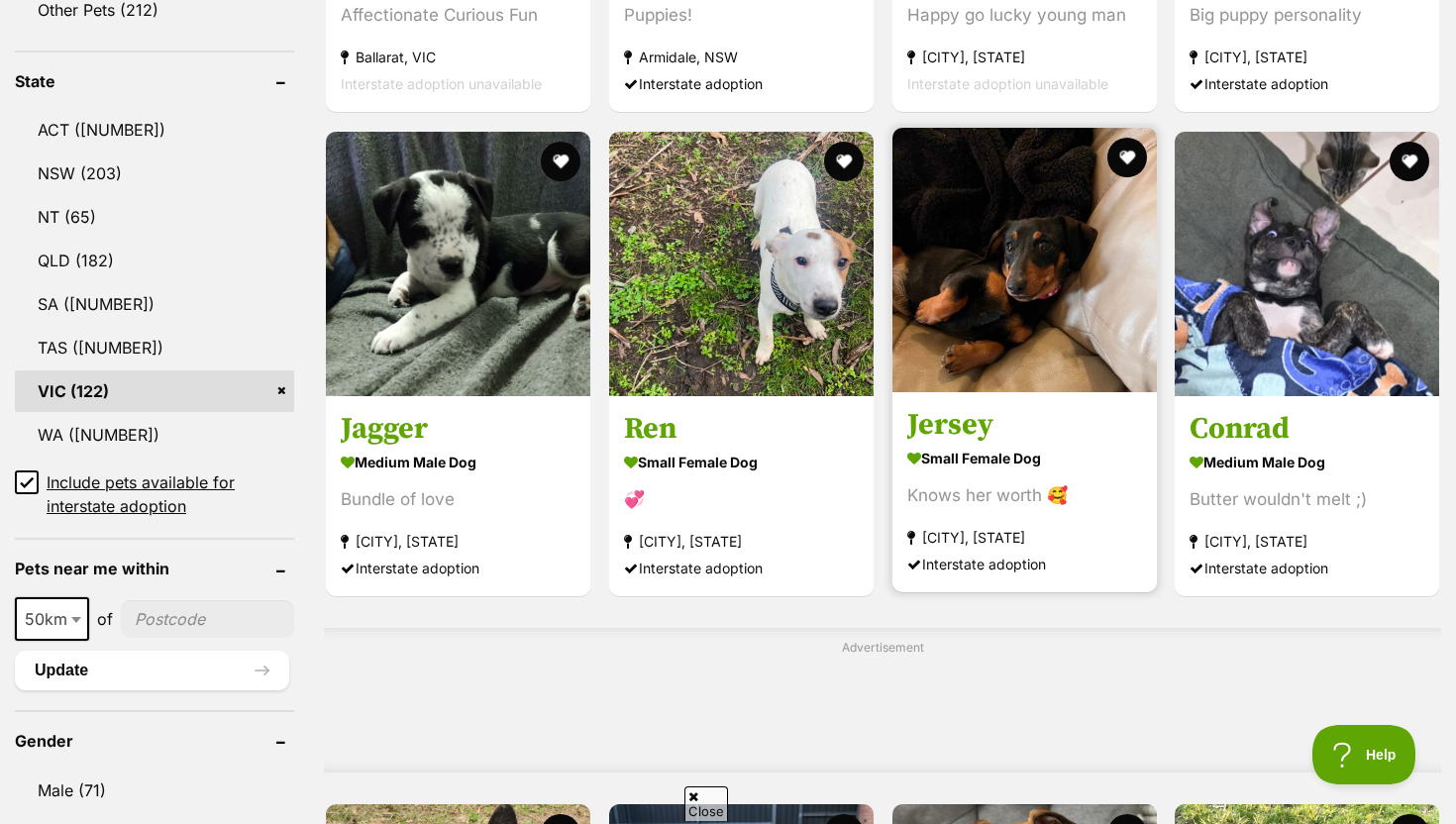 click at bounding box center [1024, 259] 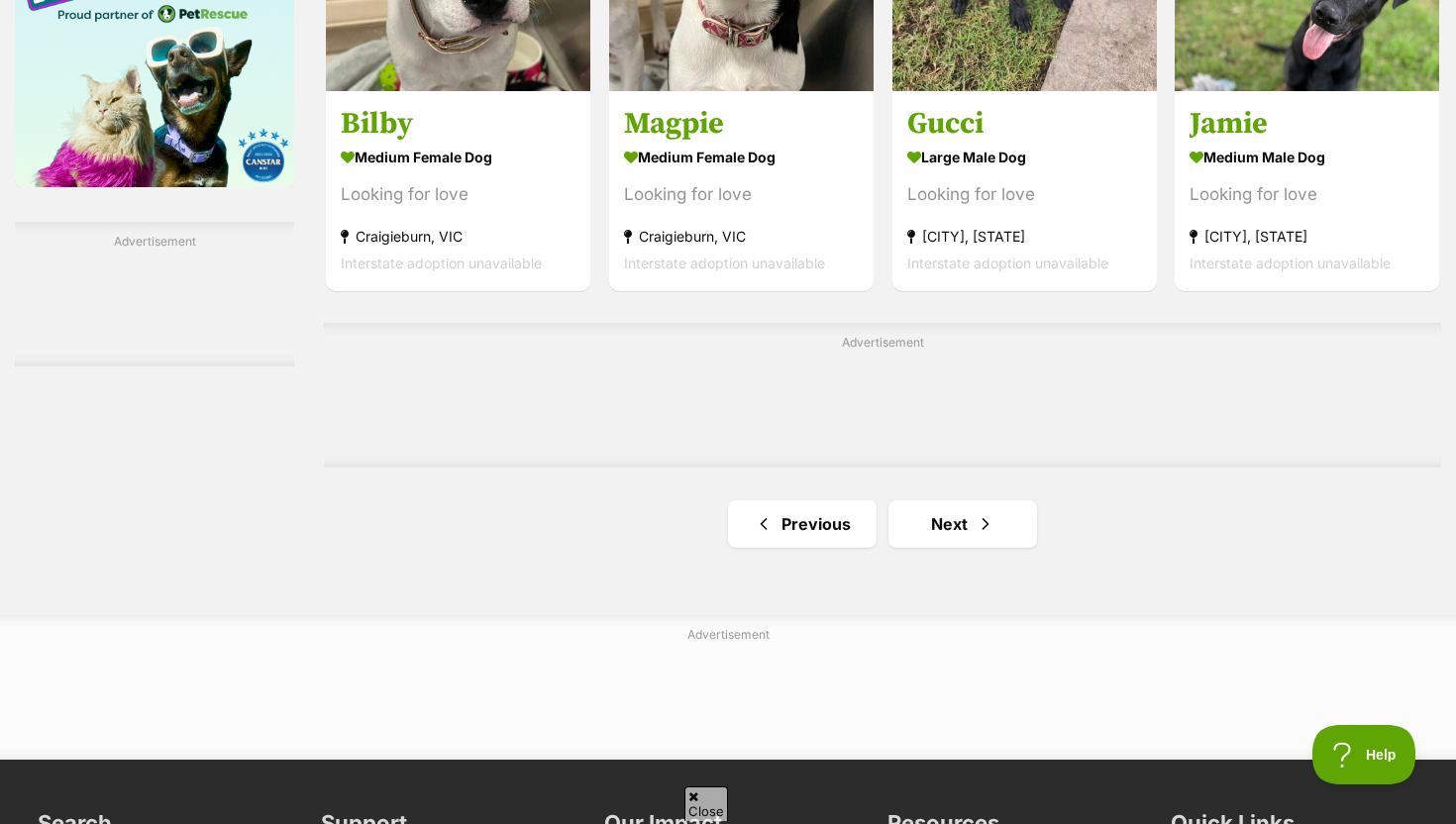 scroll, scrollTop: 3210, scrollLeft: 0, axis: vertical 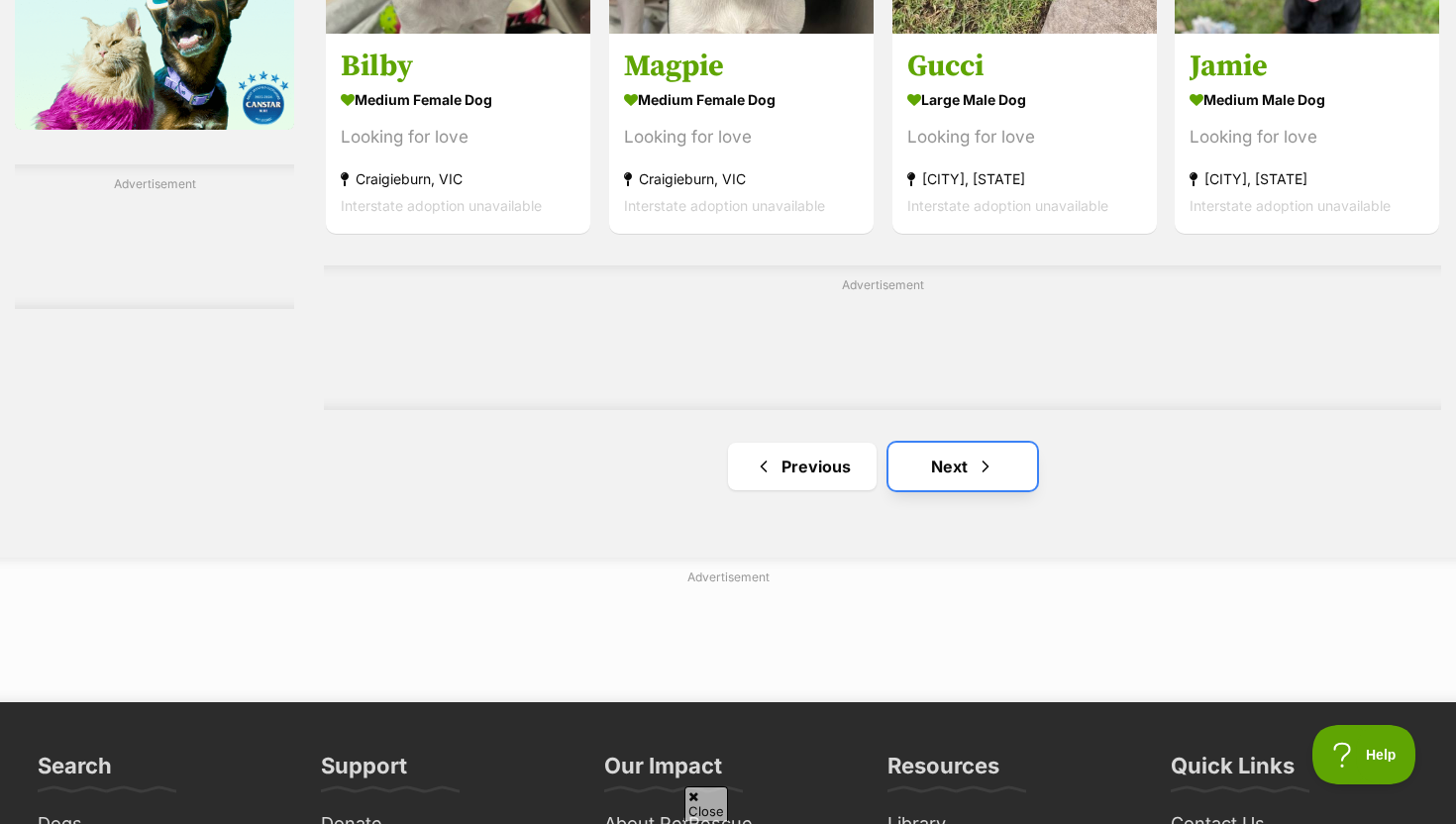 click on "Next" at bounding box center (963, 466) 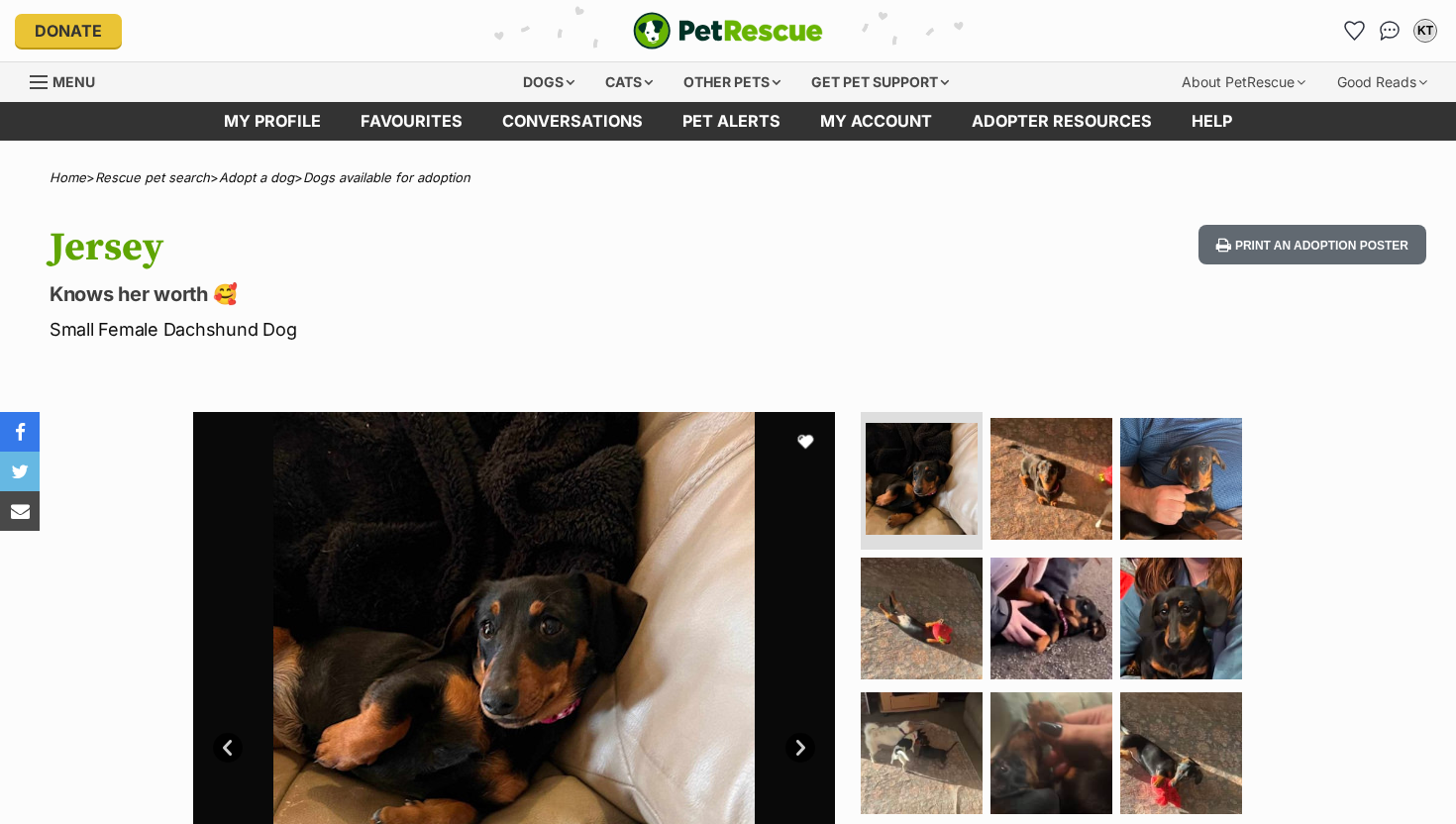 scroll, scrollTop: 0, scrollLeft: 0, axis: both 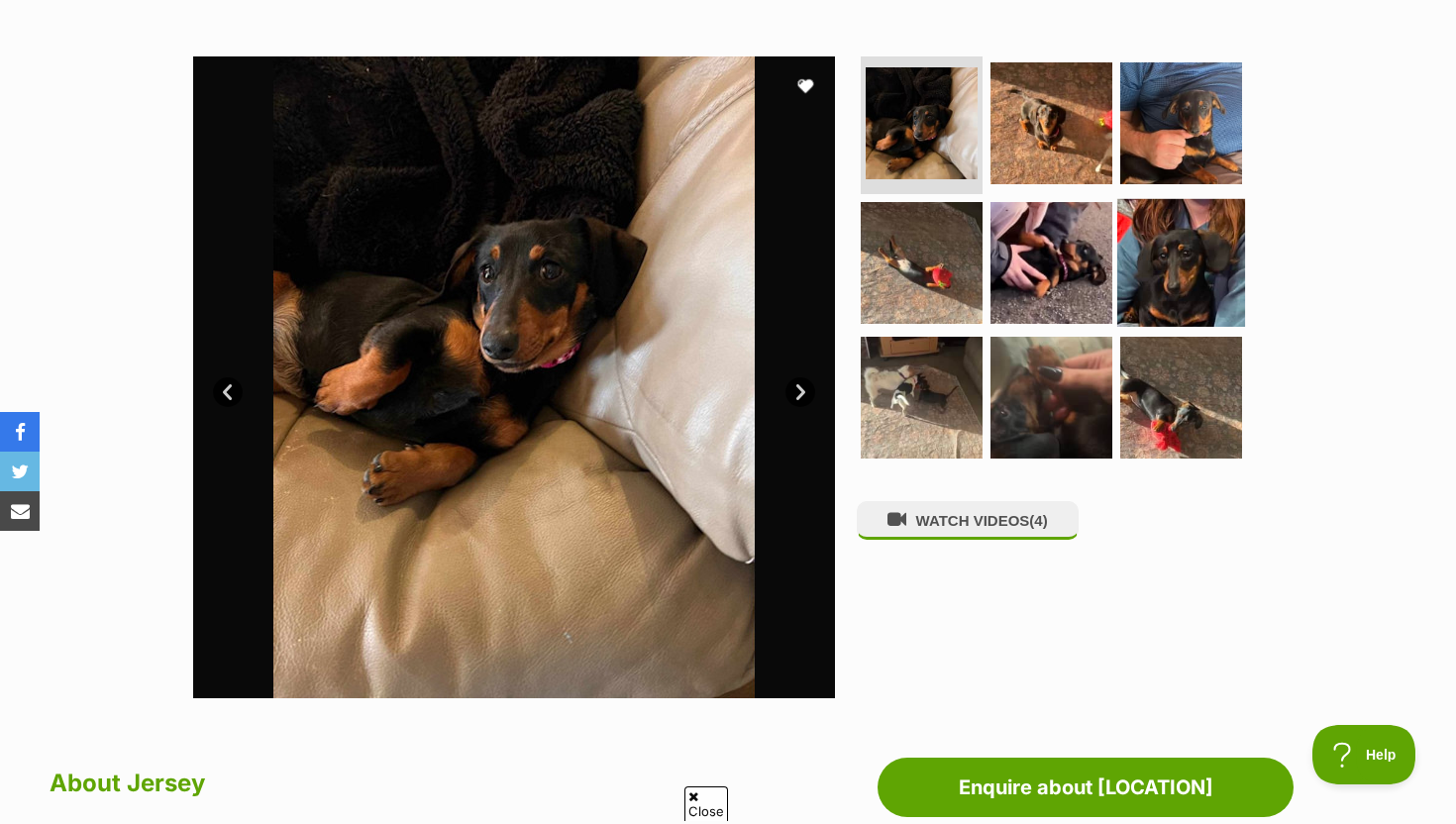 click at bounding box center (1181, 262) 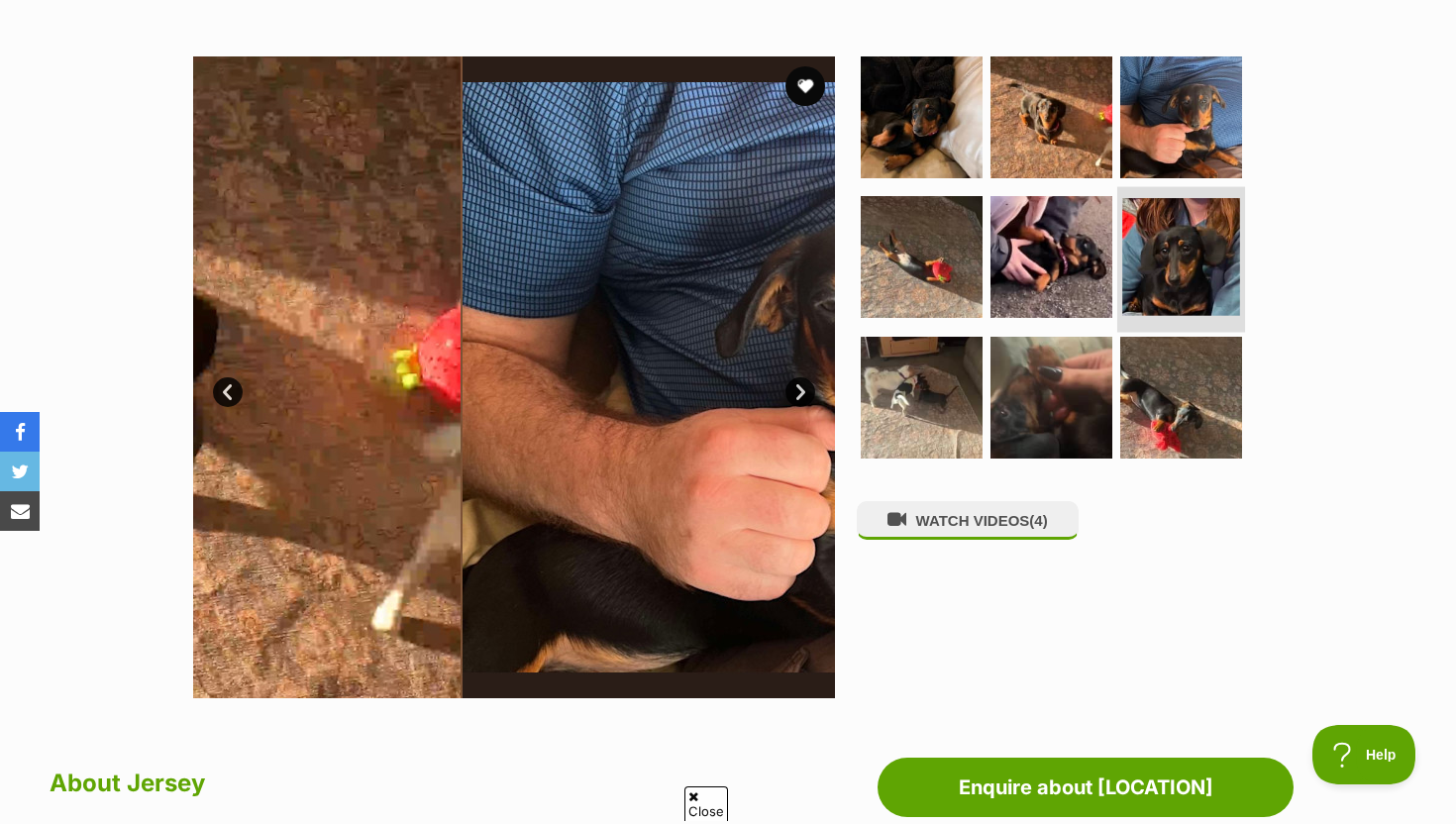 scroll, scrollTop: 0, scrollLeft: 0, axis: both 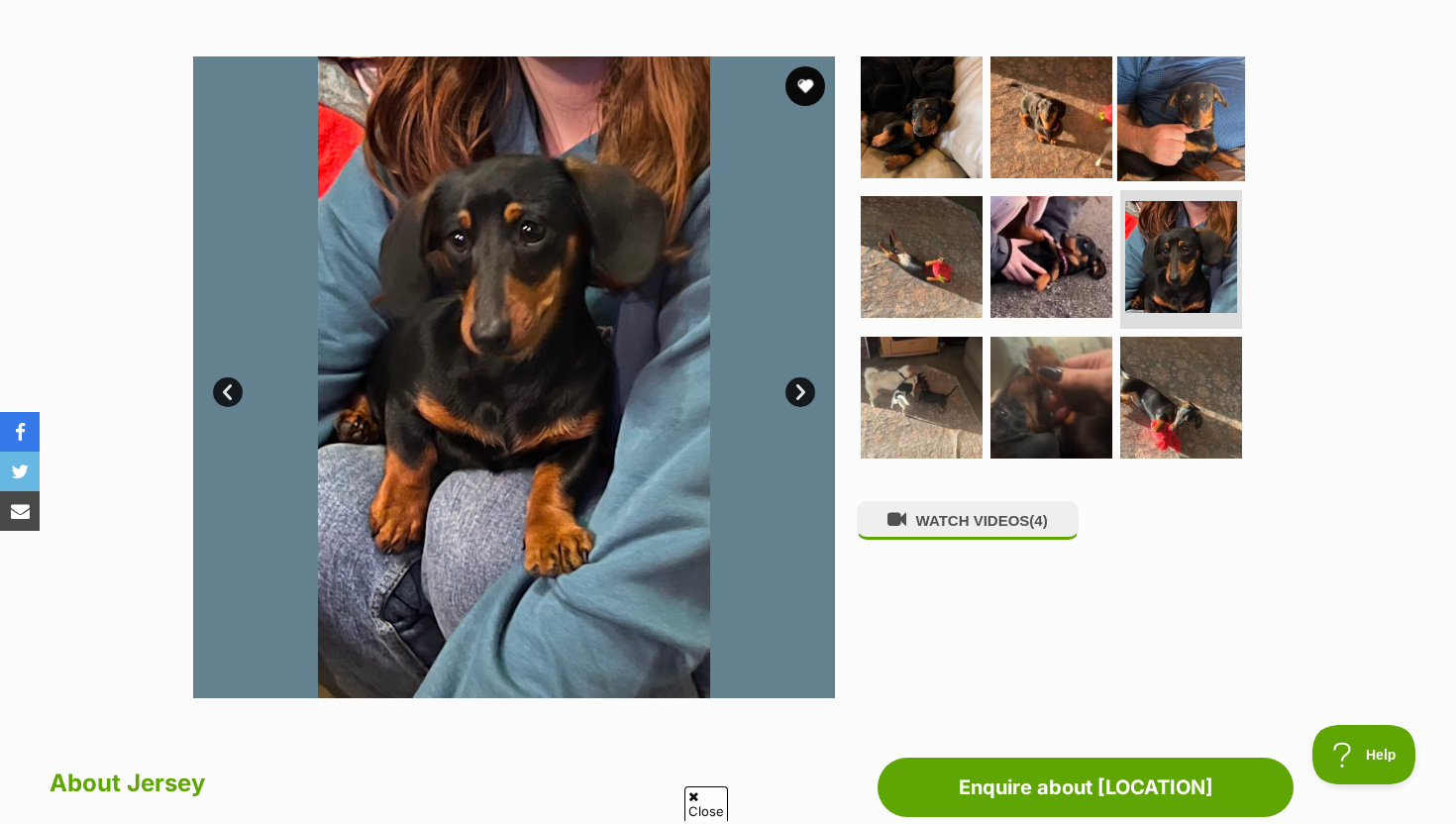 click at bounding box center [1181, 116] 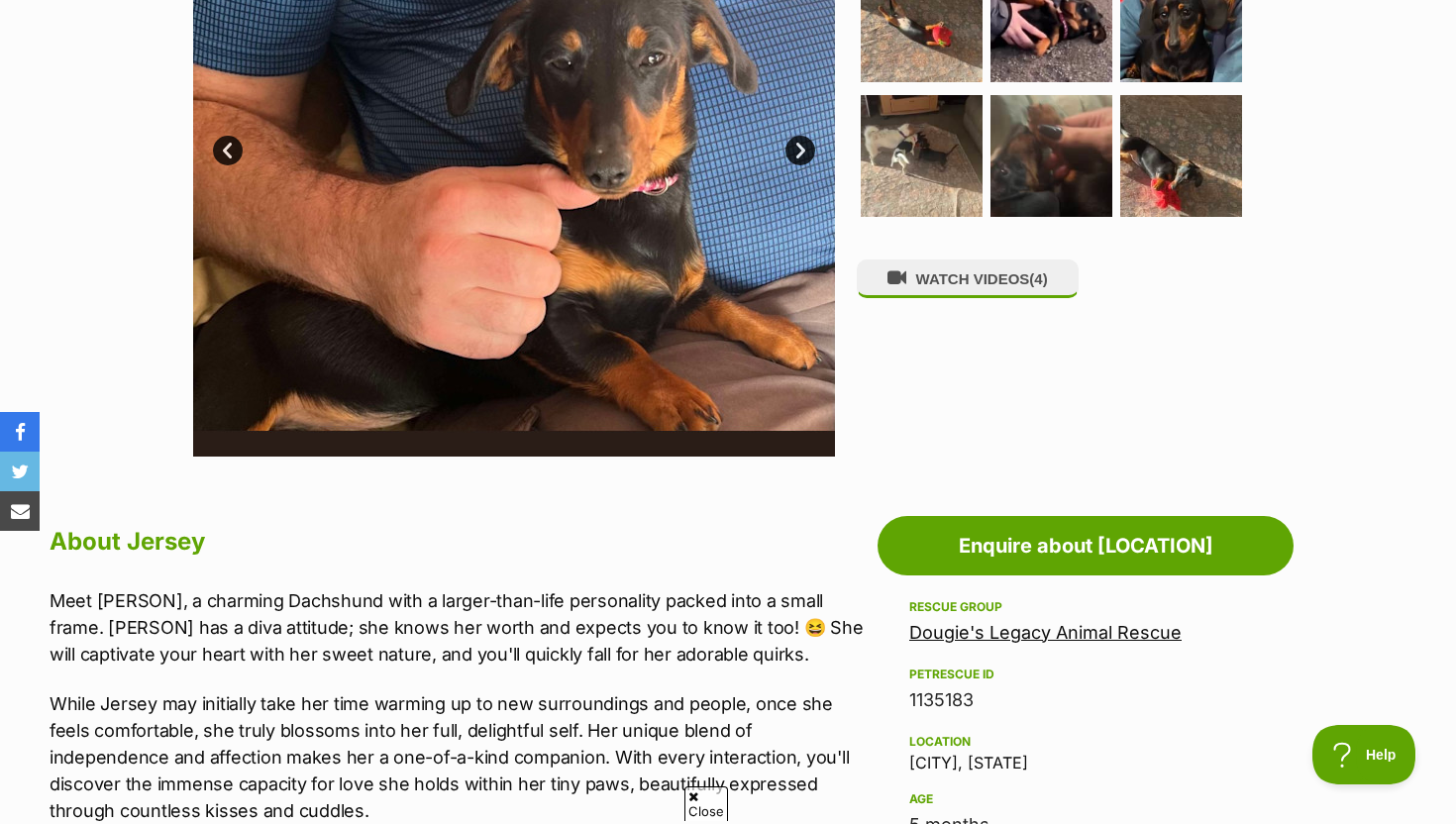 scroll, scrollTop: 497, scrollLeft: 0, axis: vertical 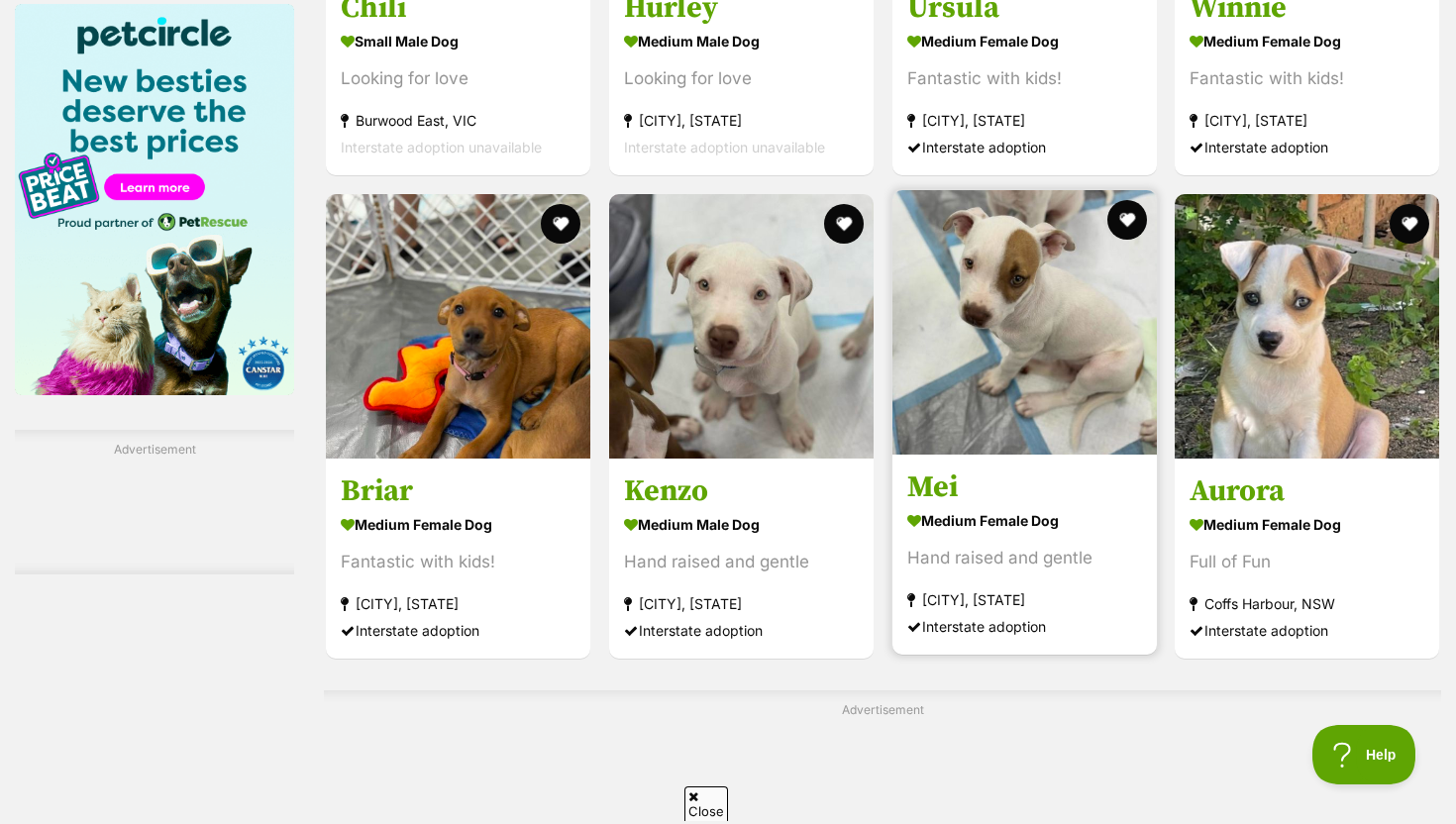 click at bounding box center (1024, 322) 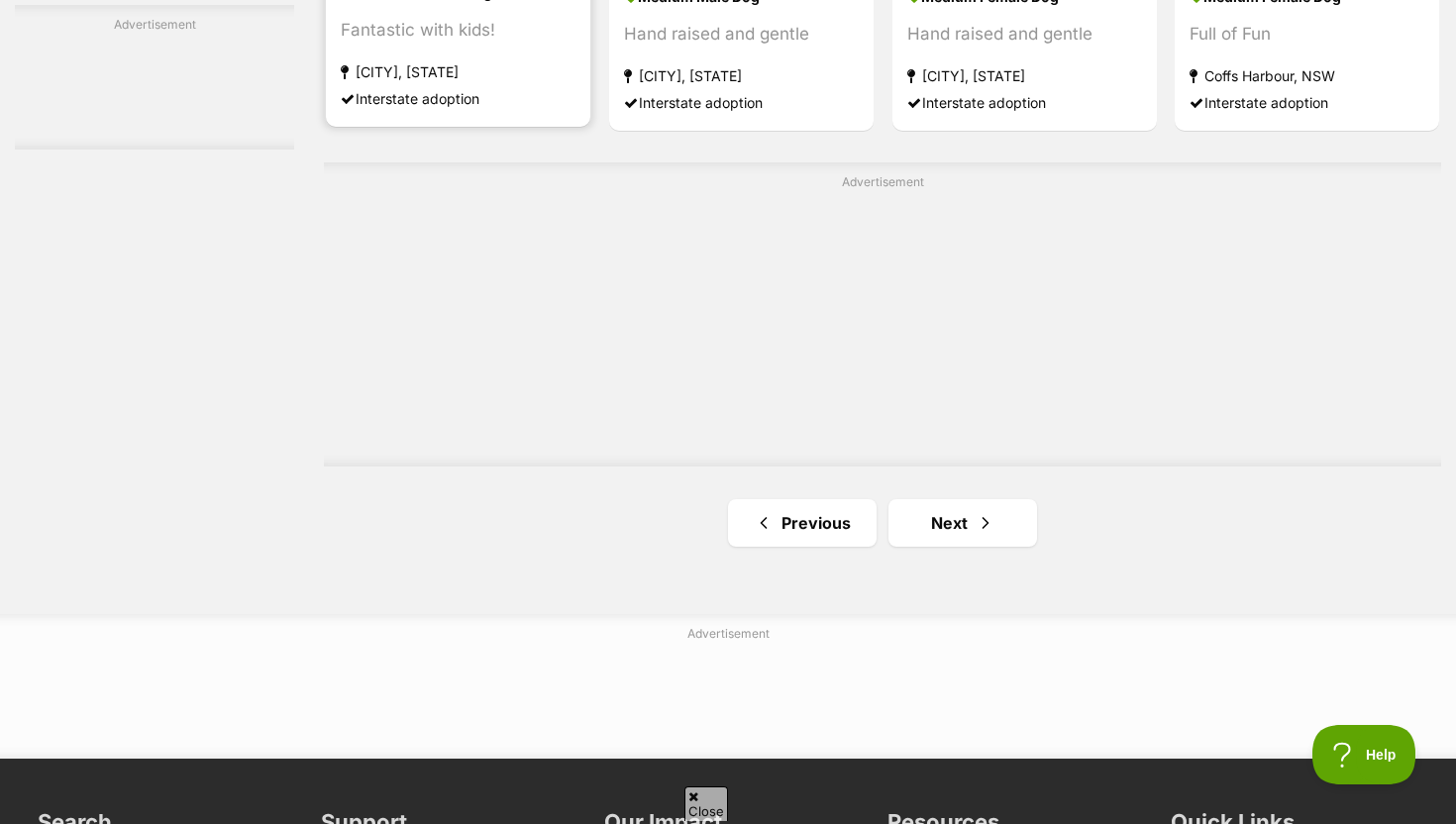scroll, scrollTop: 3853, scrollLeft: 0, axis: vertical 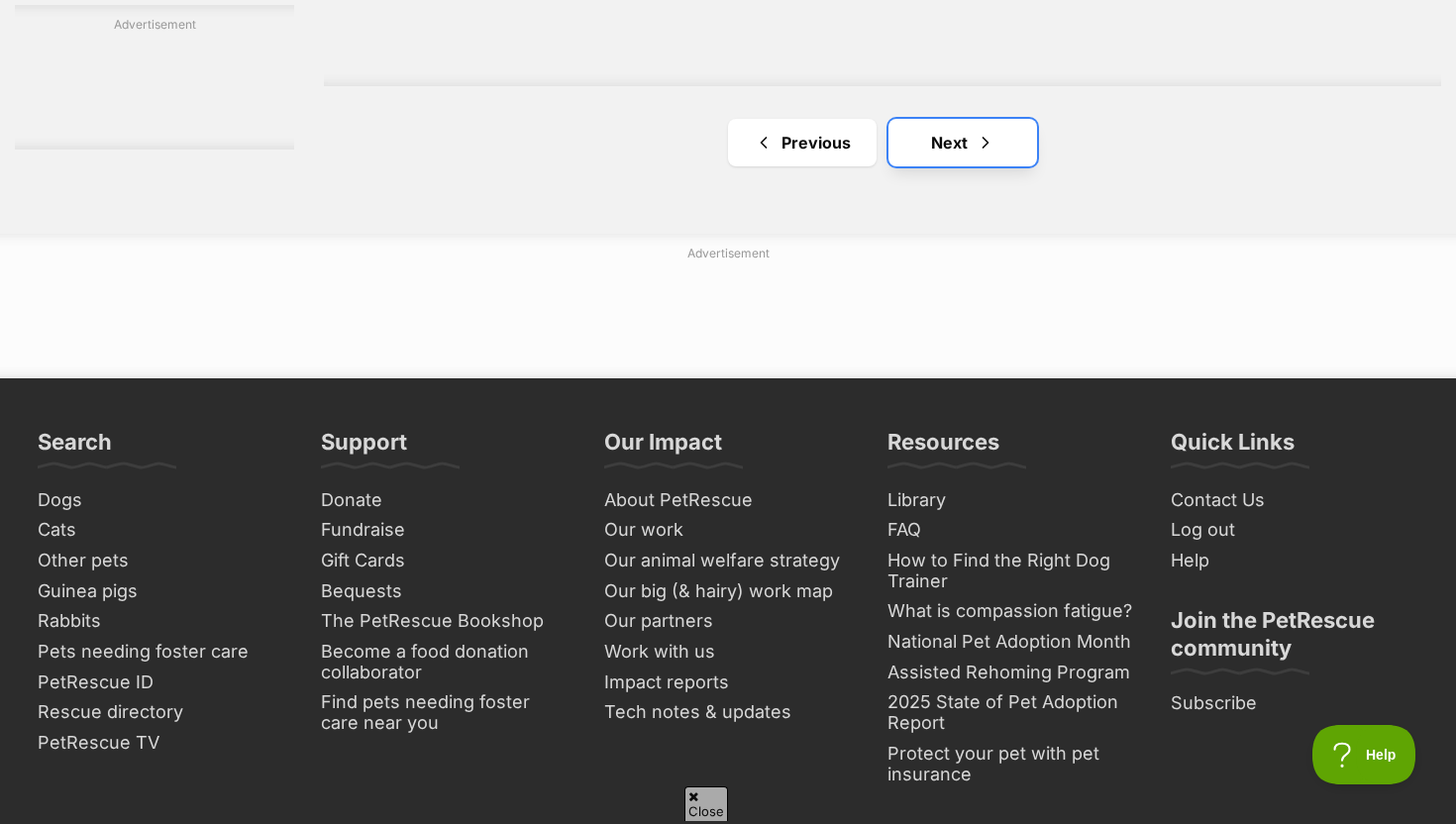 click on "Next" at bounding box center (963, 143) 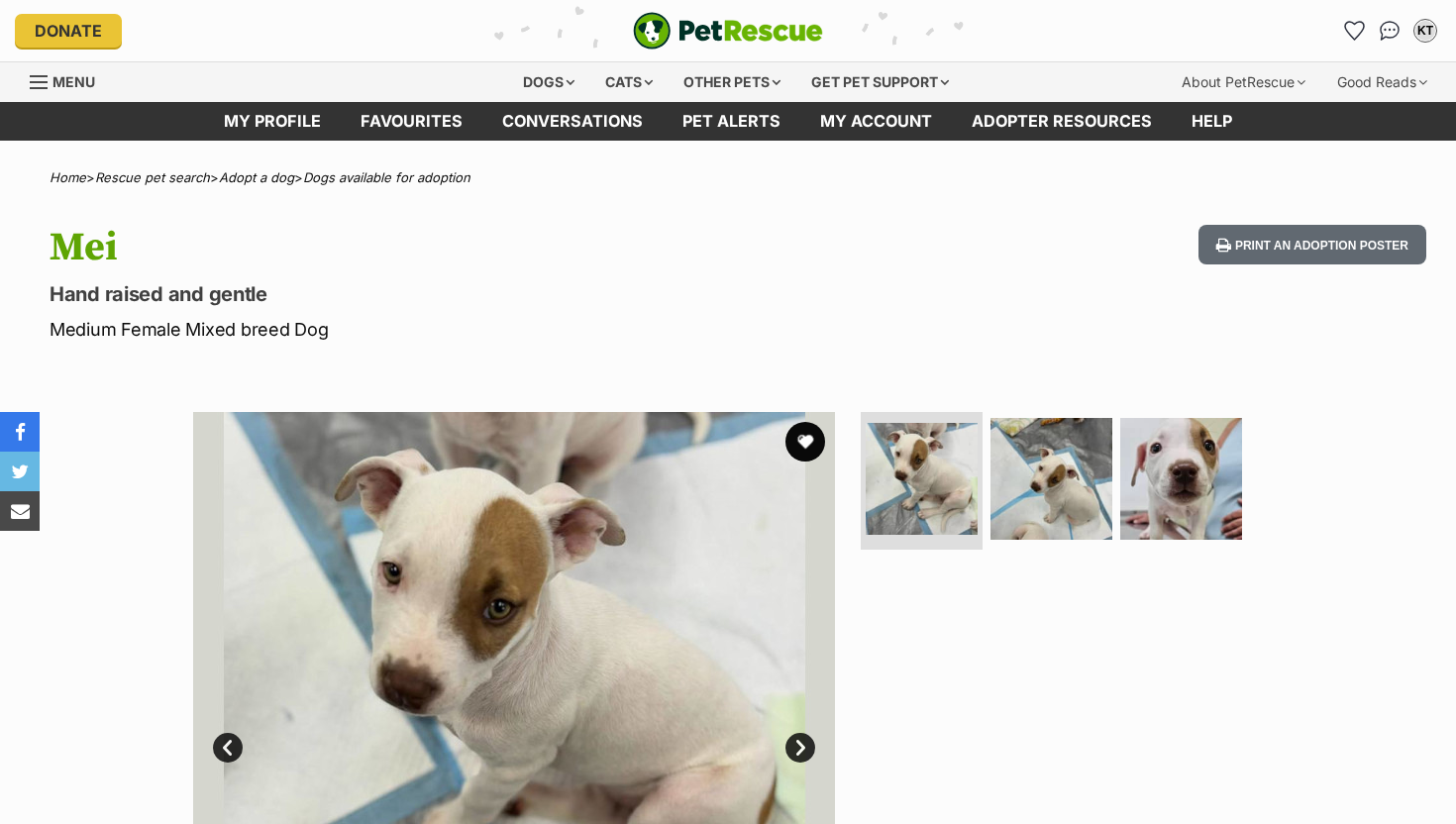 scroll, scrollTop: 0, scrollLeft: 0, axis: both 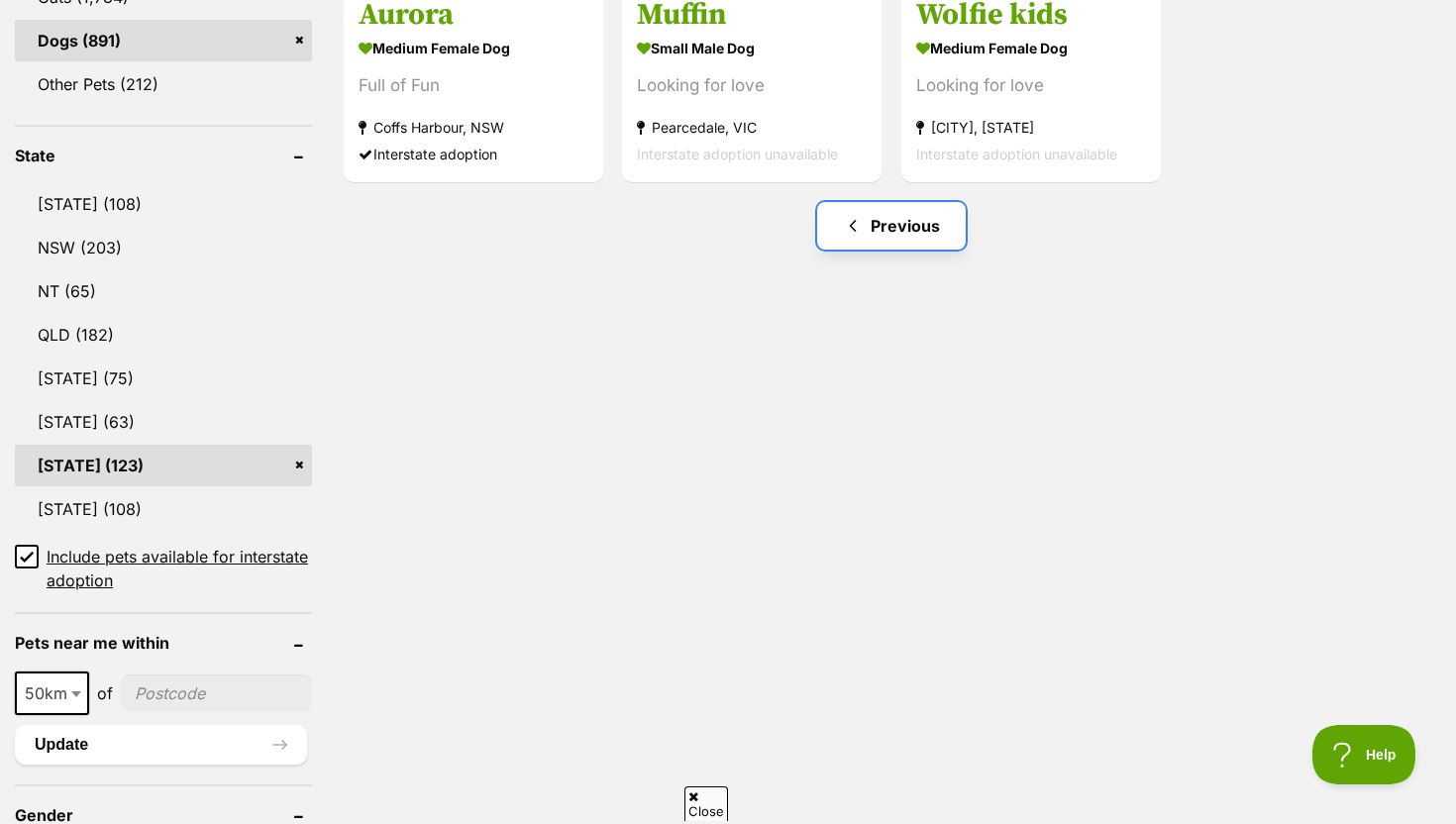 click on "Previous" at bounding box center (891, 226) 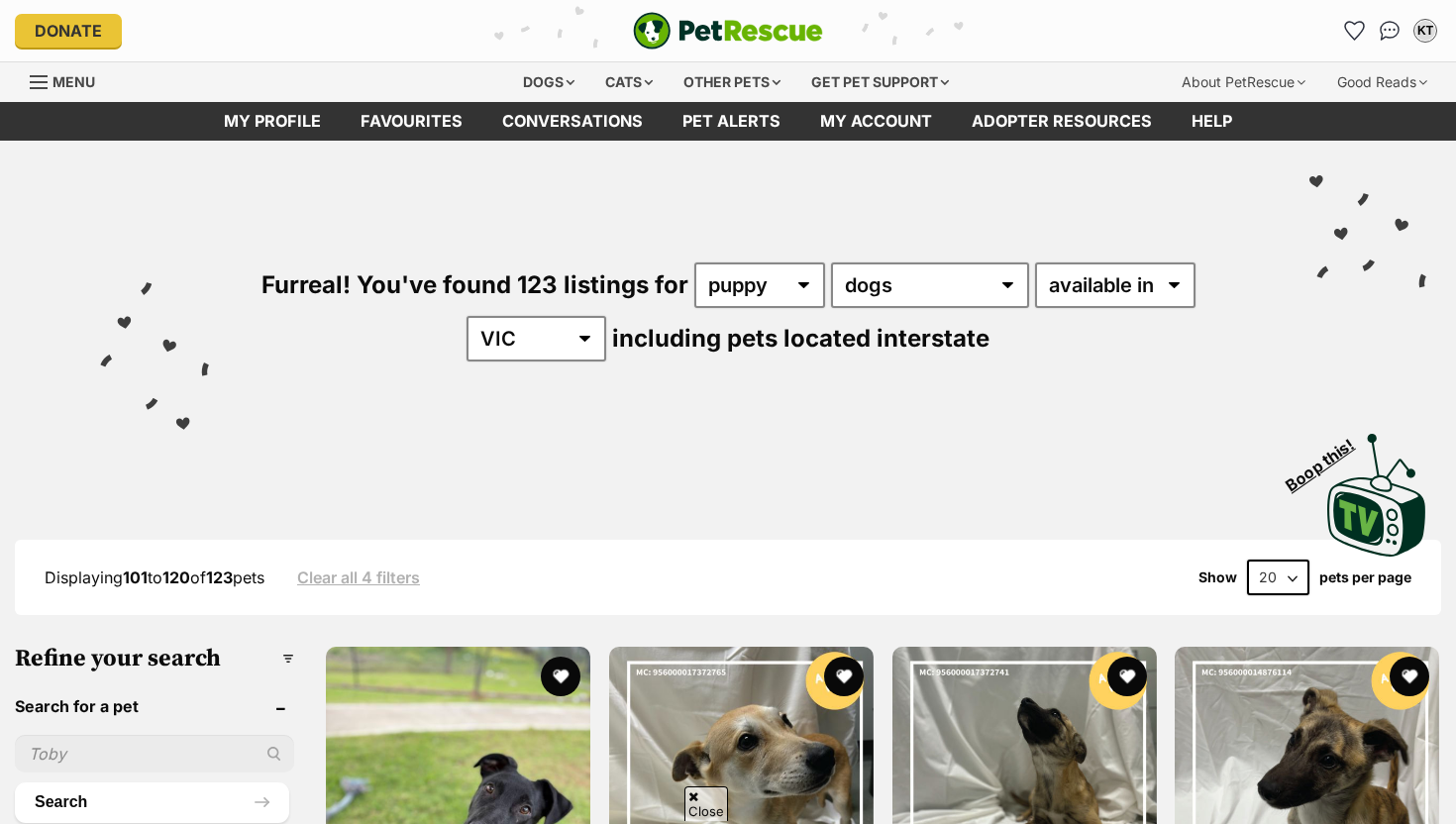 scroll, scrollTop: 145, scrollLeft: 0, axis: vertical 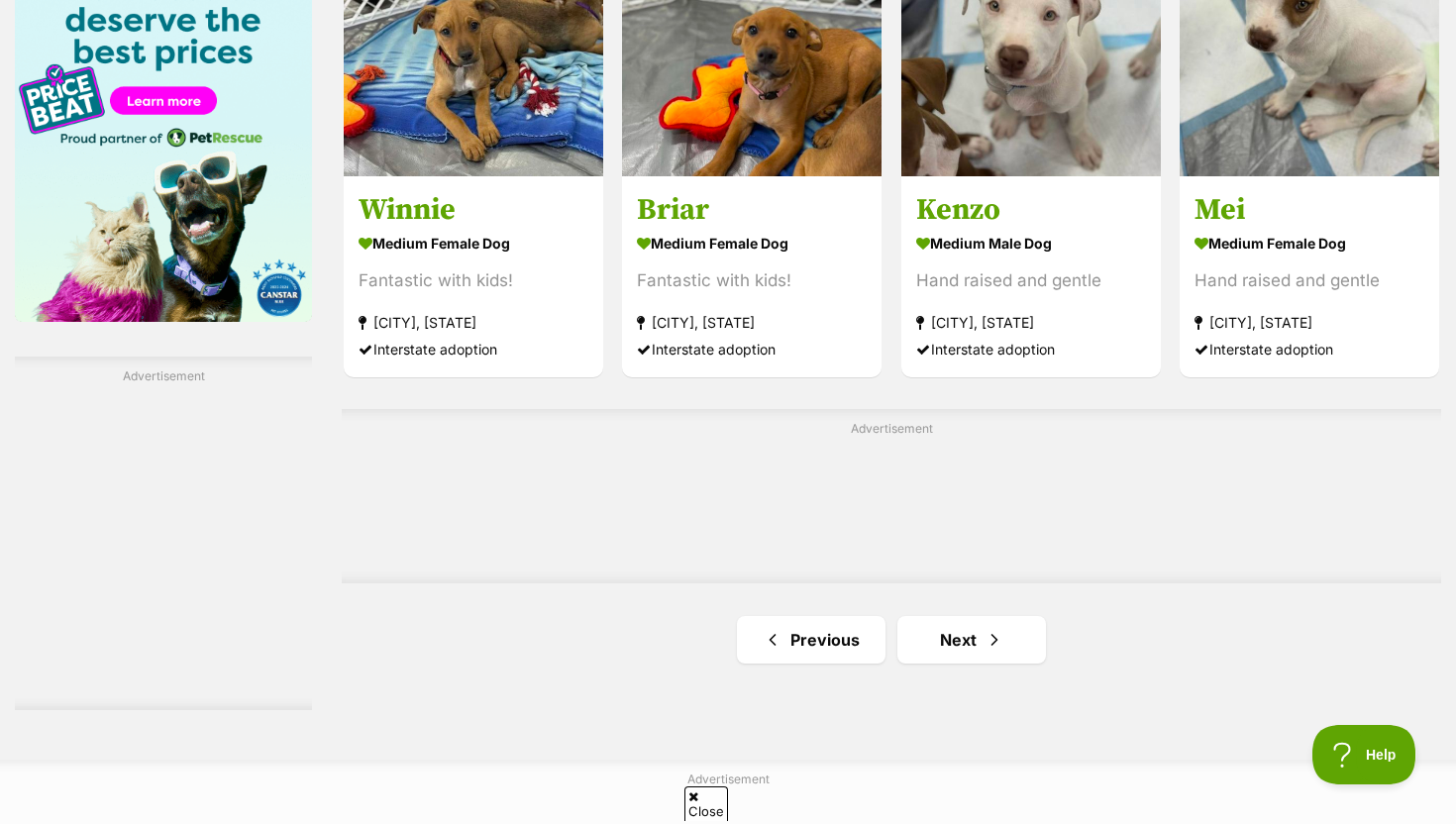 click on "Jamie
medium male Dog
Looking for love
Epping, VIC
Interstate adoption unavailable
Twig
large female Dog
Looking for love
Alfredton, VIC
Interstate adoption unavailable
Plum
large female Dog
Looking for love
Alfredton, VIC
Interstate adoption unavailable
Crouton
large female Dog
Looking for love
Alfredton, VIC
Interstate adoption unavailable
Radar
large male Dog
Looking for love
Alfredton, VIC
Interstate adoption unavailable
Oreo
large female Dog
Fostered on a farm!
Geelong, VIC
Interstate adoption unavailable
Advertisement
Milo
medium male Dog
Friendly young pup
Gilgandra, NSW
Interstate adoption" at bounding box center [891, -844] 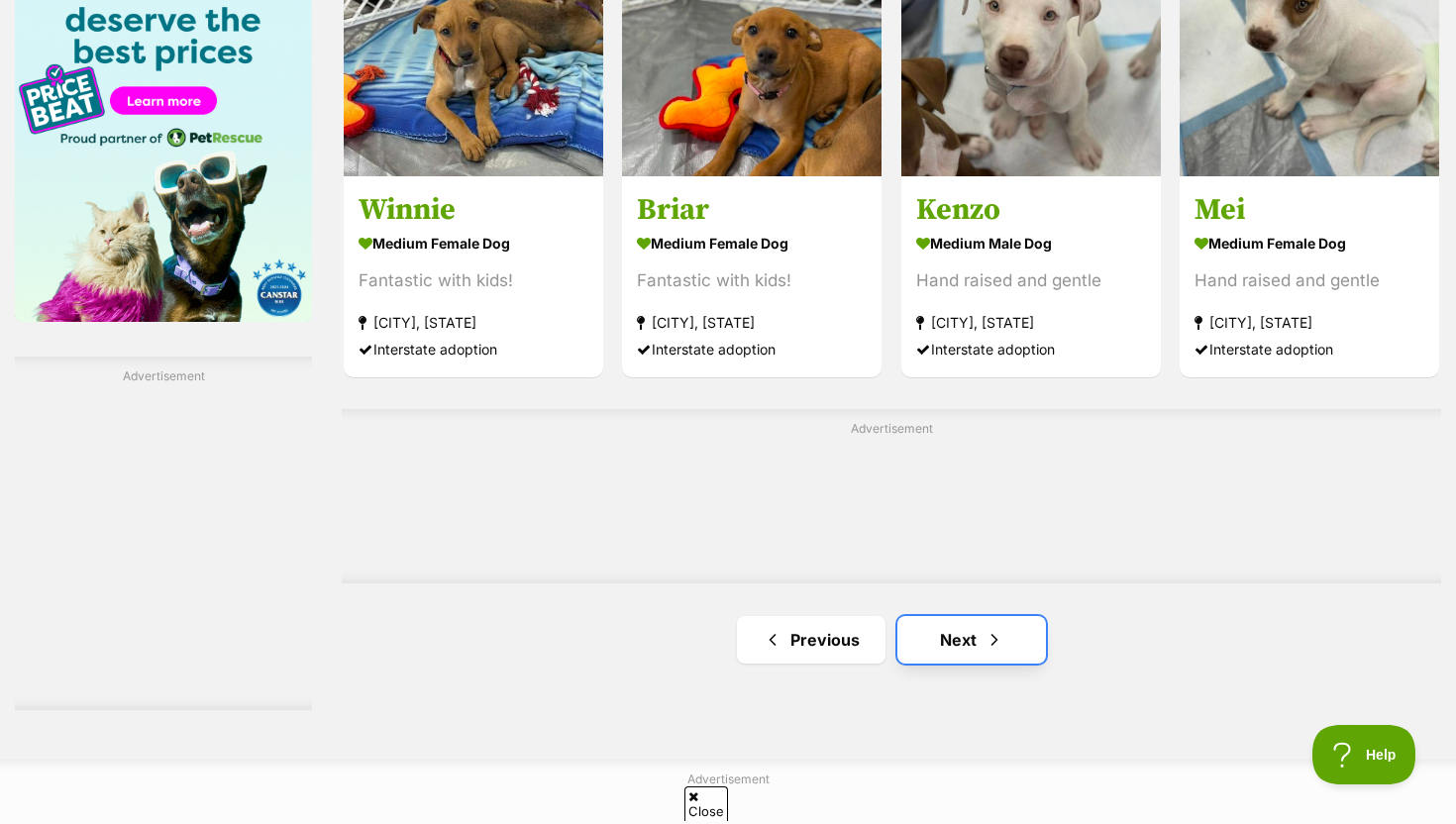 click on "Next" at bounding box center [972, 640] 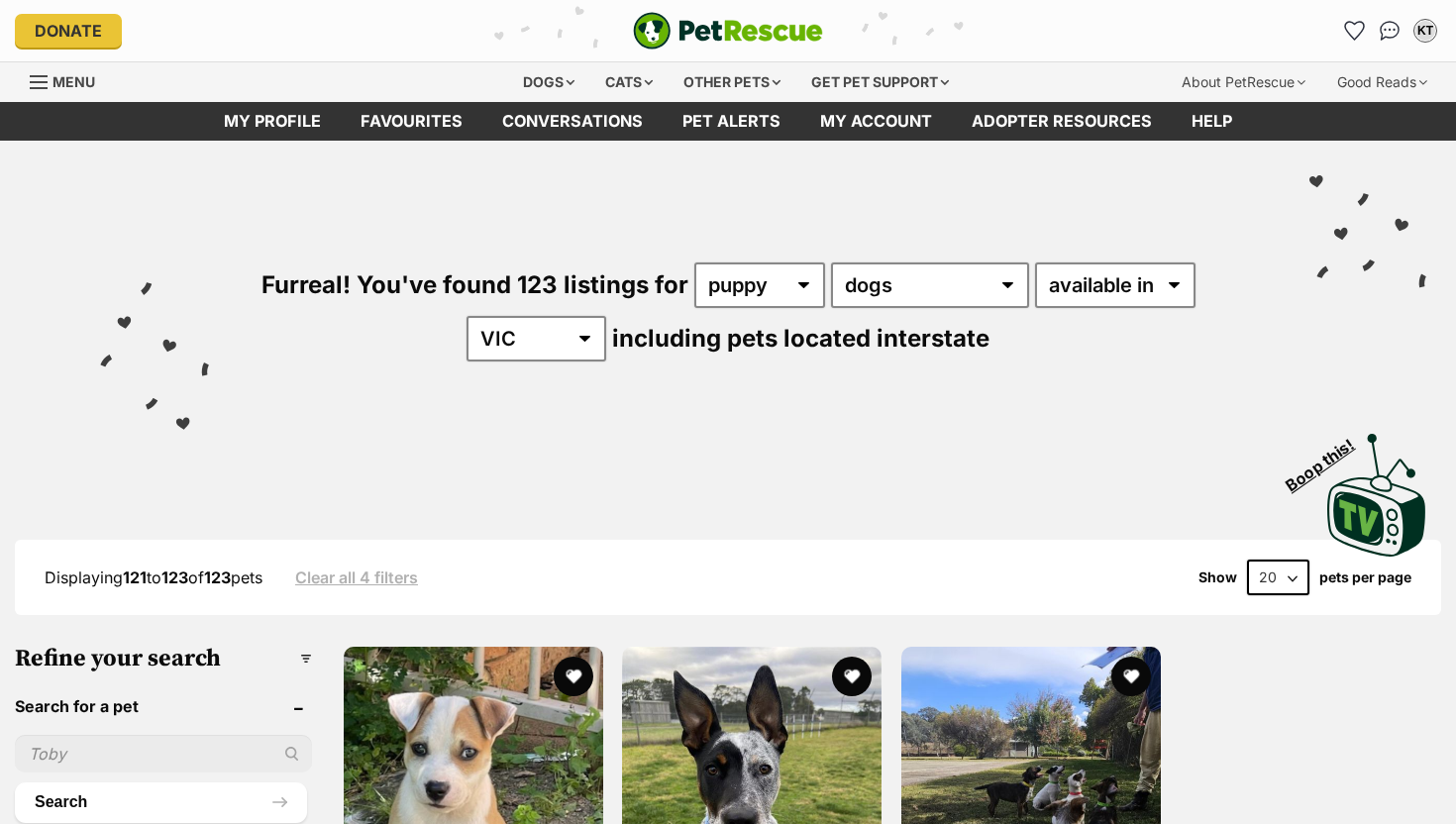 scroll, scrollTop: 0, scrollLeft: 0, axis: both 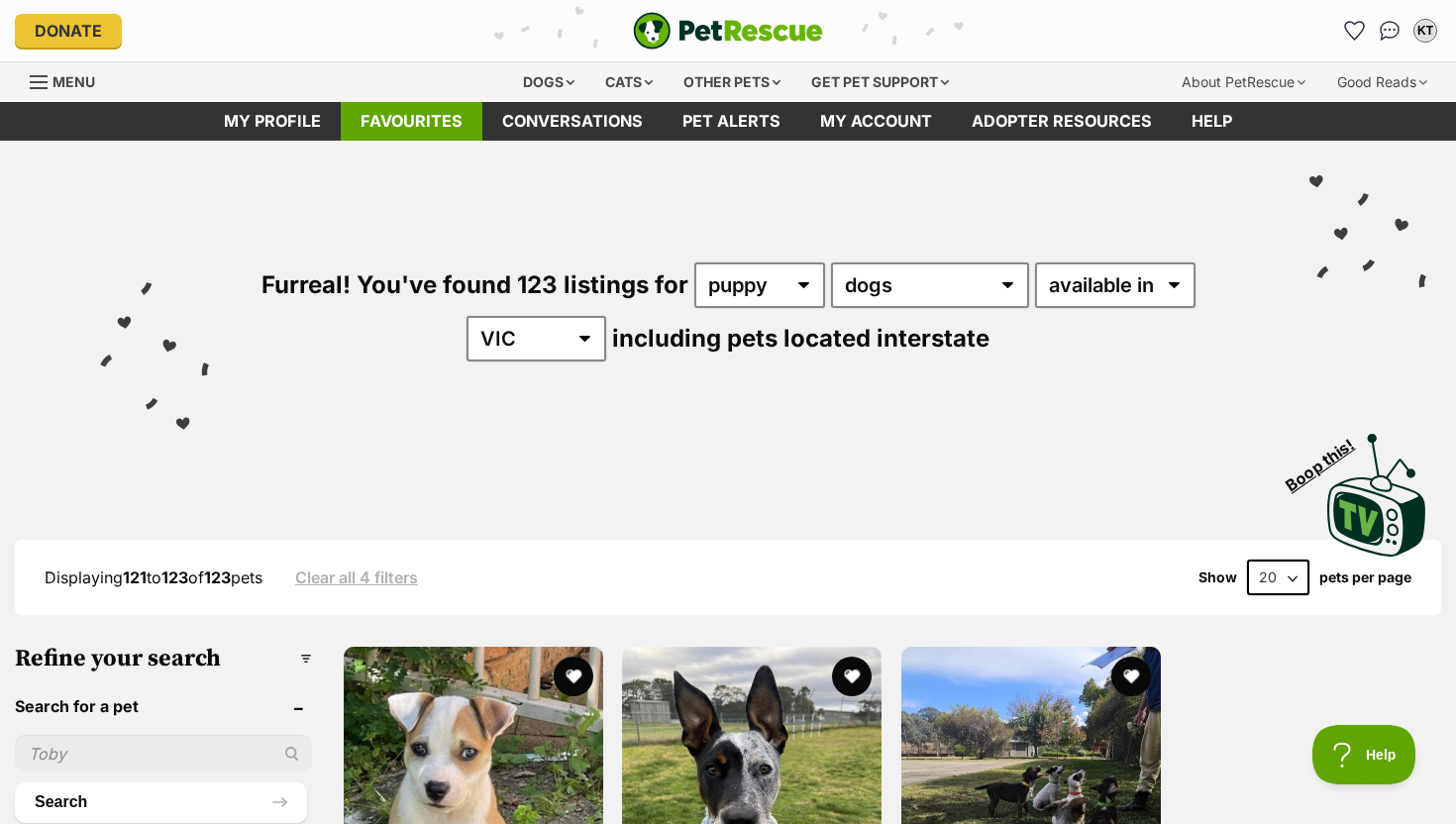 click on "Favourites" at bounding box center (411, 121) 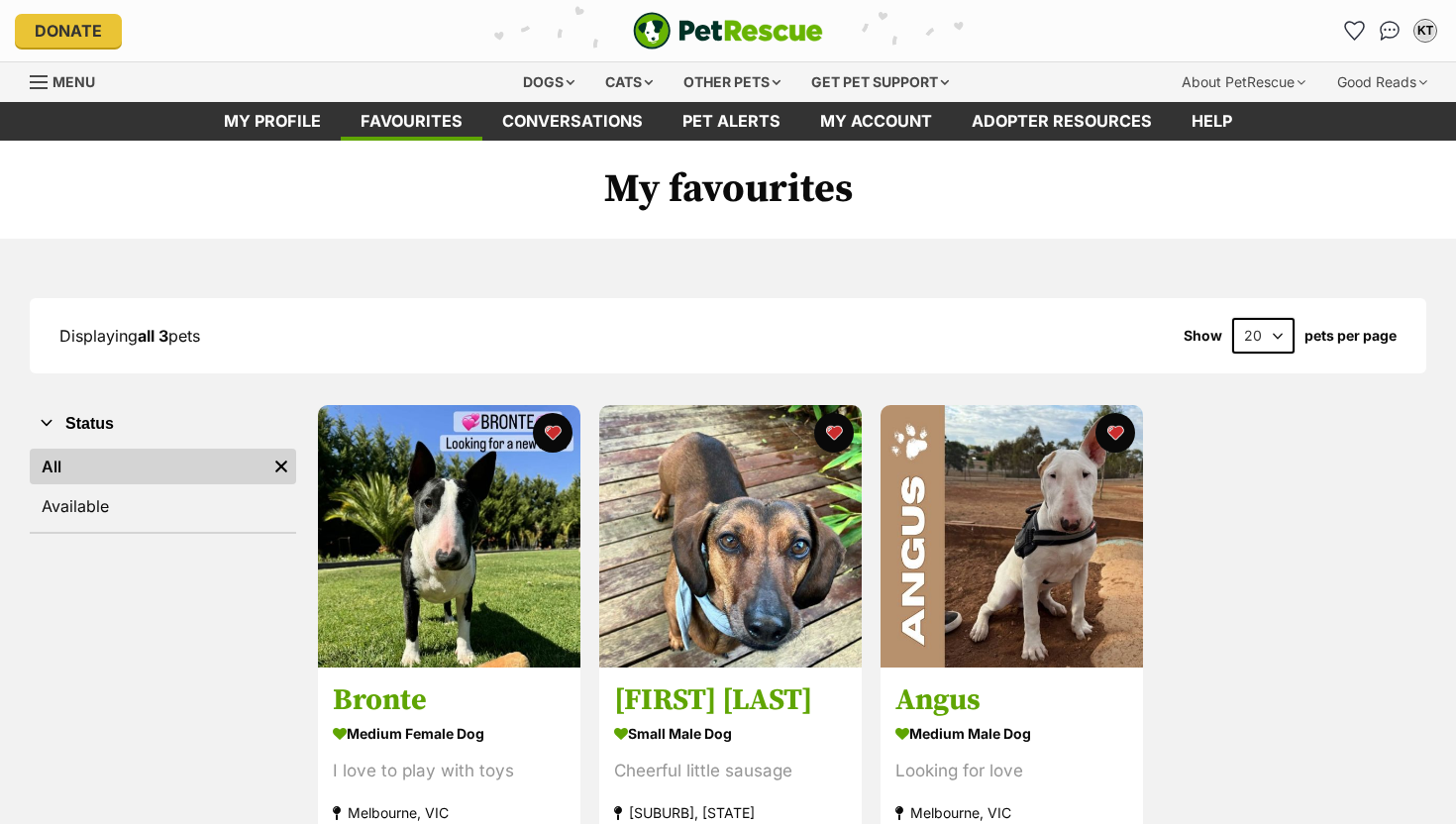 scroll, scrollTop: 0, scrollLeft: 0, axis: both 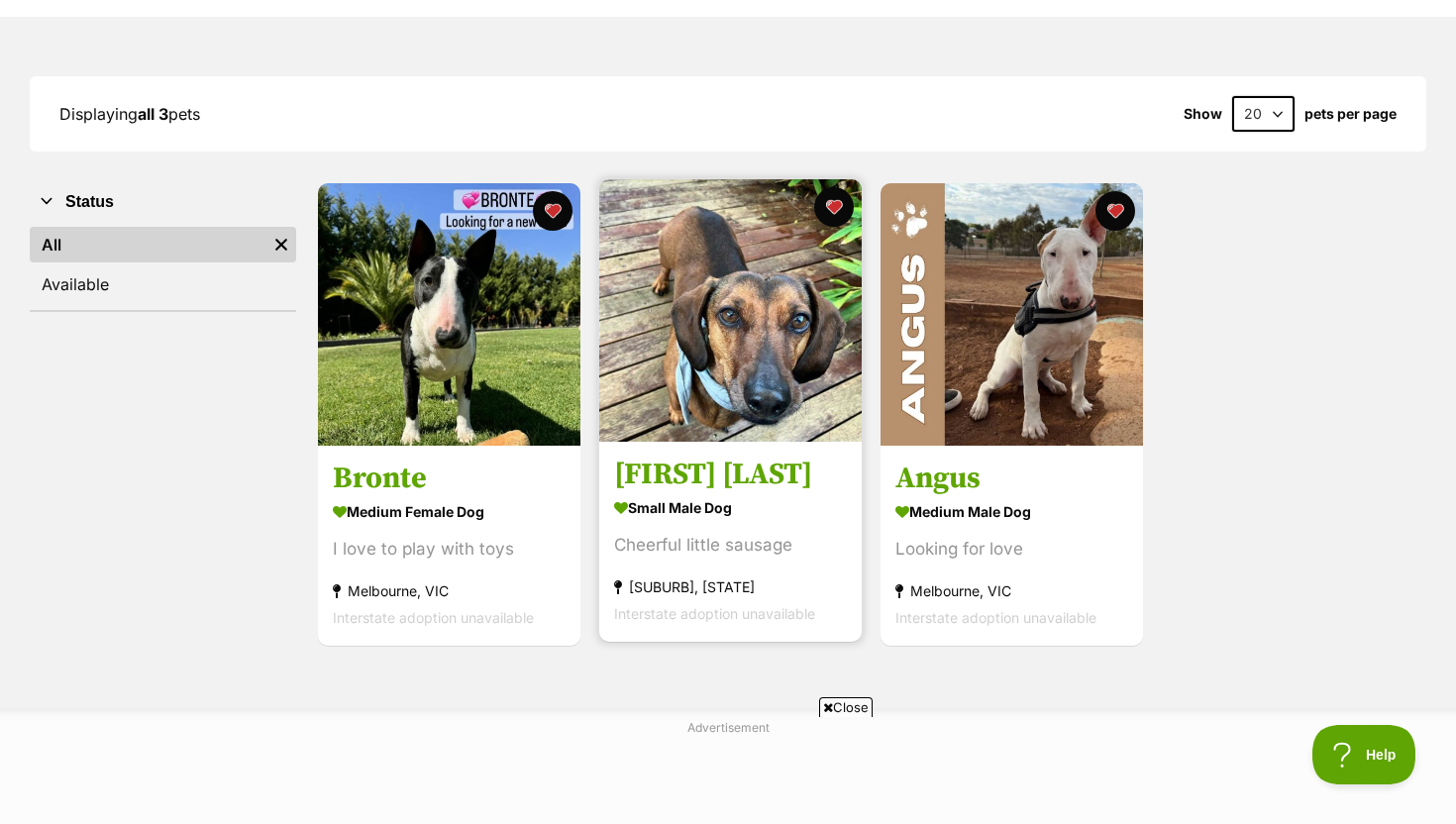 click at bounding box center [730, 310] 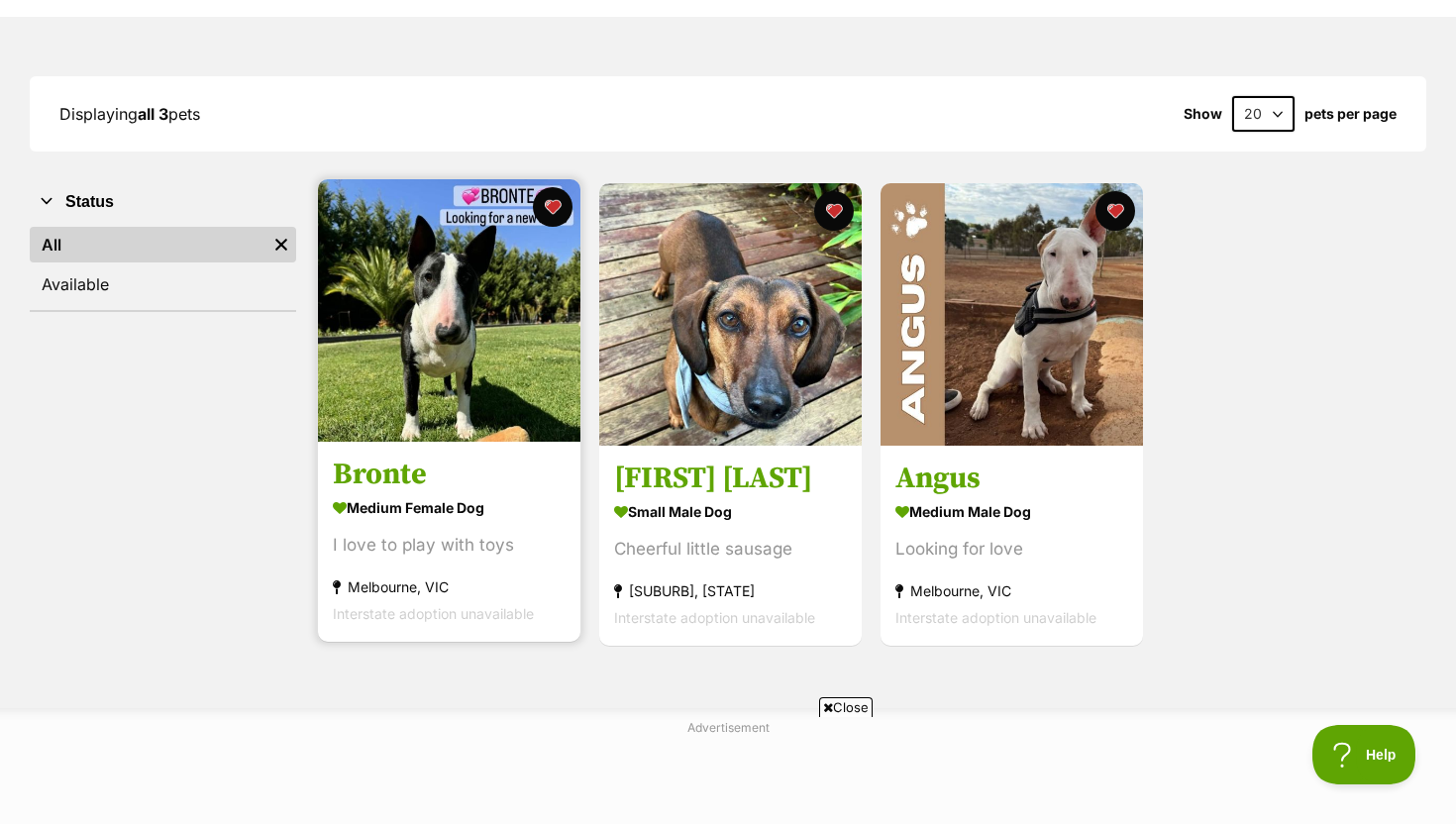 click at bounding box center [449, 310] 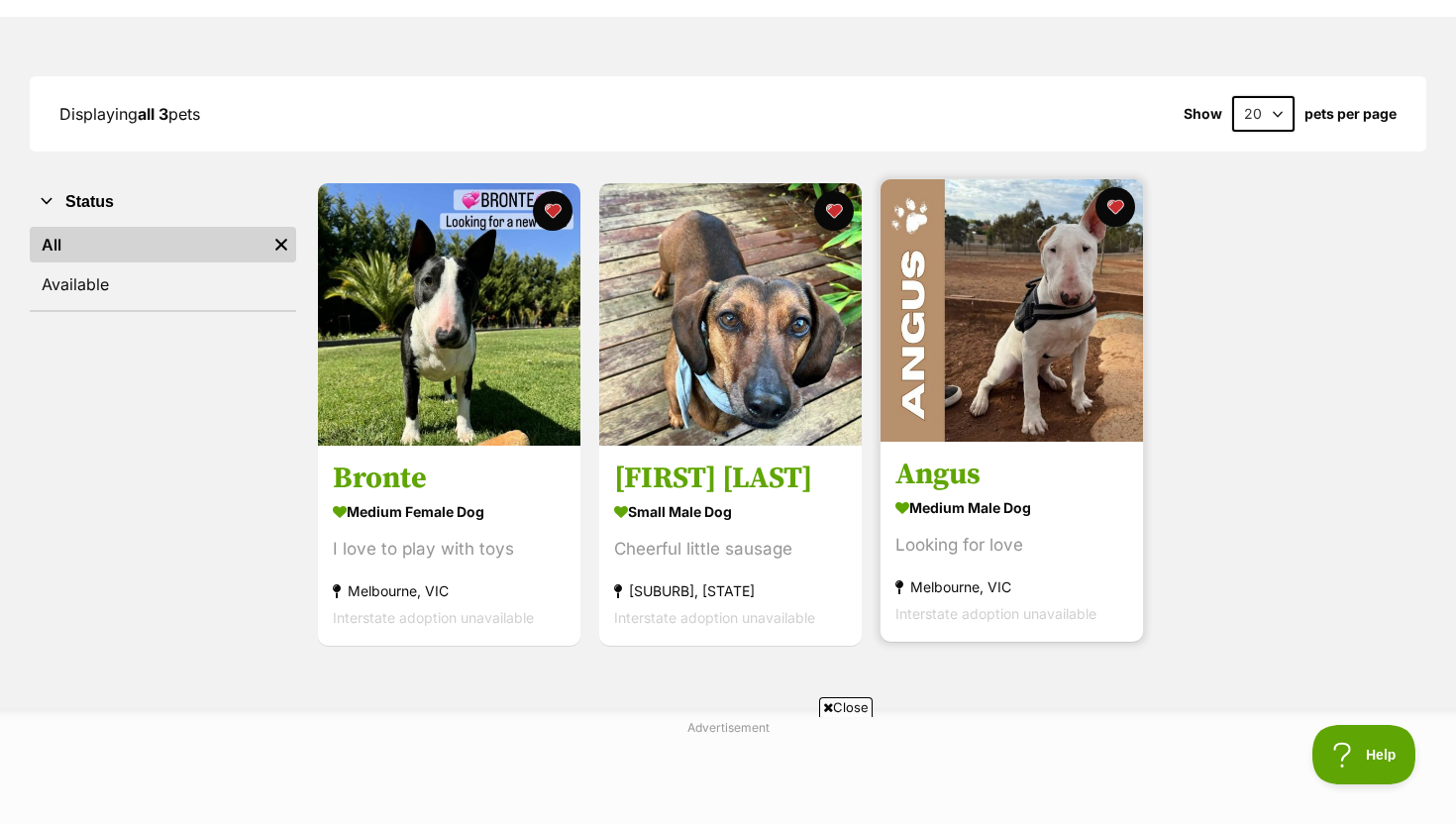 click on "Angus" at bounding box center (1011, 475) 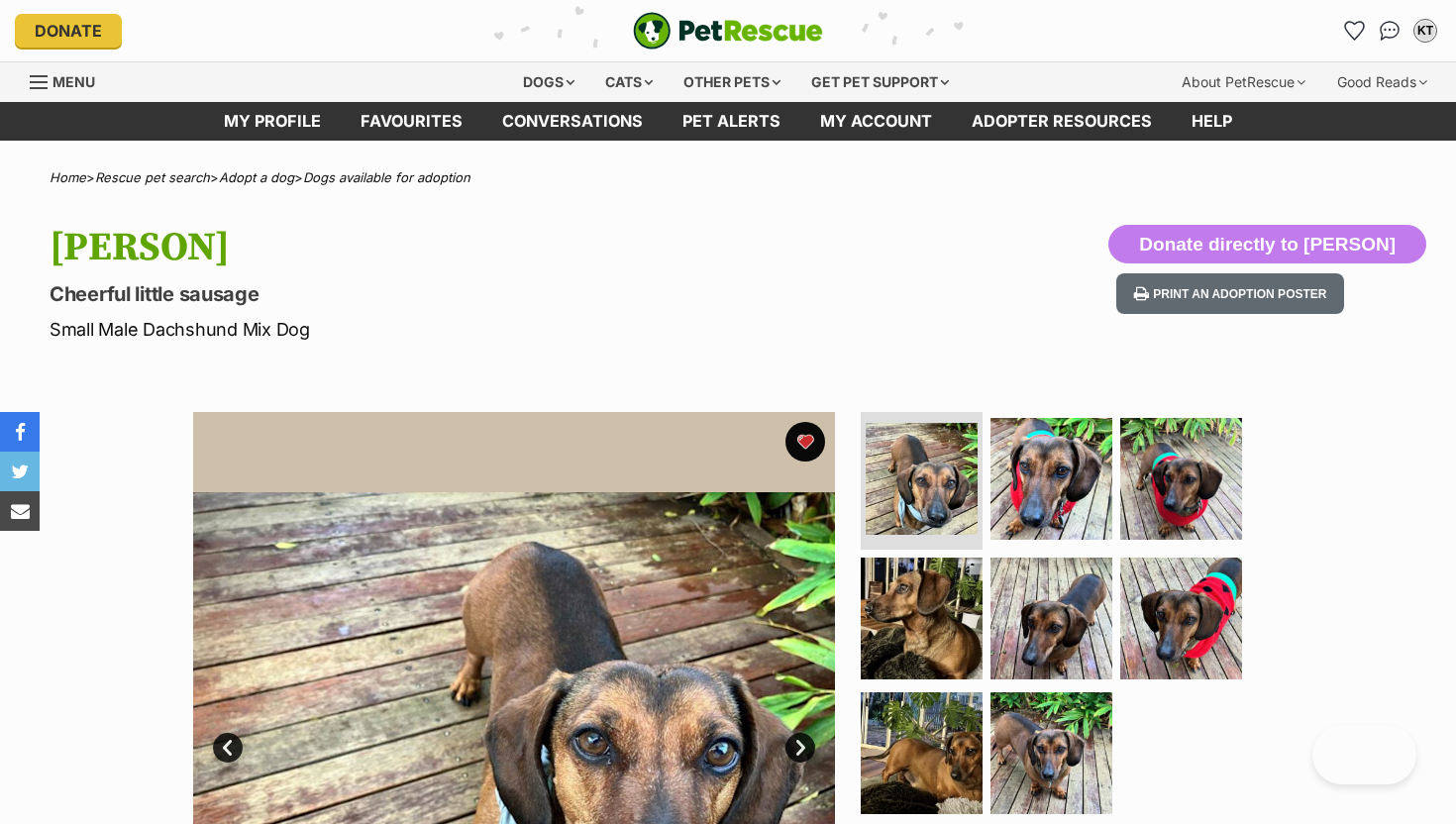 scroll, scrollTop: 0, scrollLeft: 0, axis: both 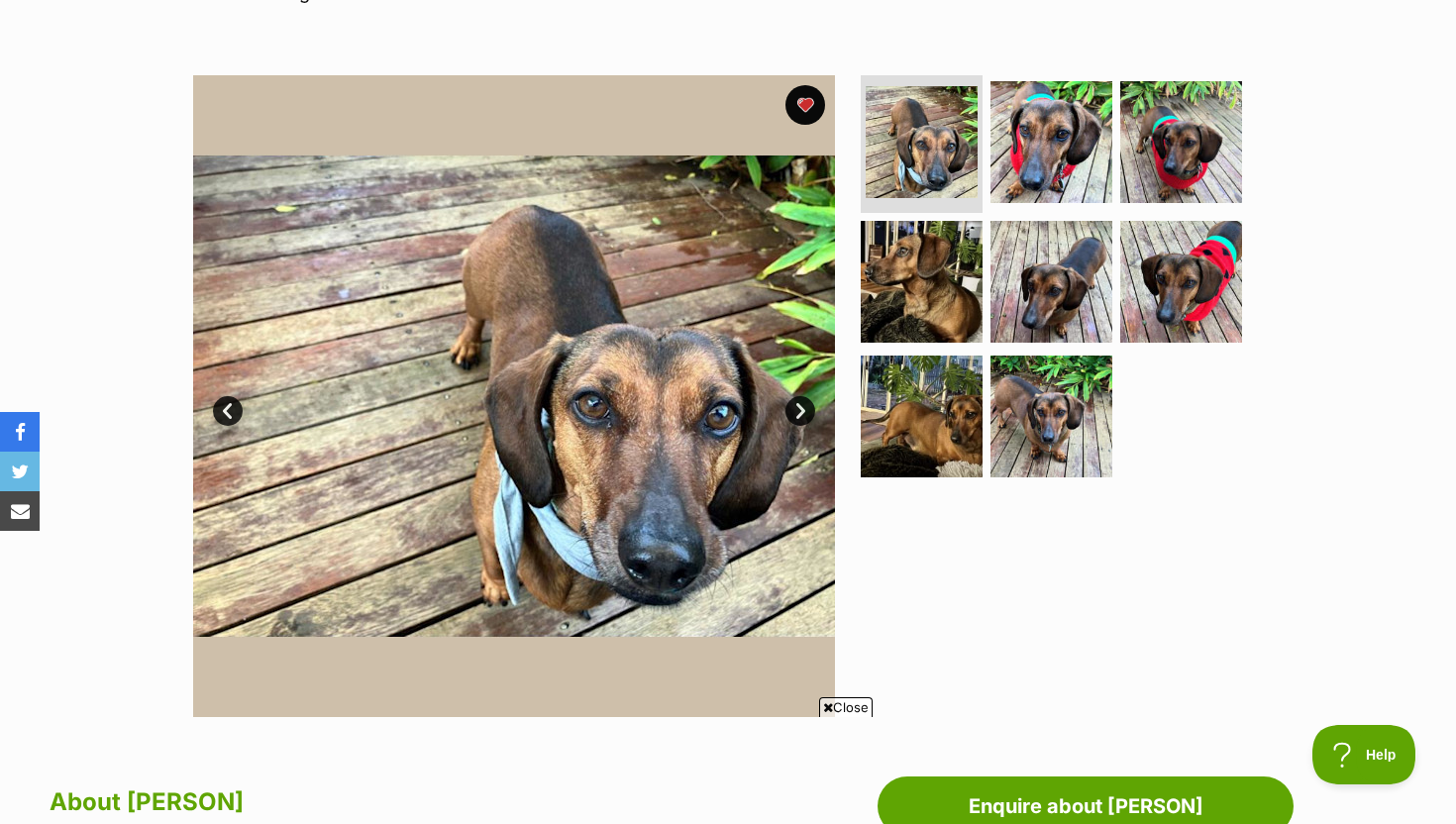 click on "Next" at bounding box center (800, 411) 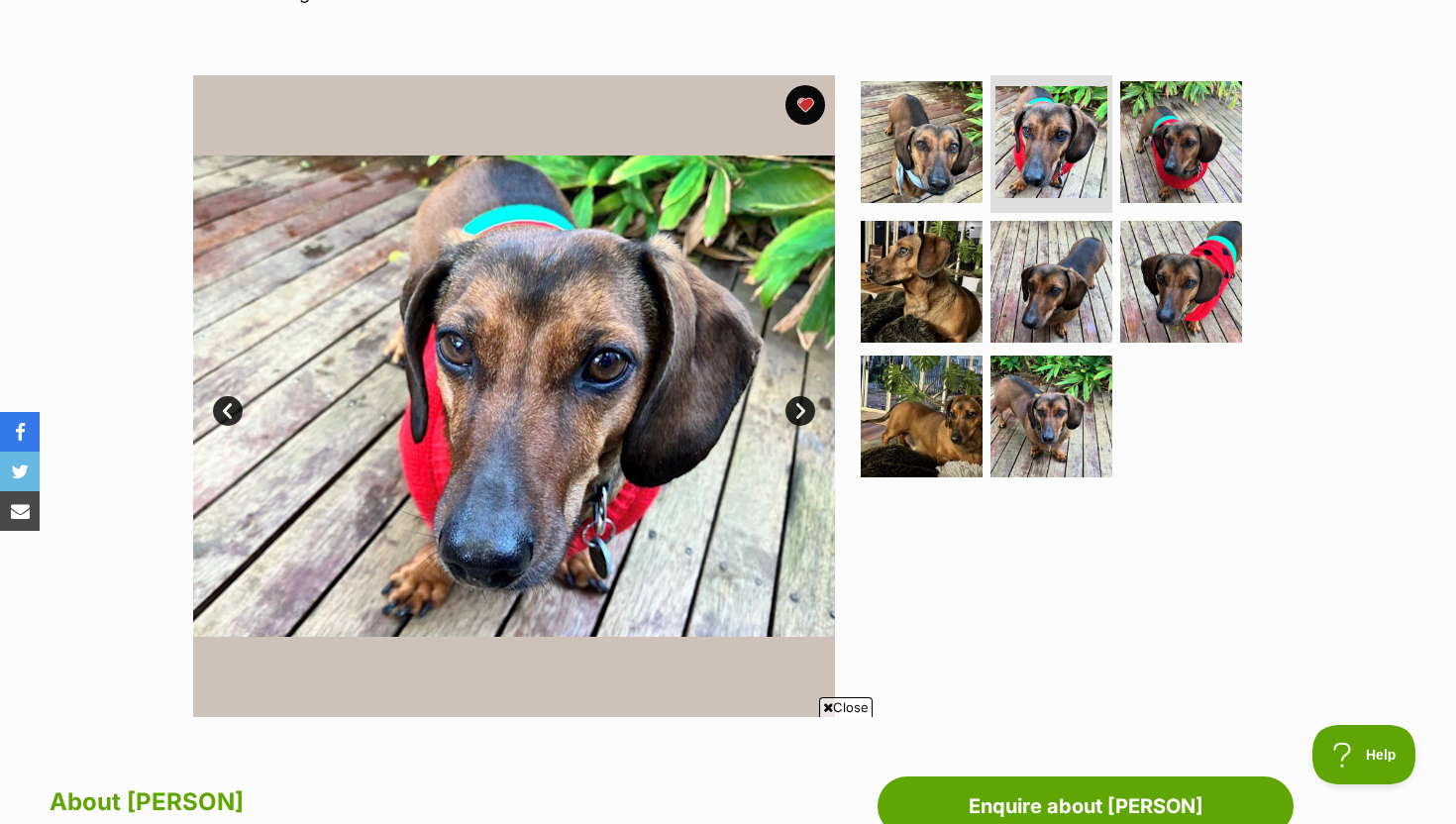 click on "Next" at bounding box center (800, 411) 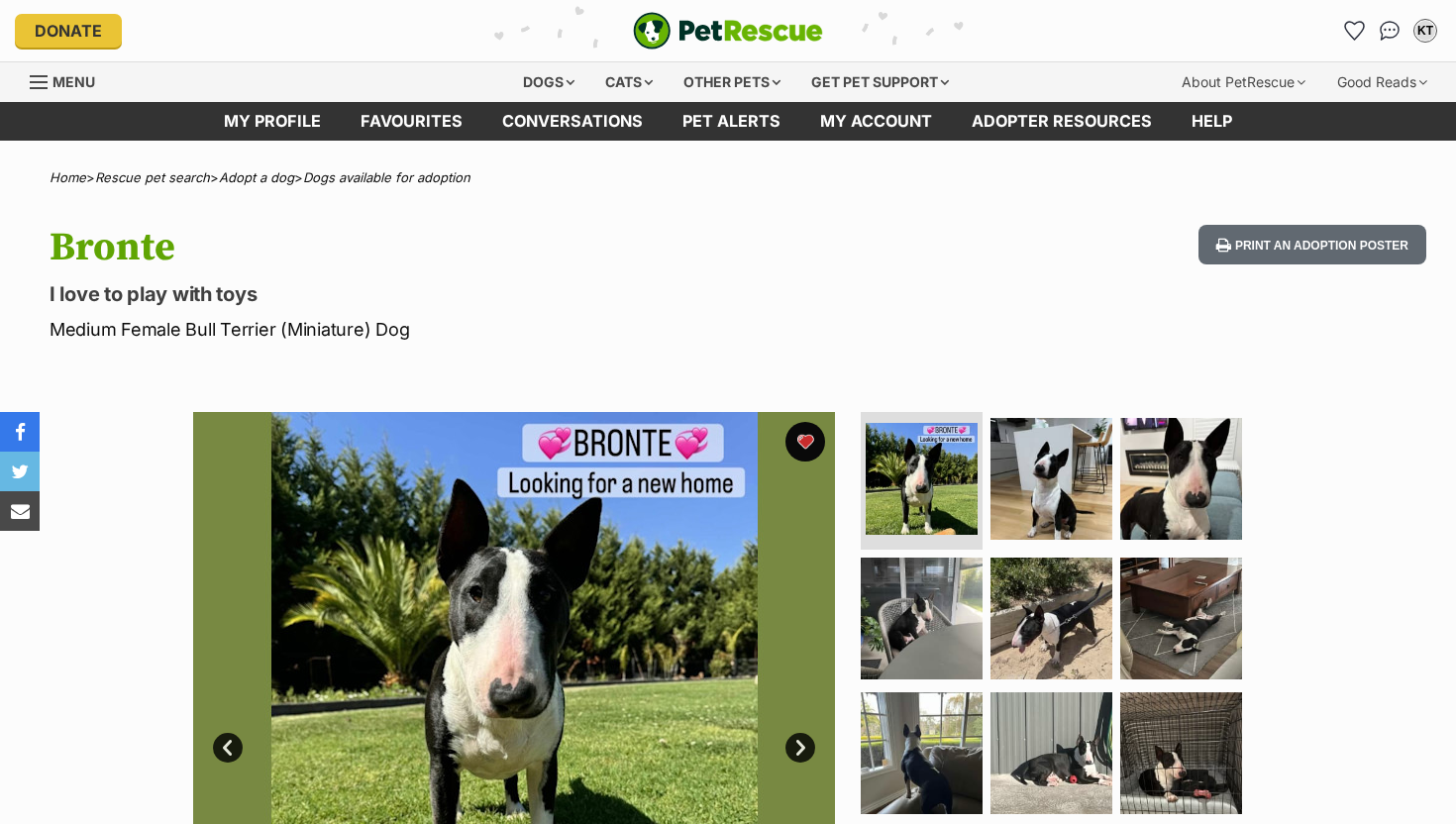 scroll, scrollTop: 0, scrollLeft: 0, axis: both 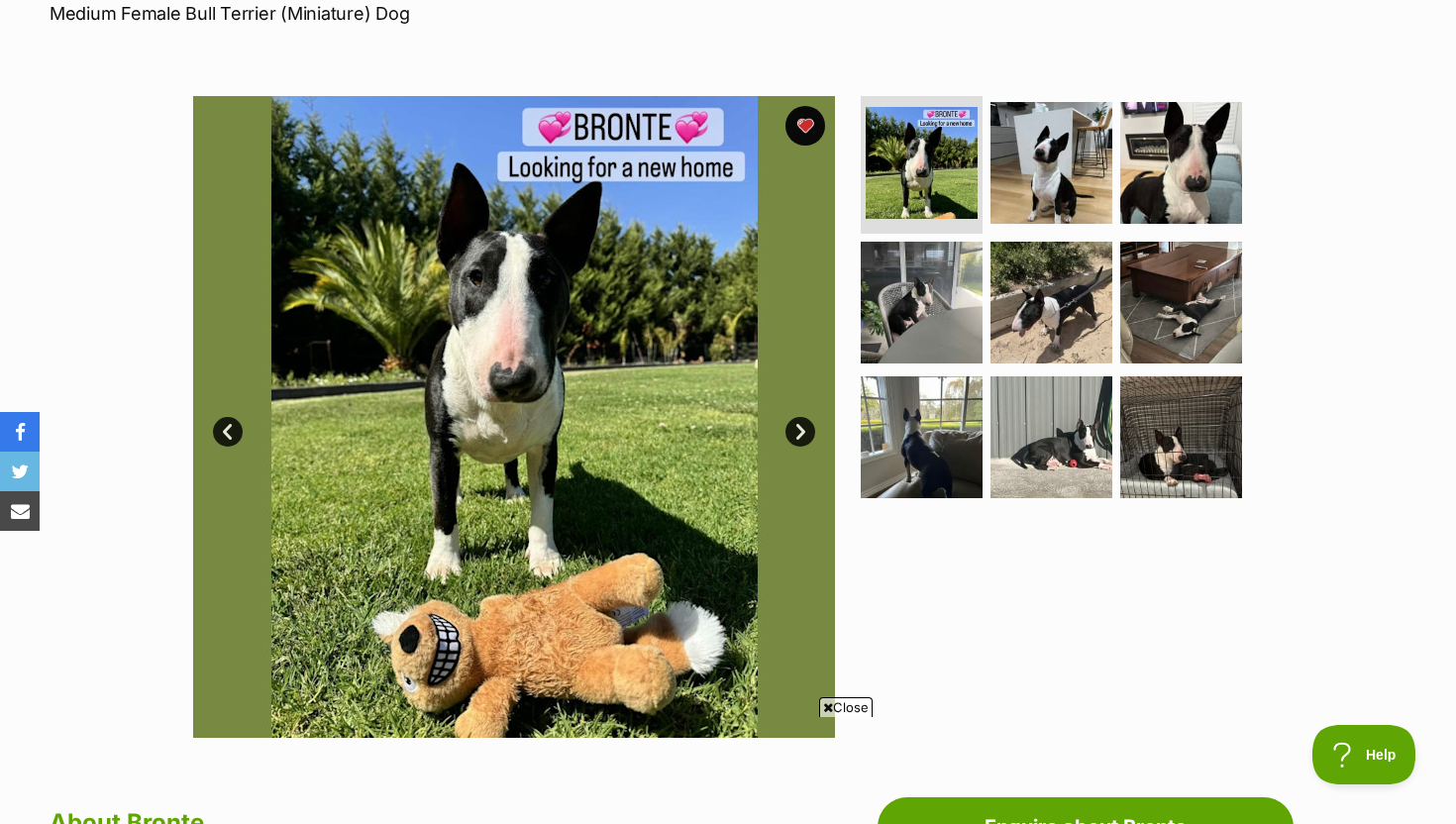 click on "Next" at bounding box center (800, 432) 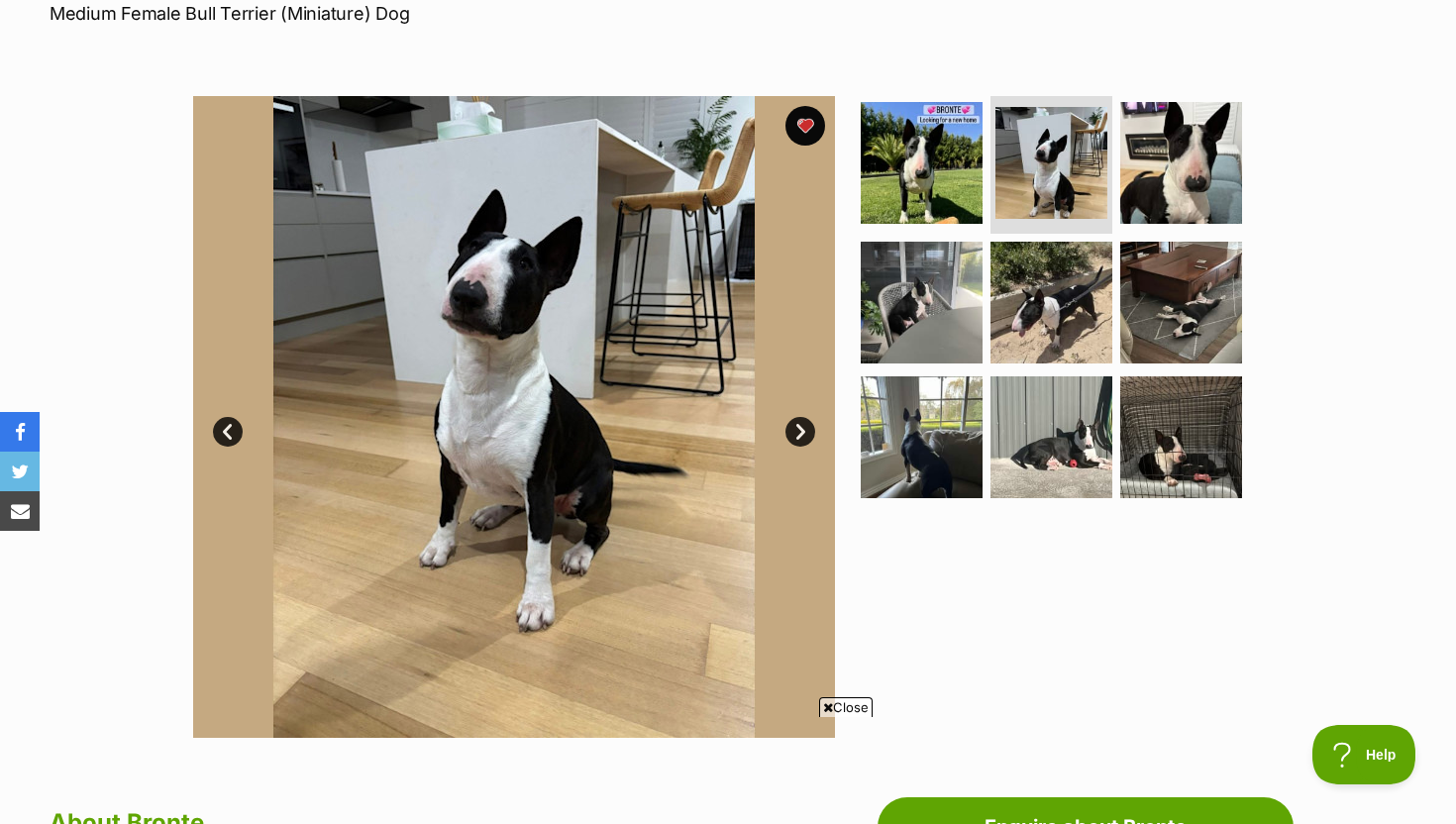 click on "Next" at bounding box center [800, 432] 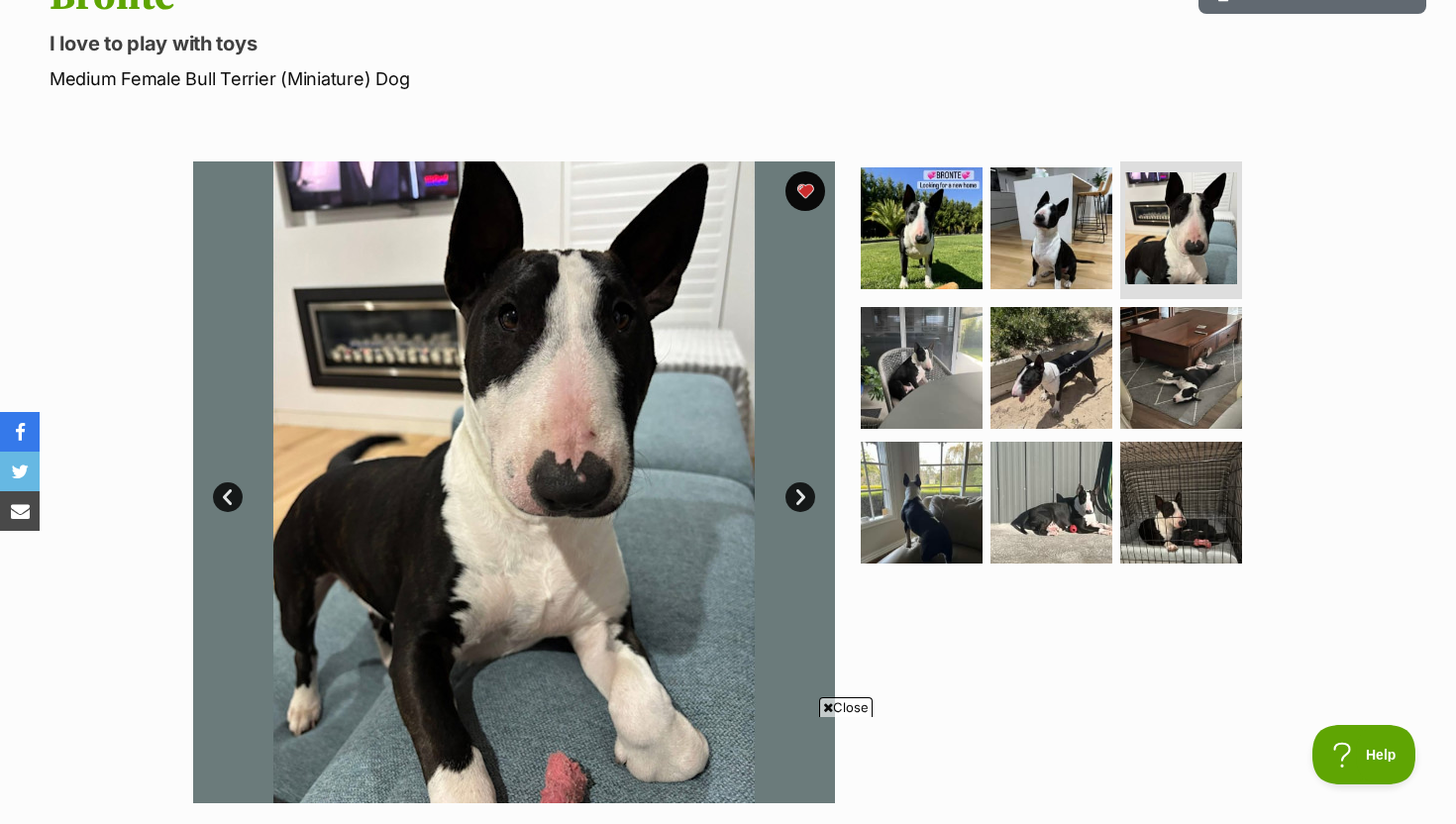 scroll, scrollTop: 255, scrollLeft: 0, axis: vertical 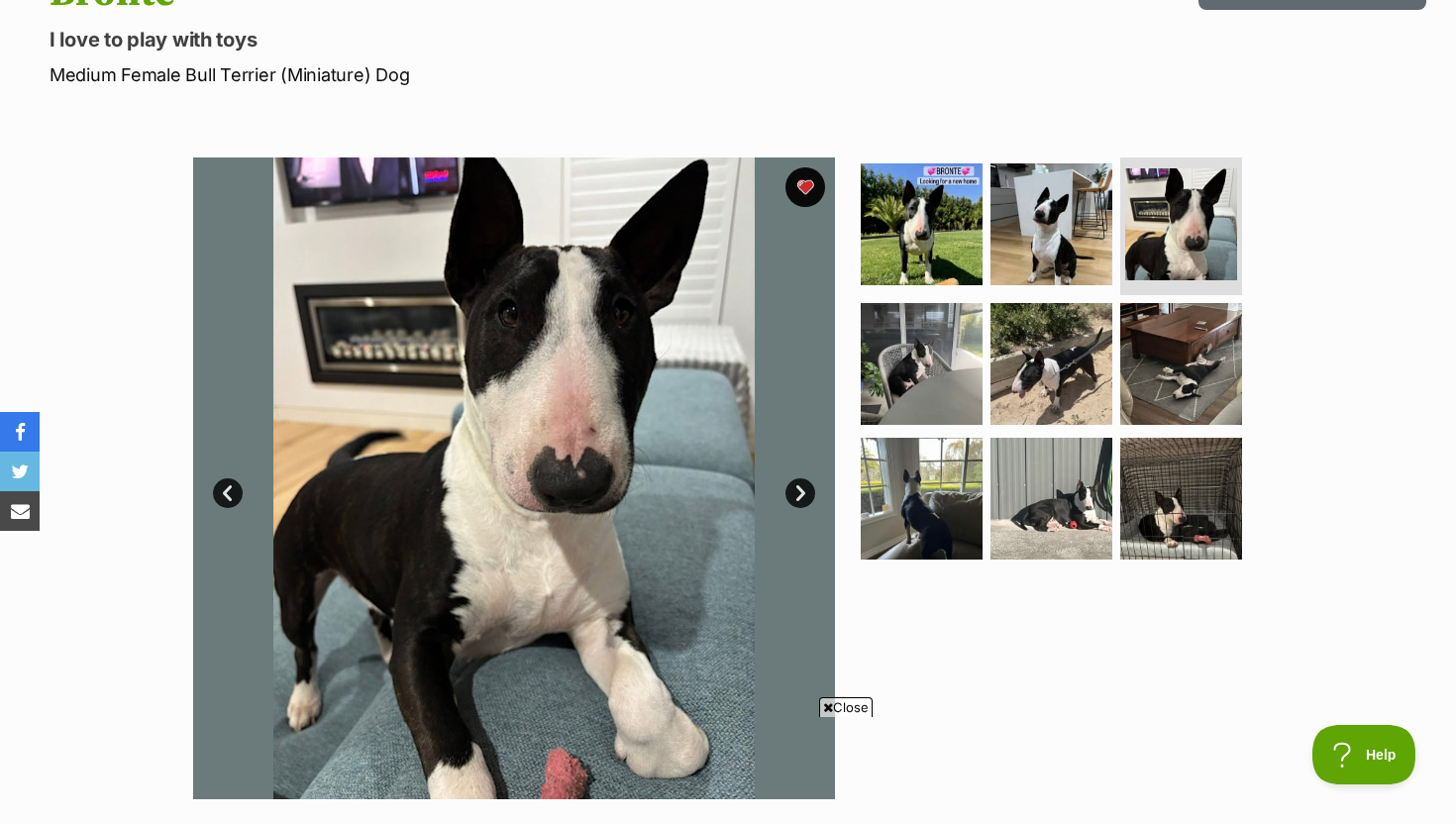 click on "Next" at bounding box center (800, 493) 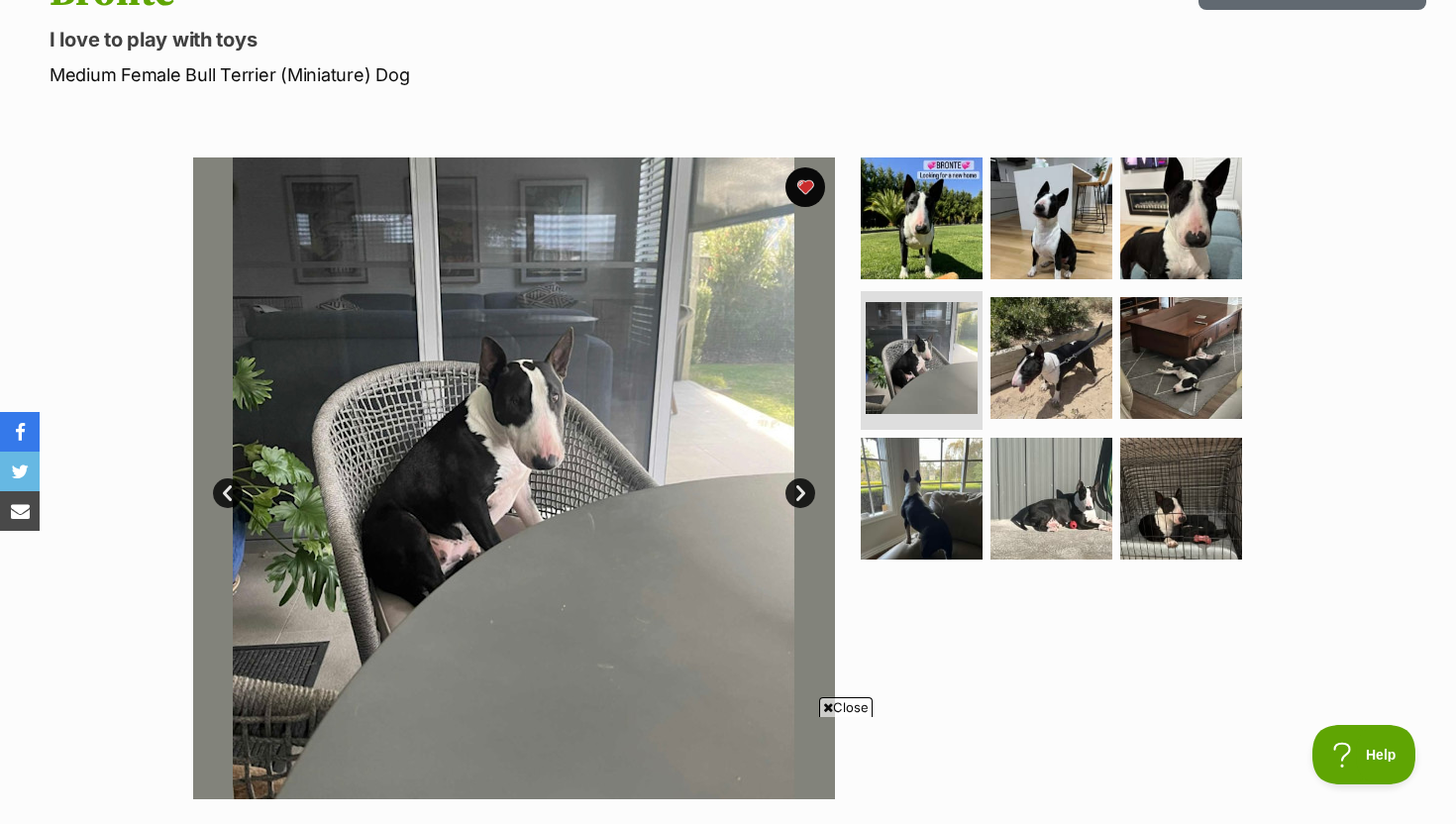 click on "Next" at bounding box center [800, 493] 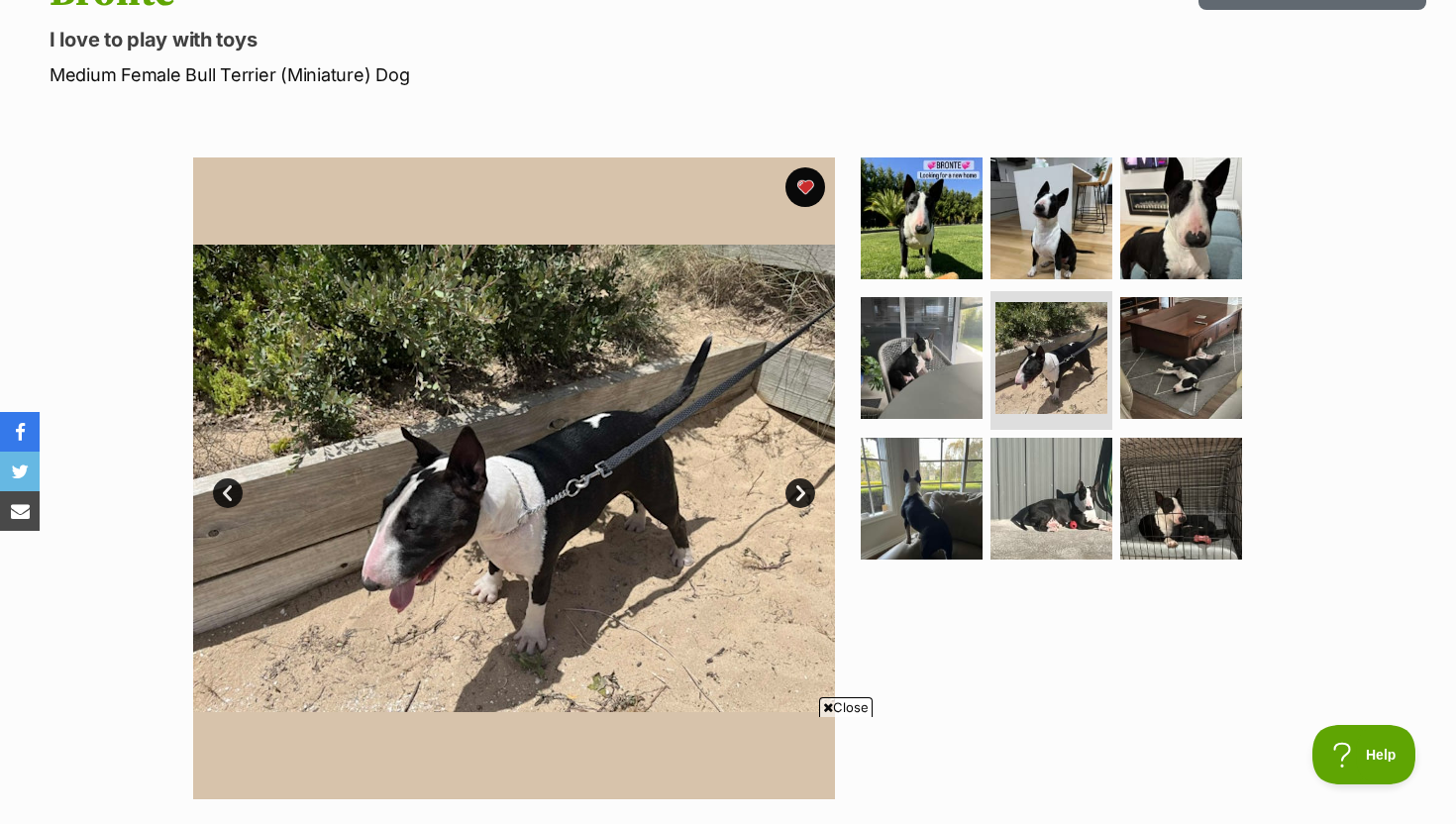 click on "Next" at bounding box center [800, 493] 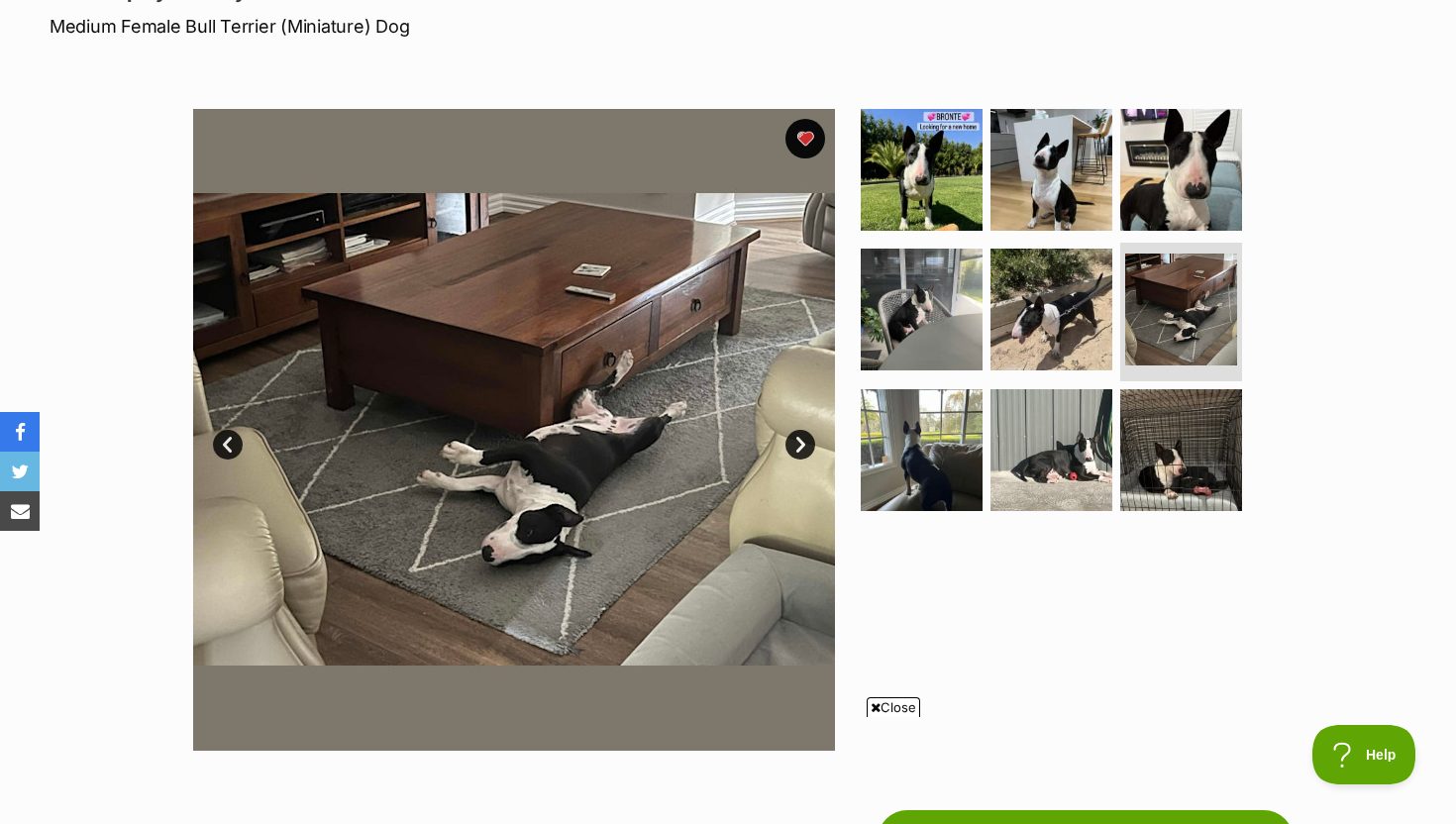 scroll, scrollTop: 305, scrollLeft: 0, axis: vertical 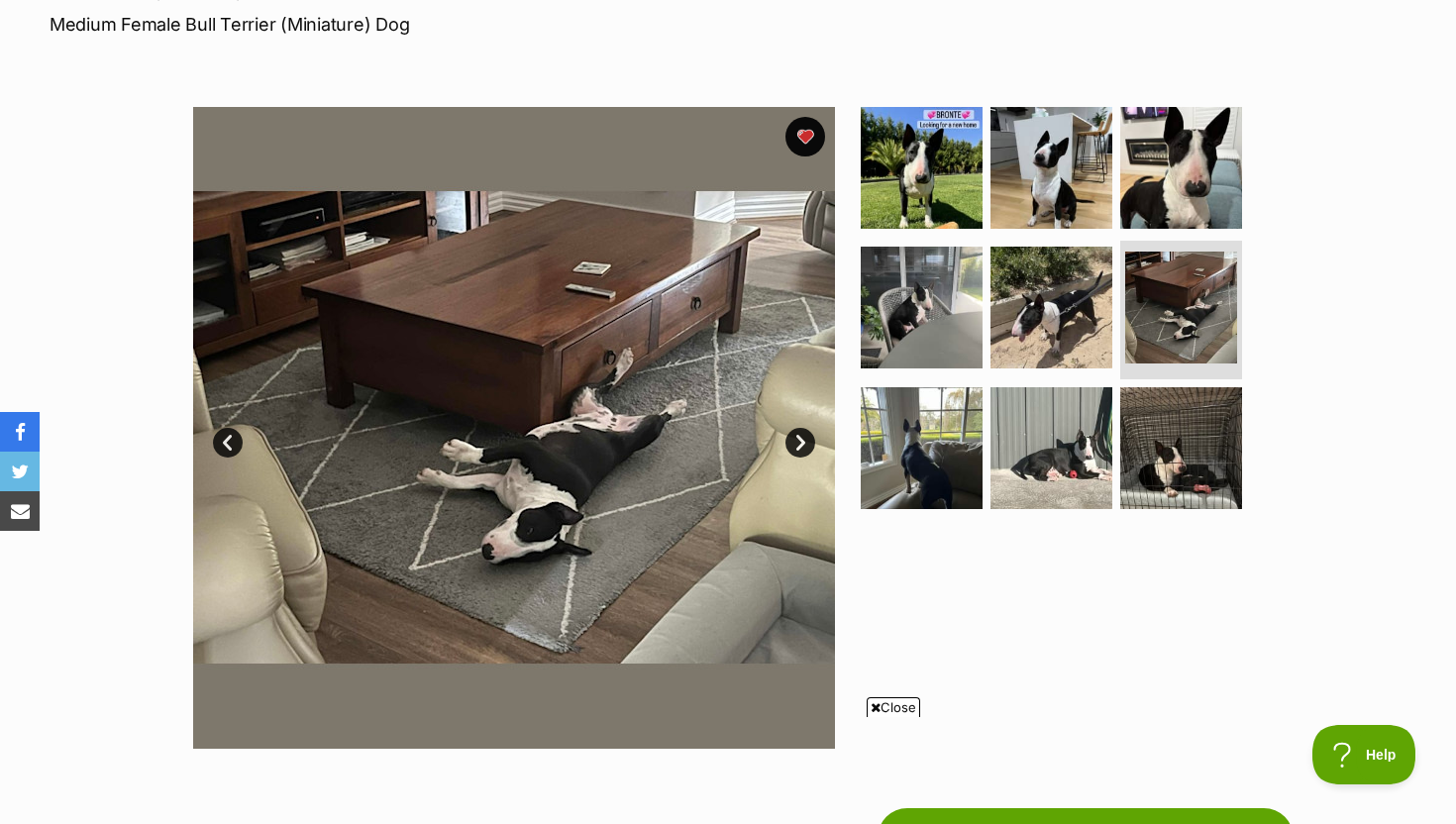 click on "Next" at bounding box center (800, 443) 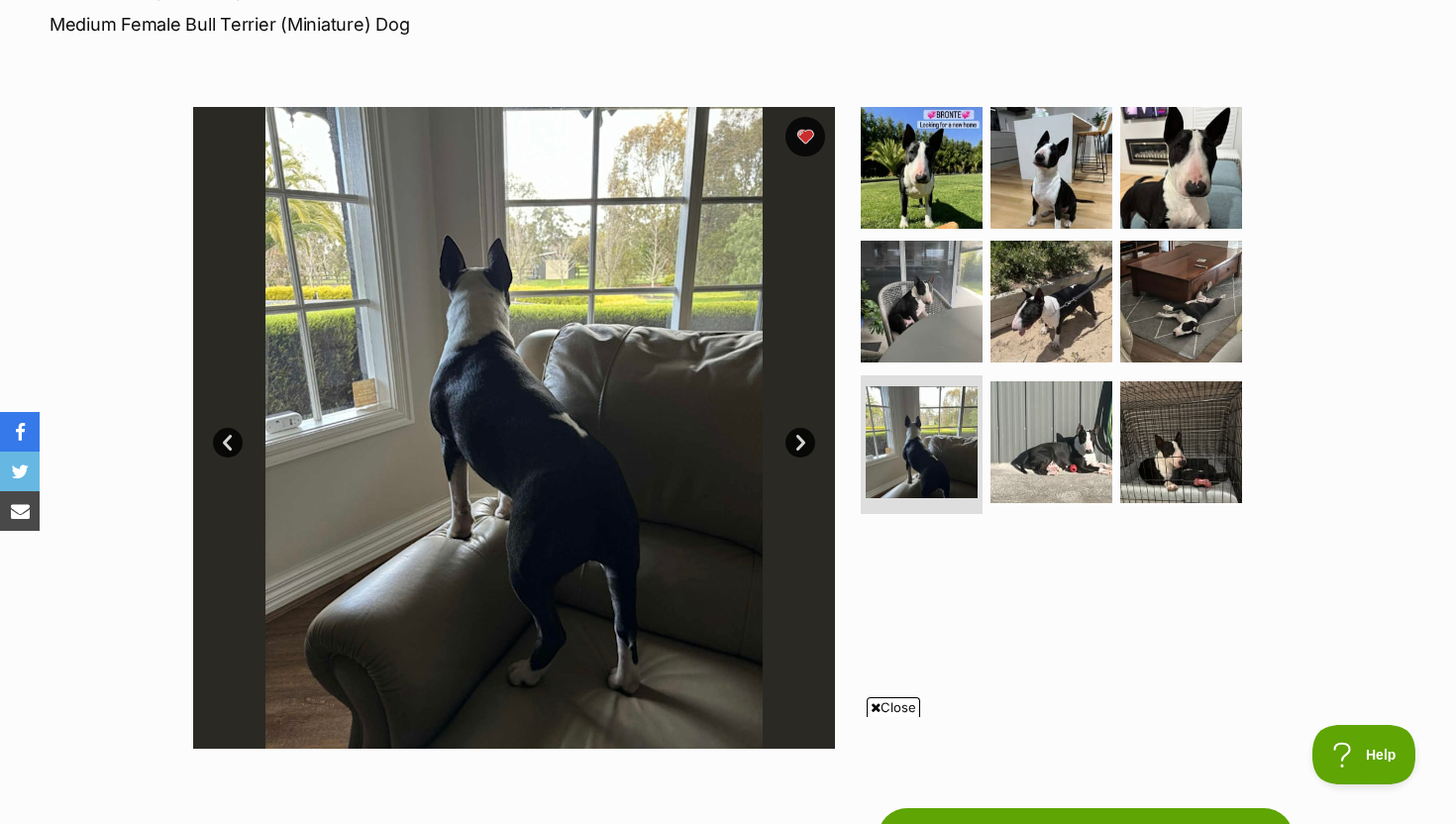 click on "Next" at bounding box center [800, 443] 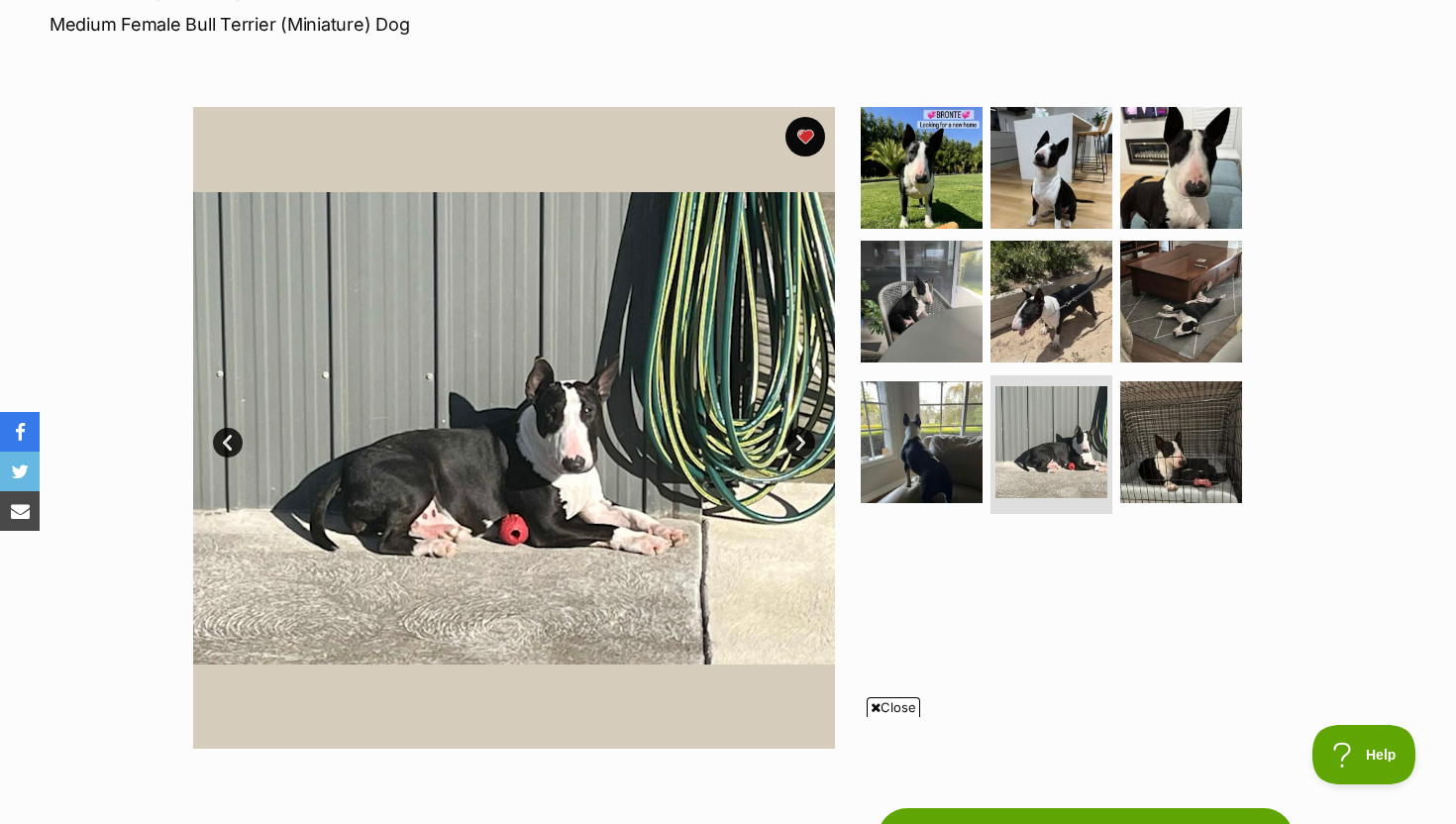 click on "Next" at bounding box center (800, 443) 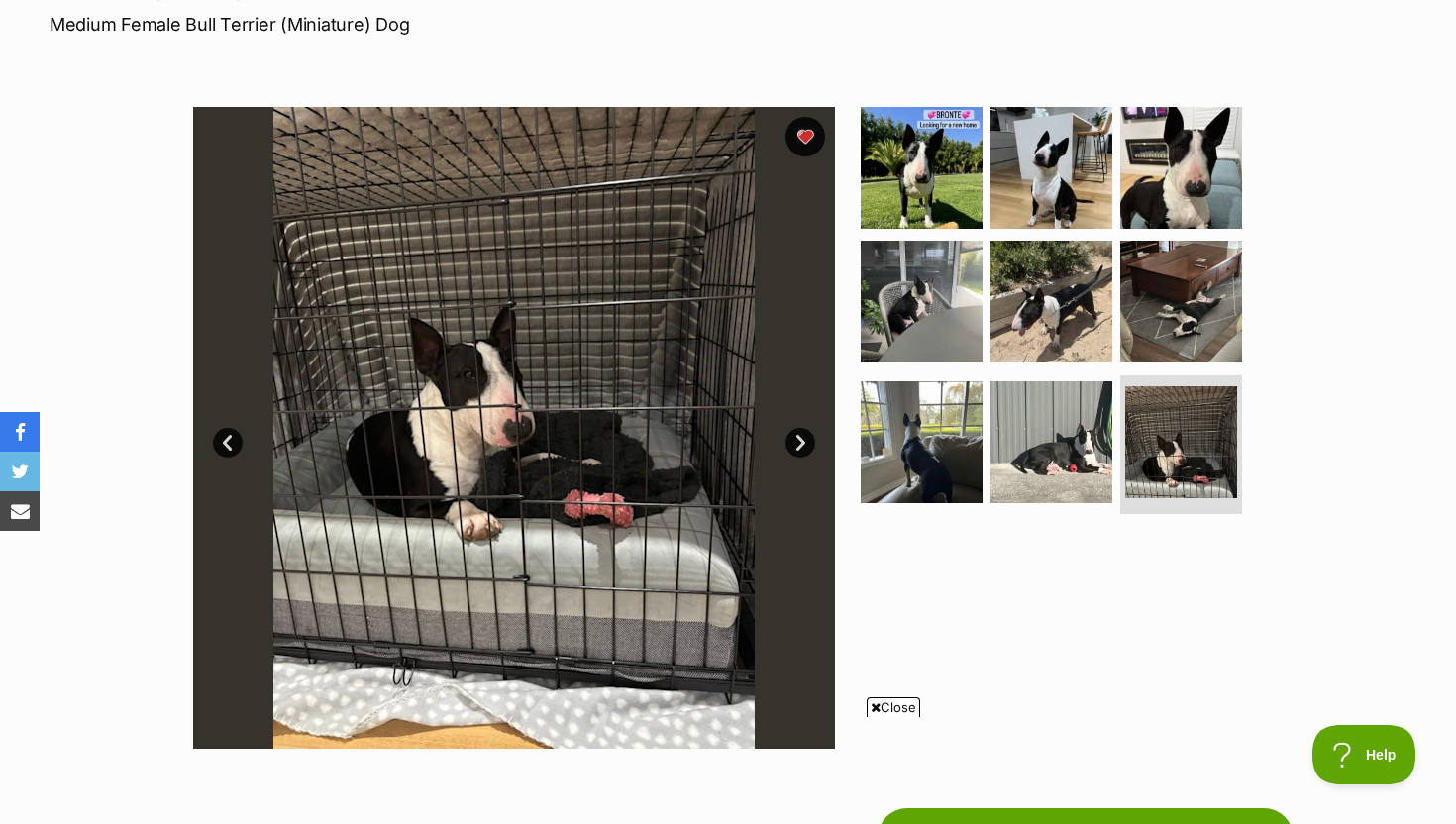 click on "Next" at bounding box center [800, 443] 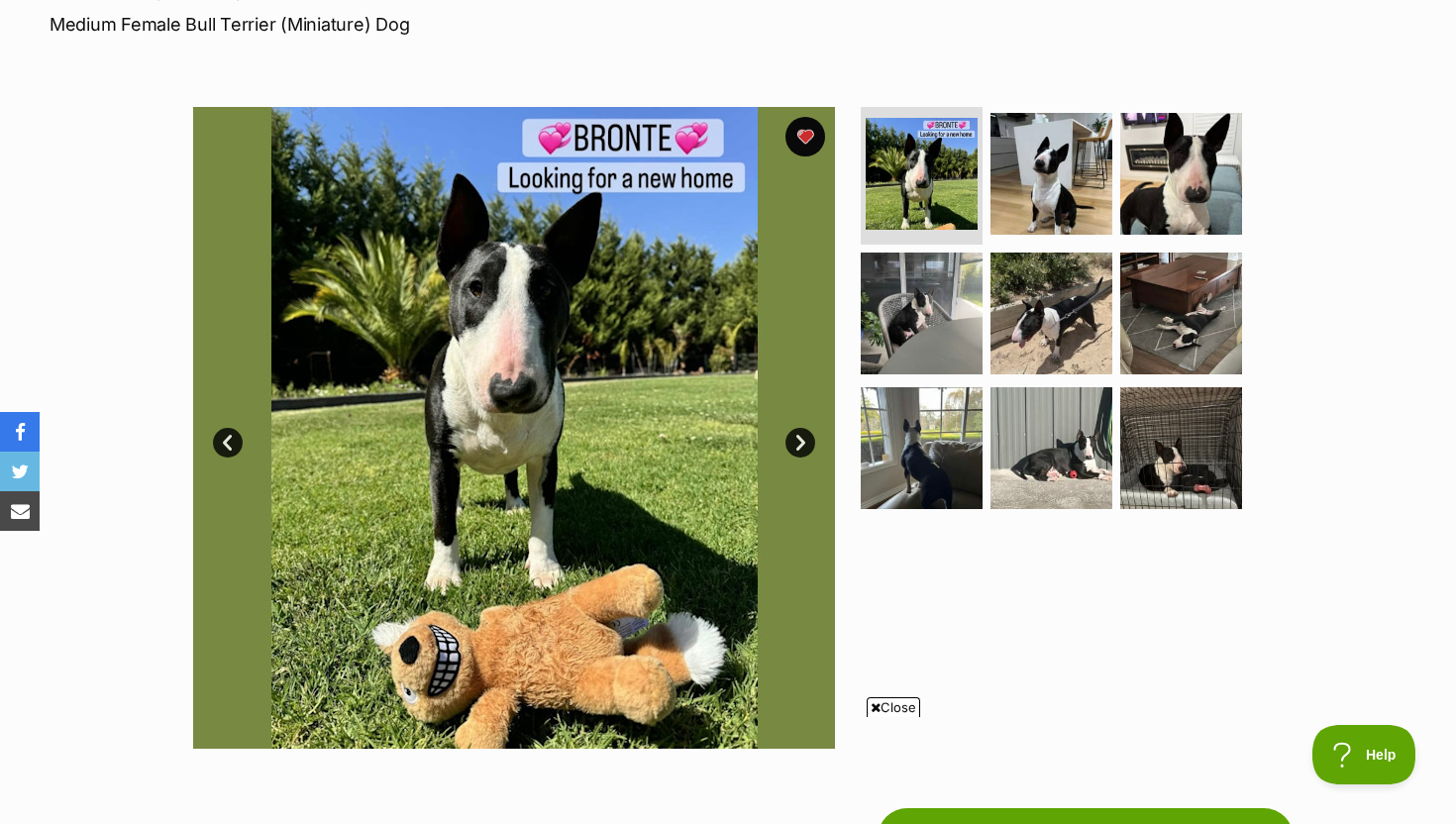click on "Next" at bounding box center [800, 443] 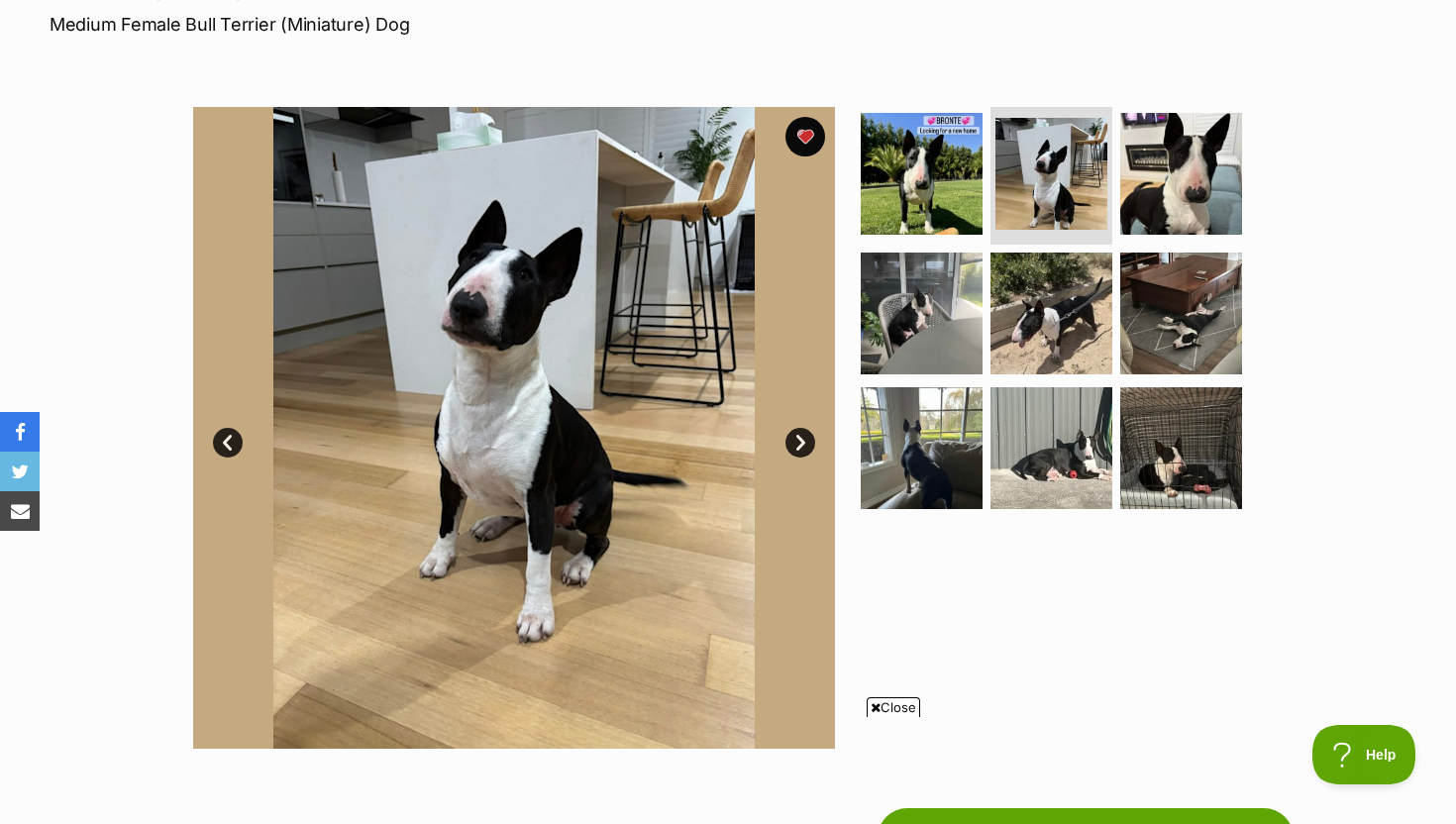 click on "Next" at bounding box center (800, 443) 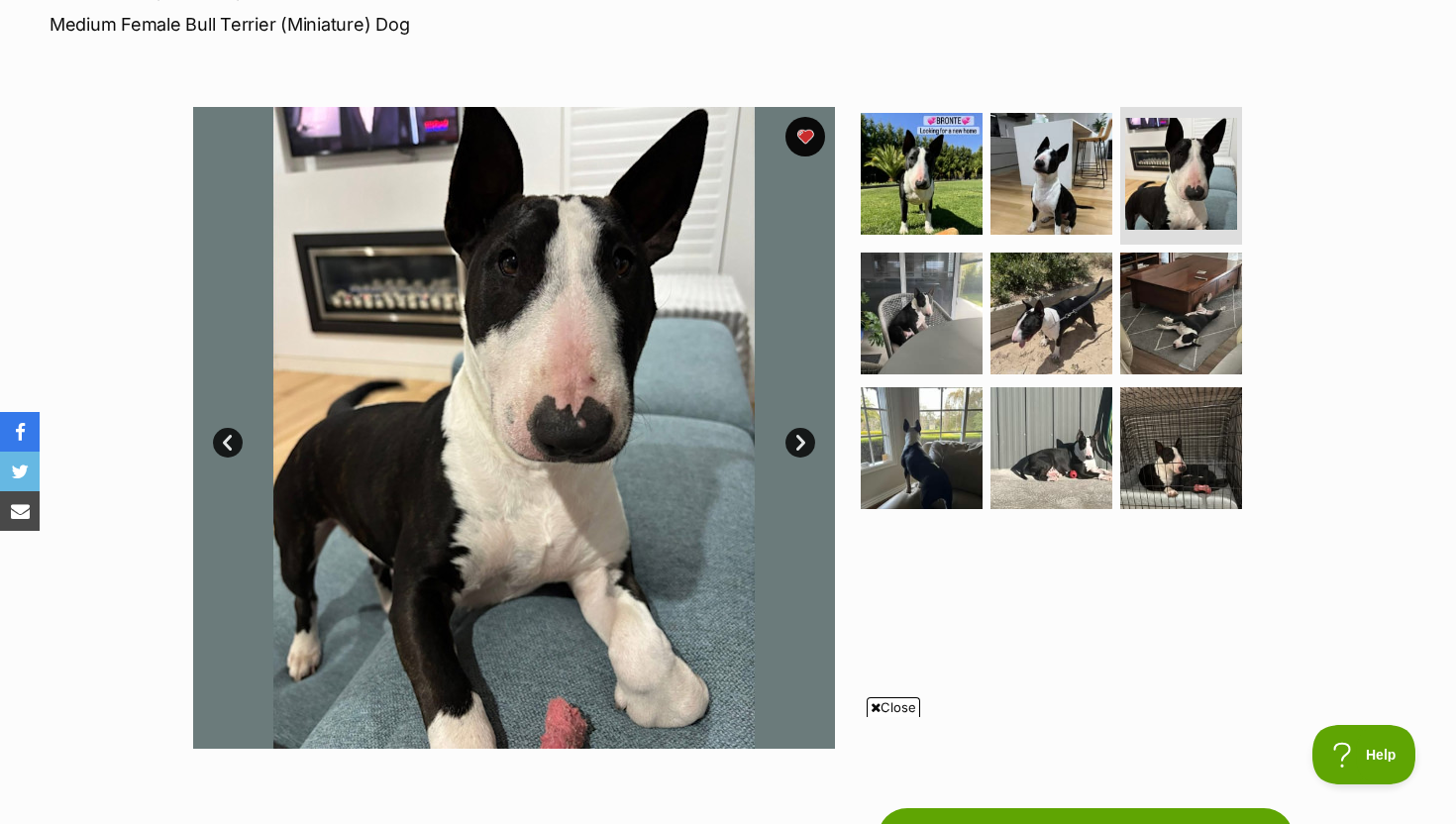 click on "Next" at bounding box center [800, 443] 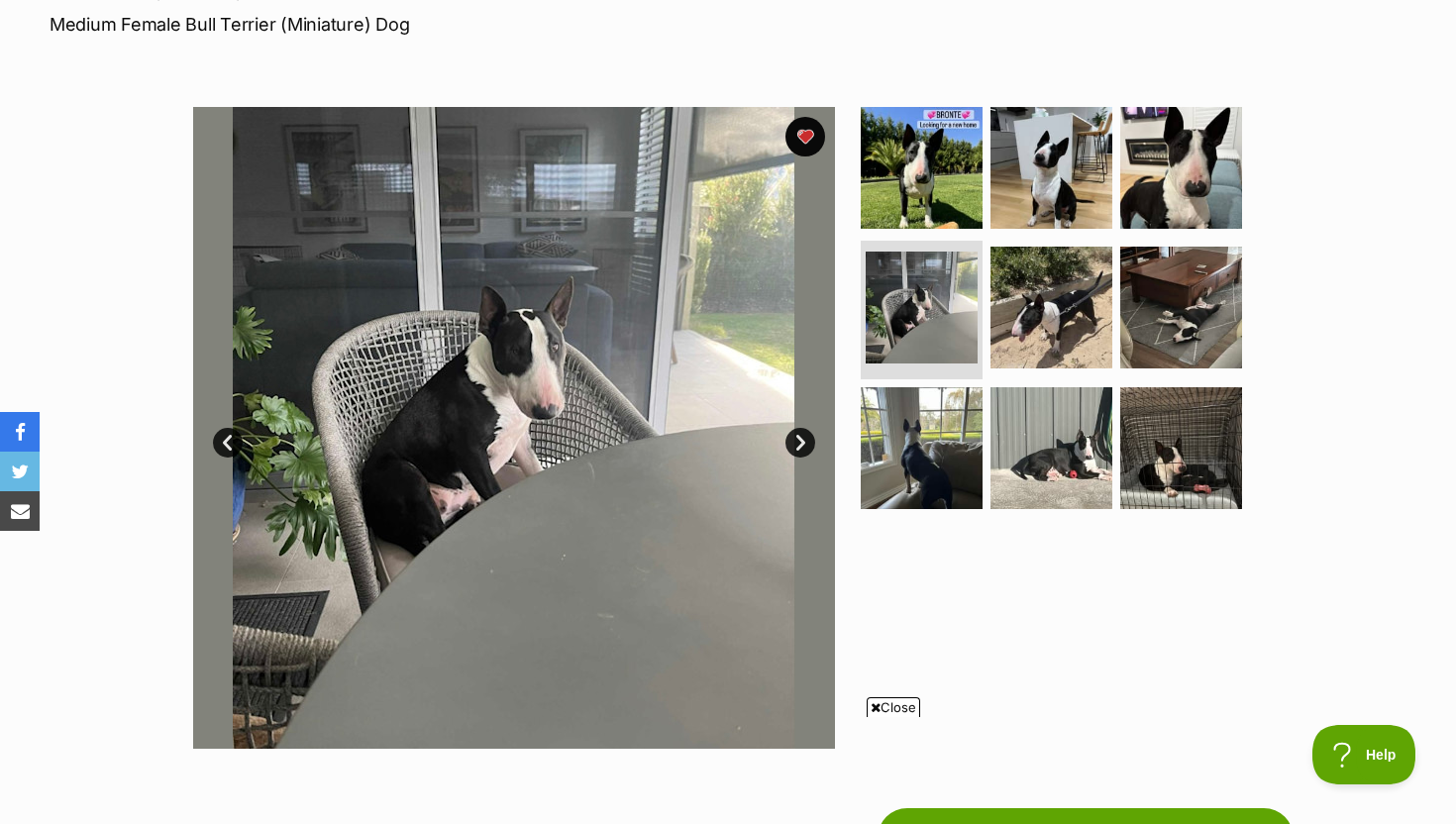 click on "Next" at bounding box center [800, 443] 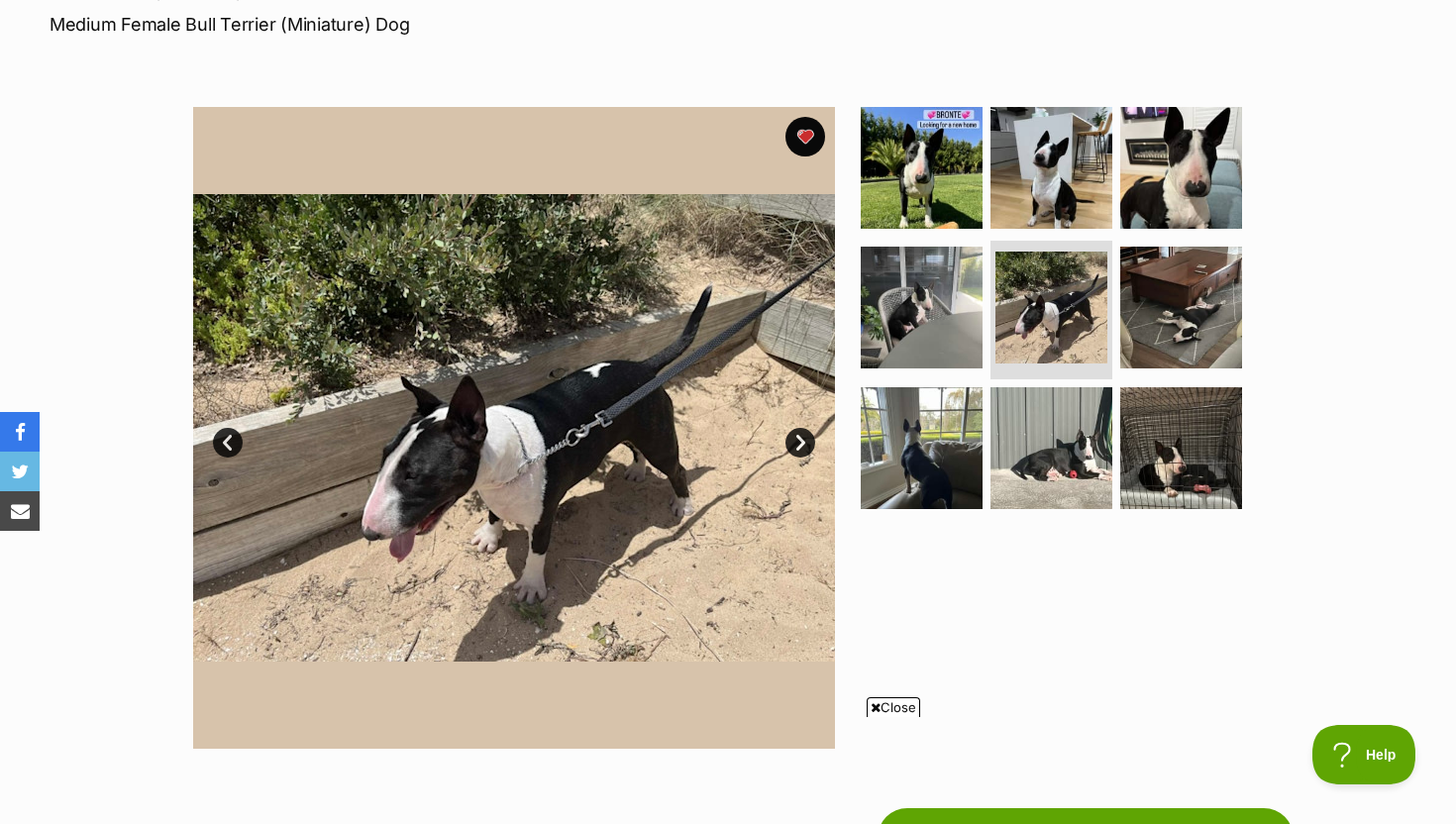 click on "Next" at bounding box center [800, 443] 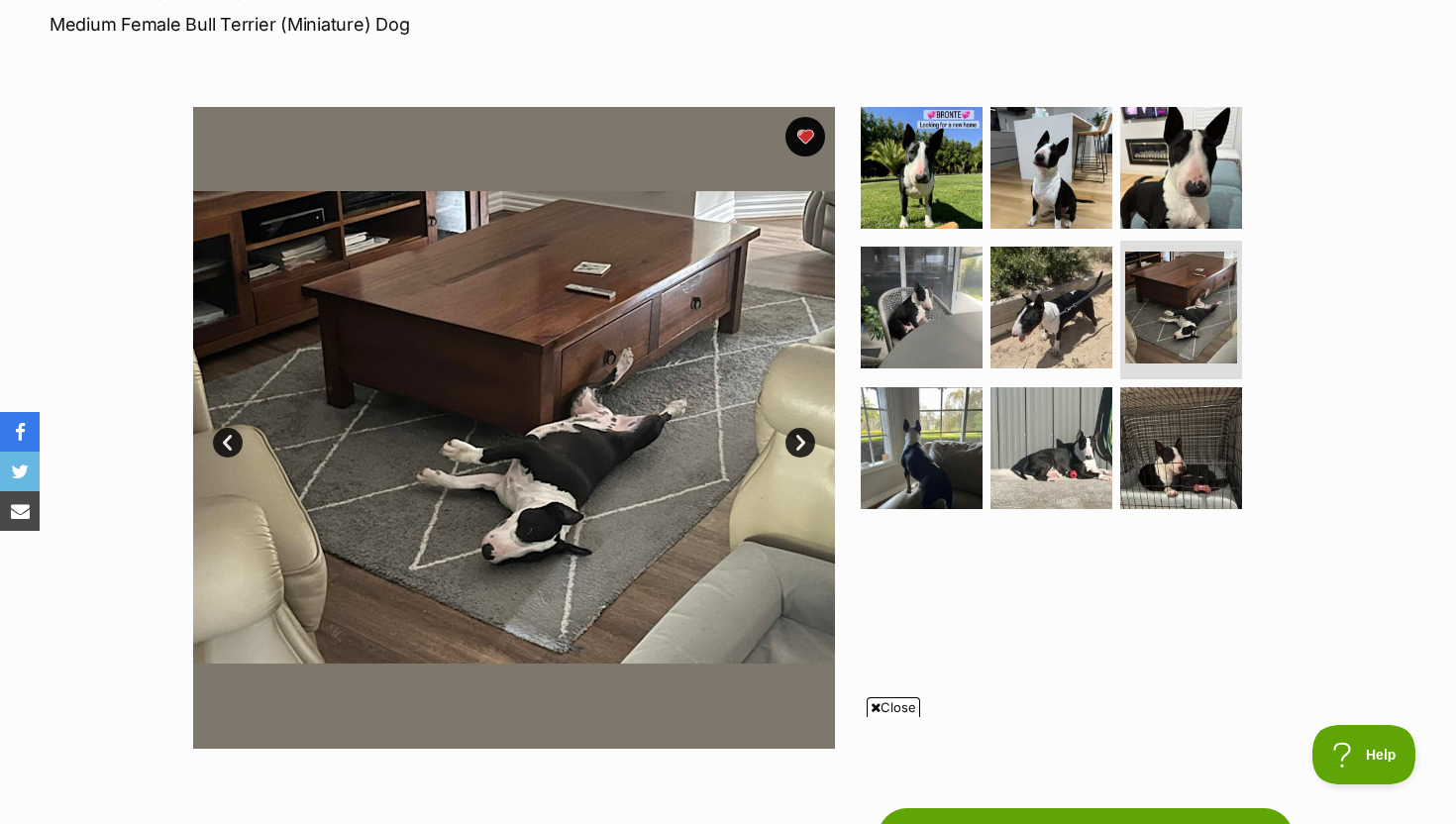 click on "Next" at bounding box center (800, 443) 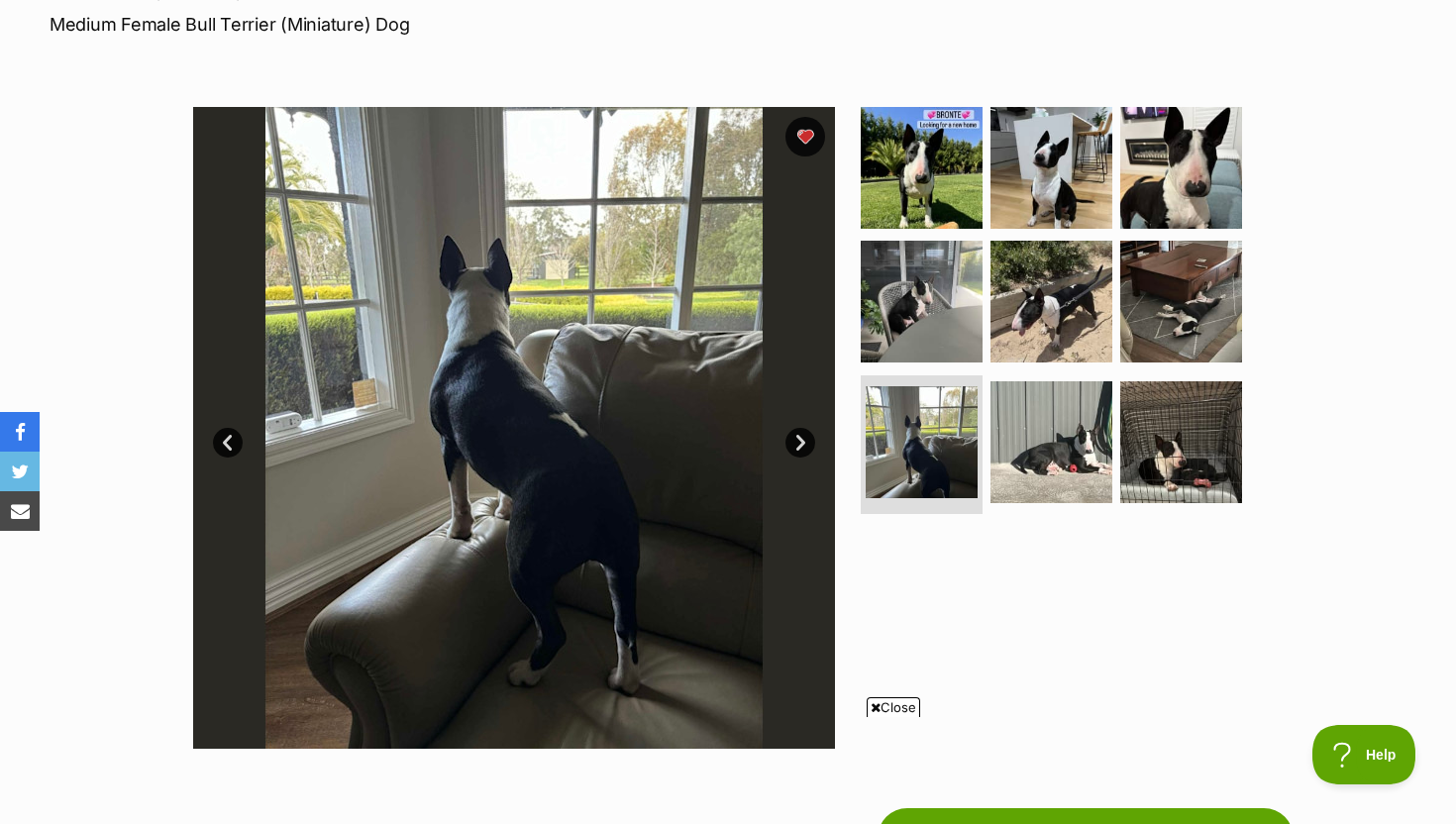 click on "Next" at bounding box center [800, 443] 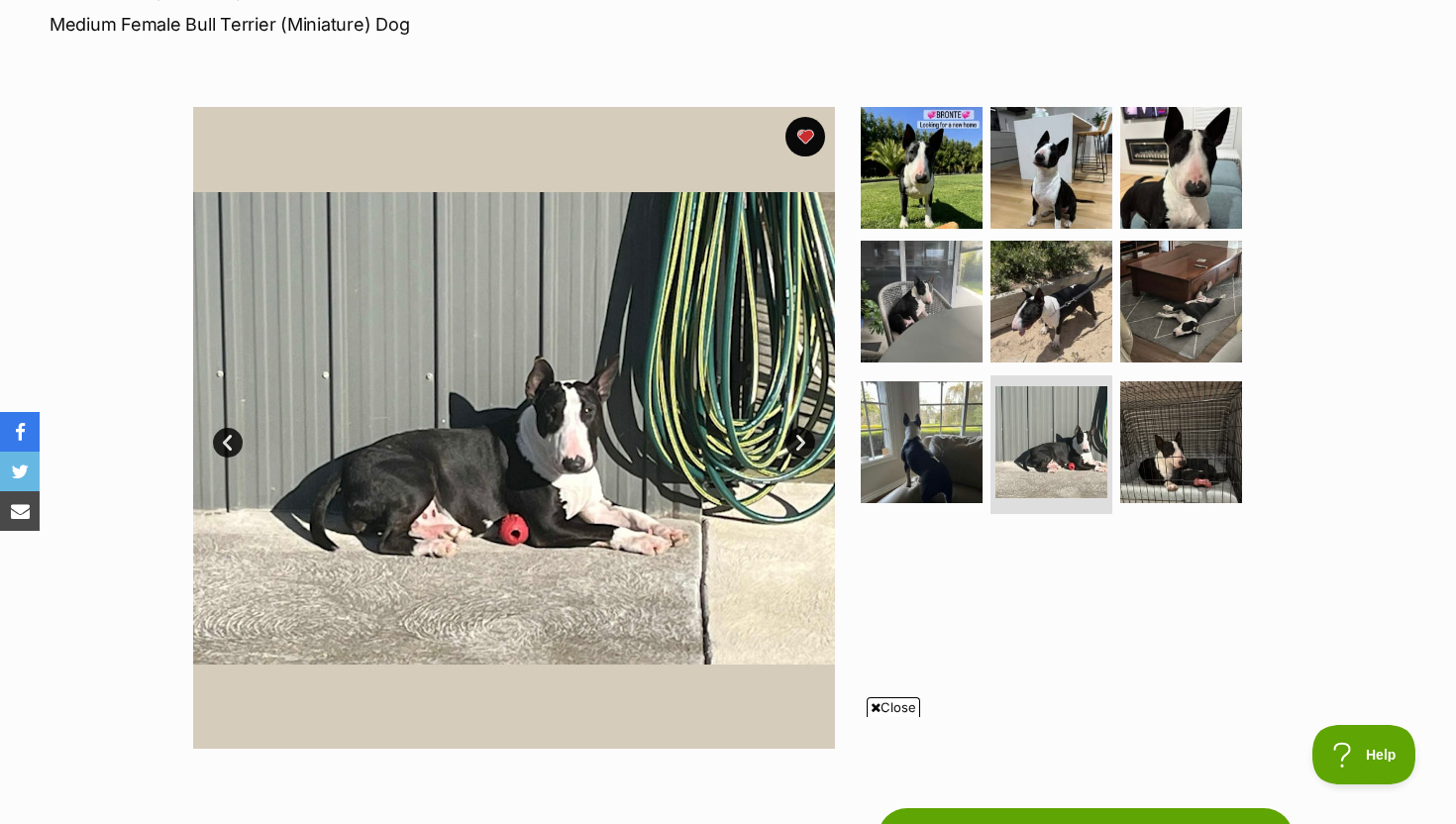 click on "Next" at bounding box center [800, 443] 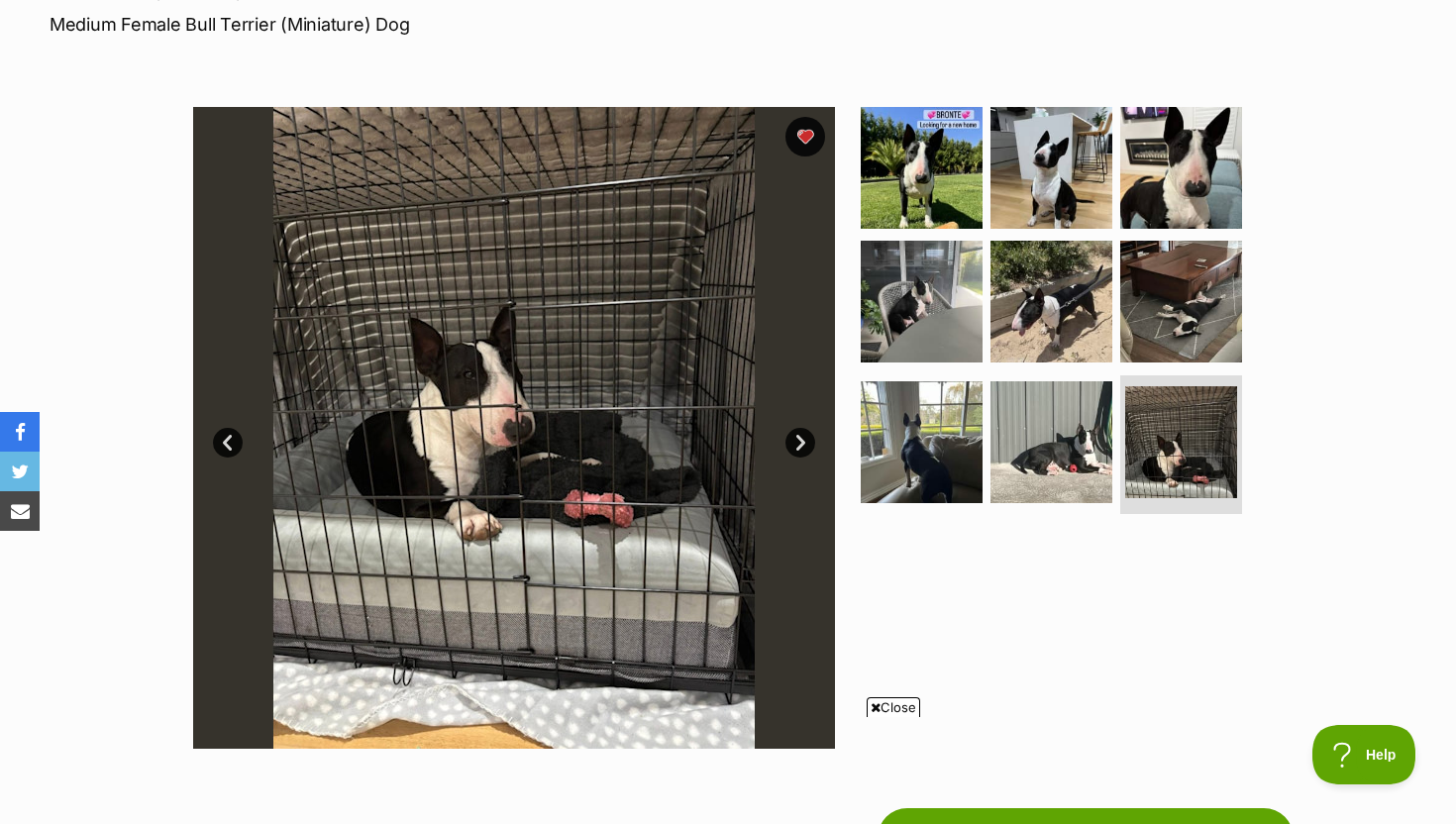 click on "Next" at bounding box center [800, 443] 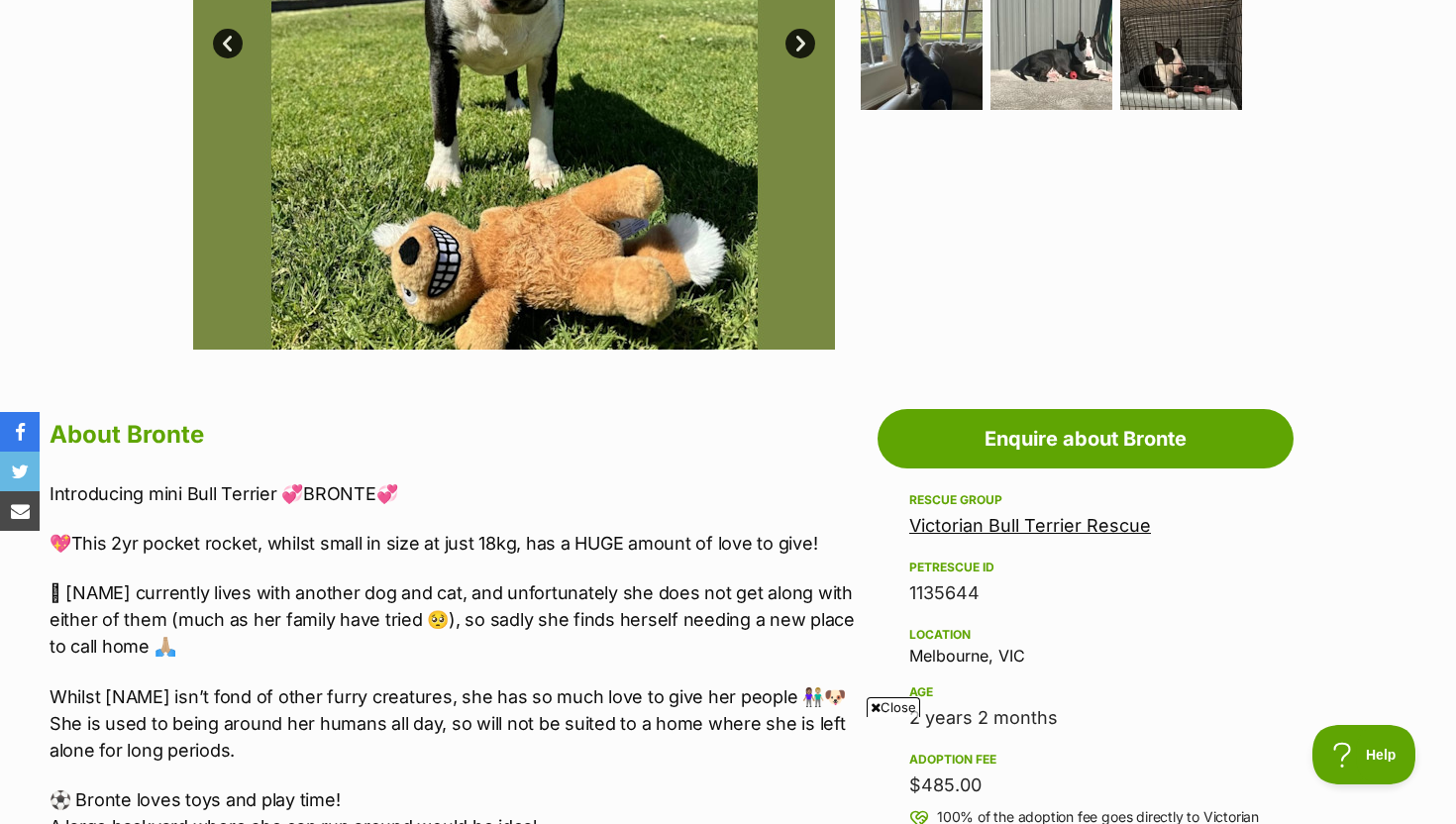 scroll, scrollTop: 734, scrollLeft: 0, axis: vertical 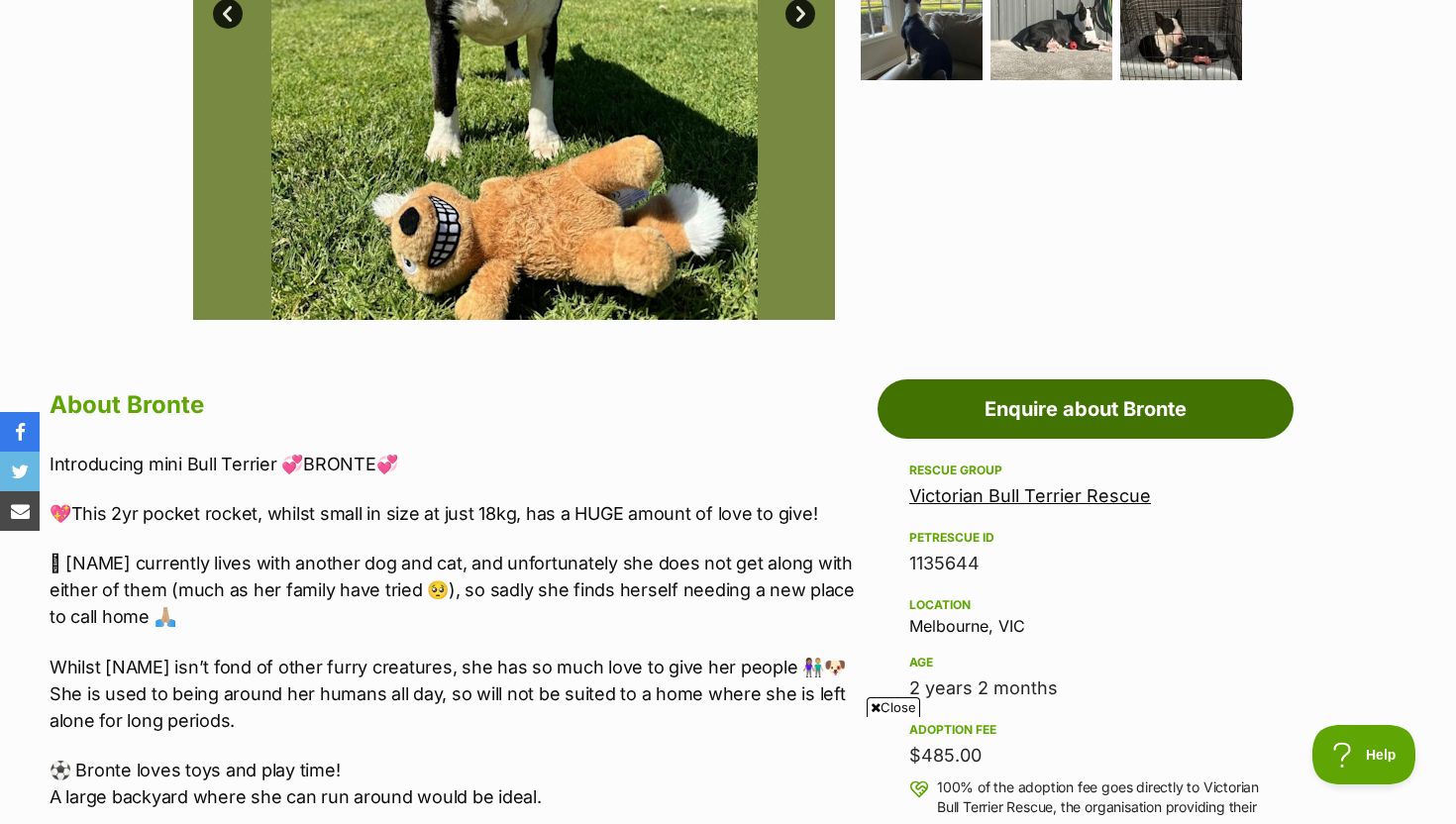 click on "Enquire about Bronte" at bounding box center [1086, 409] 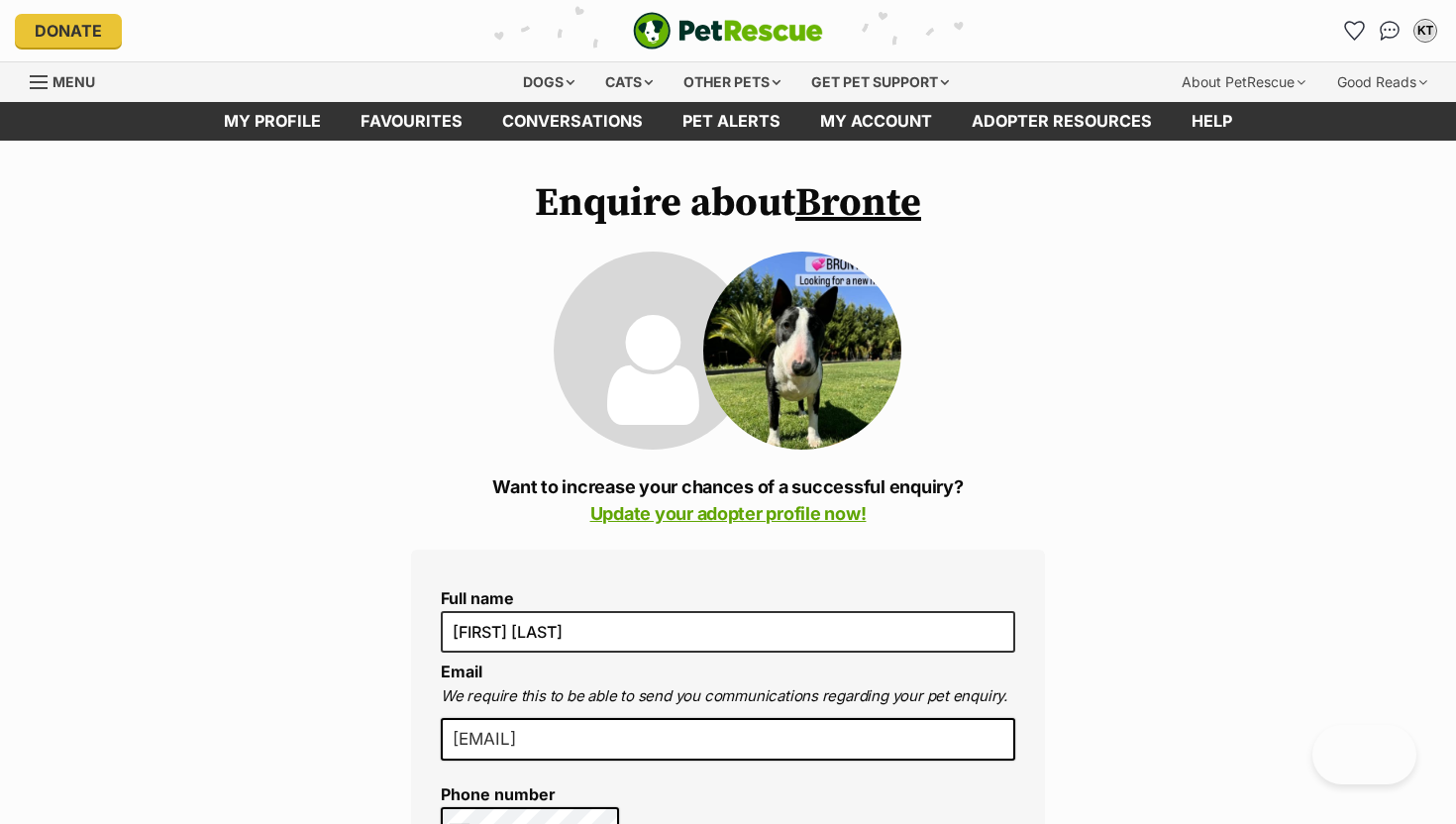 scroll, scrollTop: 0, scrollLeft: 0, axis: both 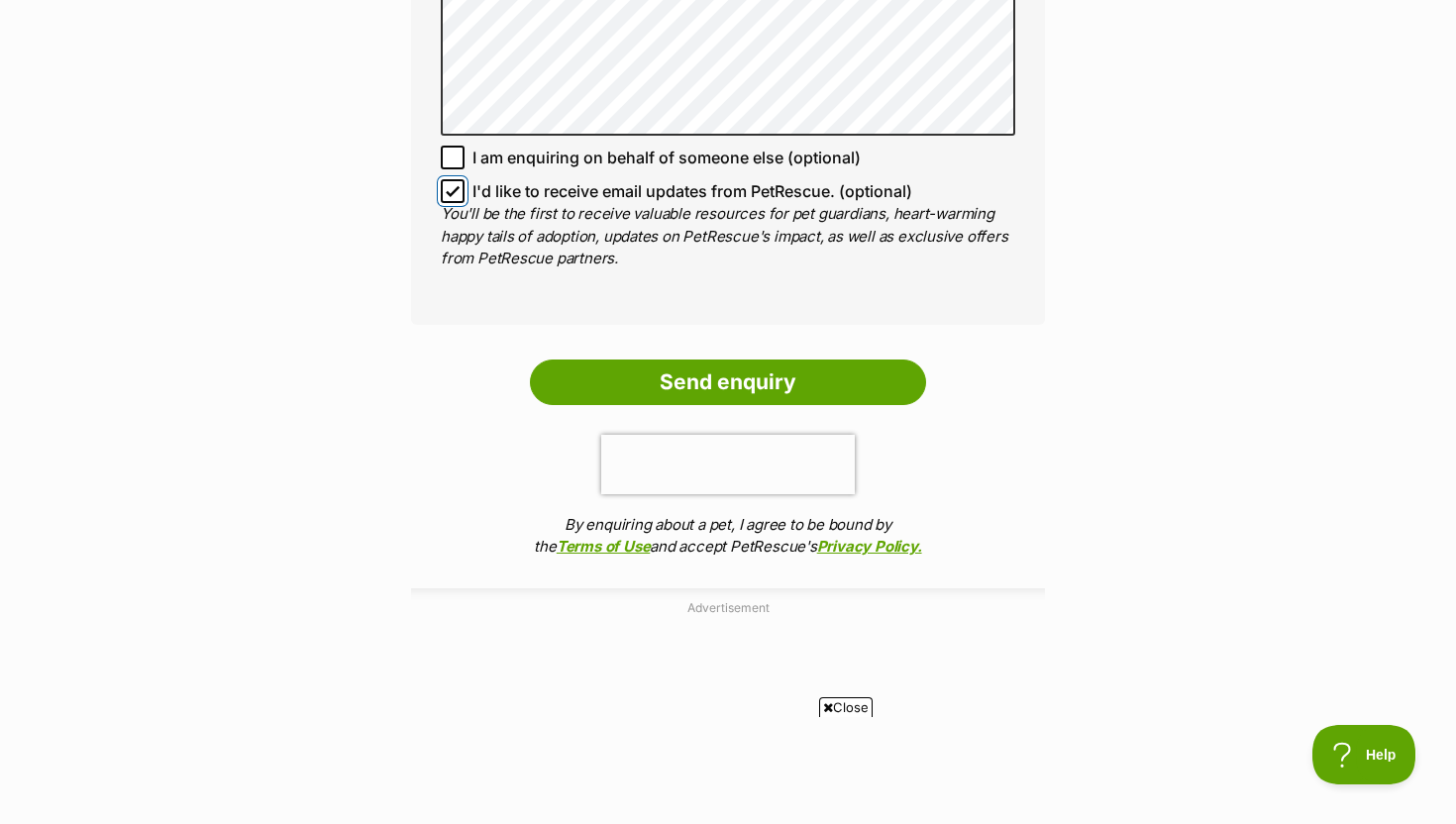 click on "I'd like to receive email updates from PetRescue. (optional)" at bounding box center [453, 191] 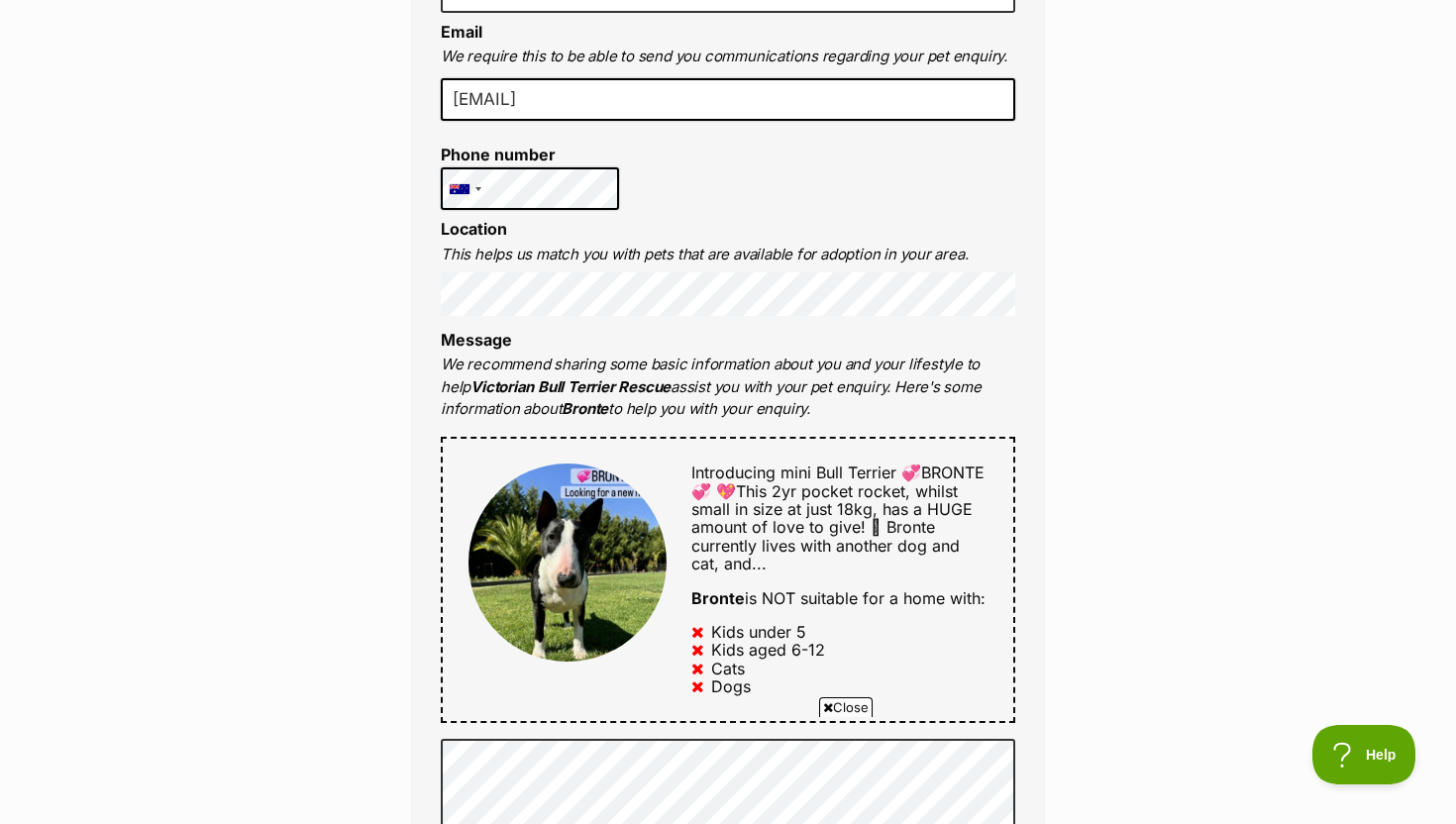 scroll, scrollTop: 612, scrollLeft: 0, axis: vertical 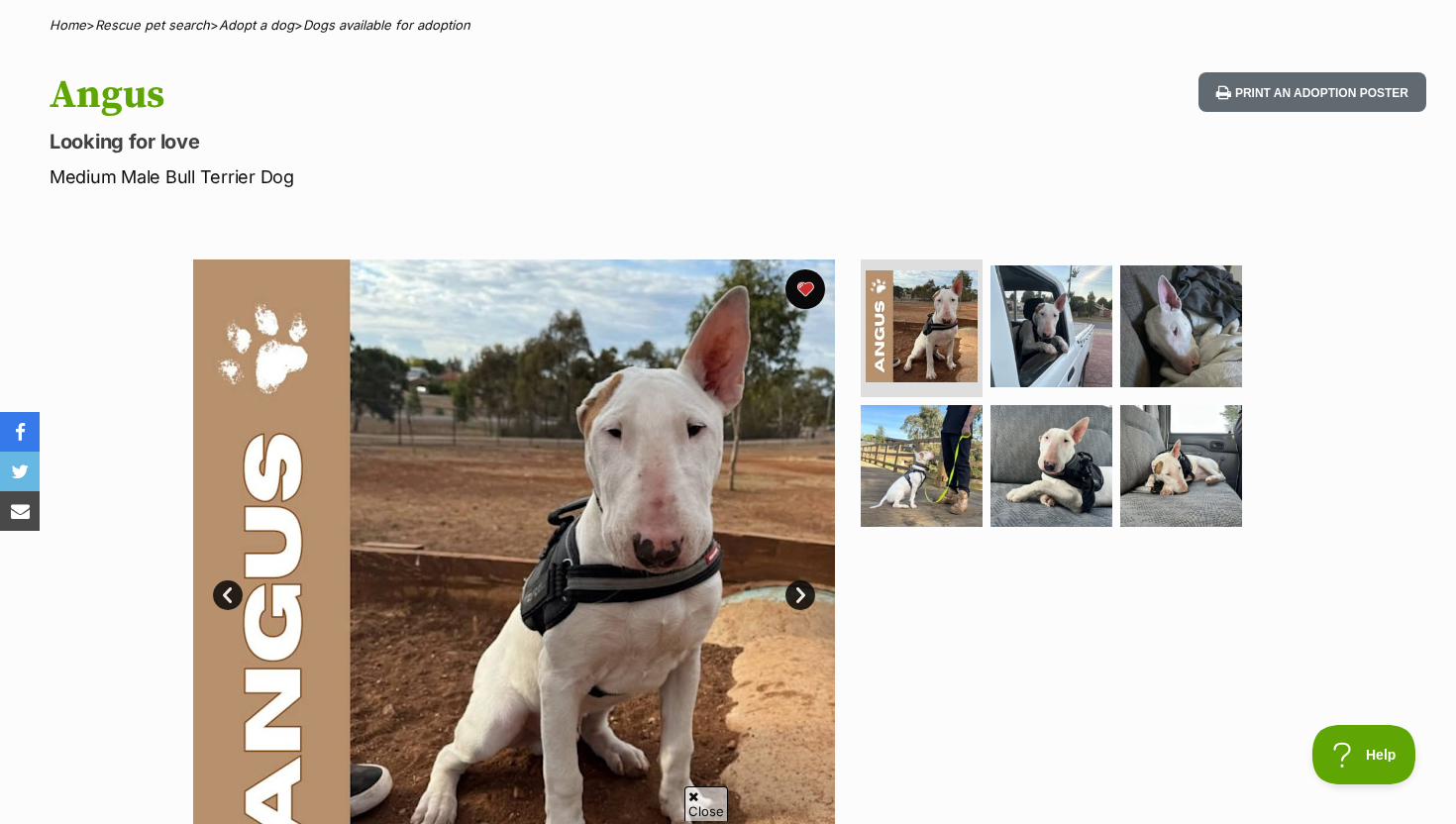 click at bounding box center (514, 580) 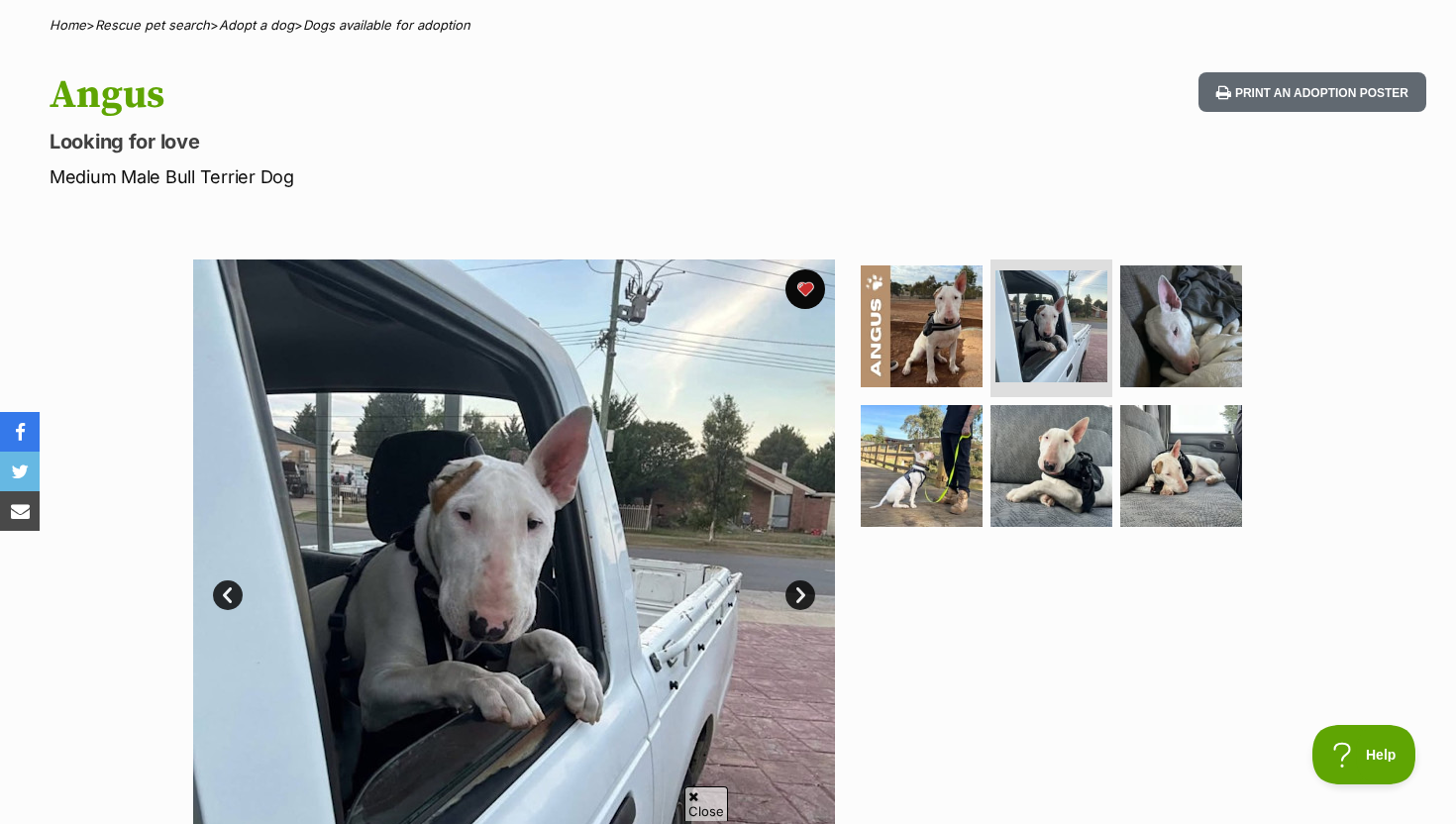 click on "Next" at bounding box center (800, 595) 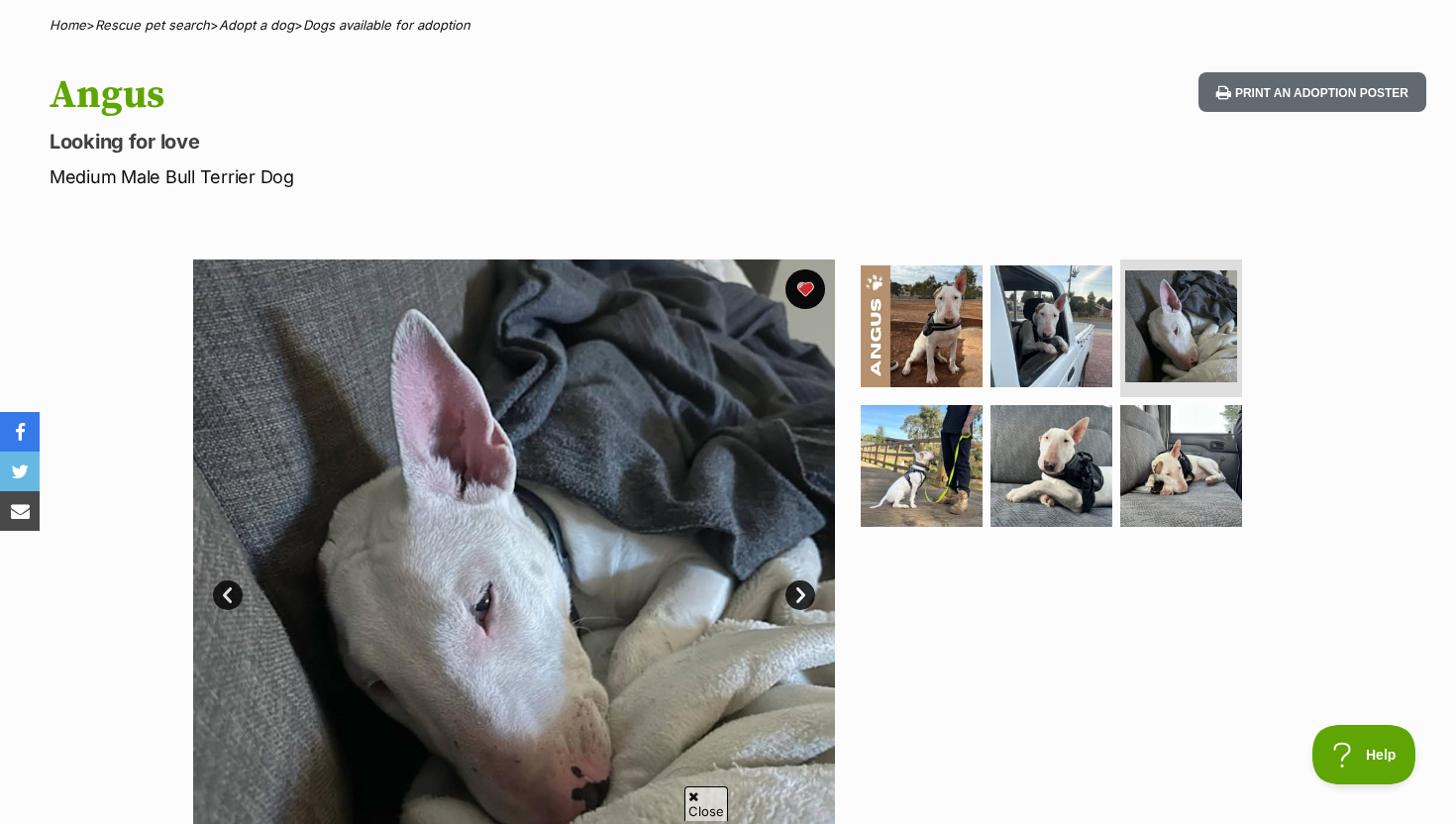 click on "Next" at bounding box center [800, 595] 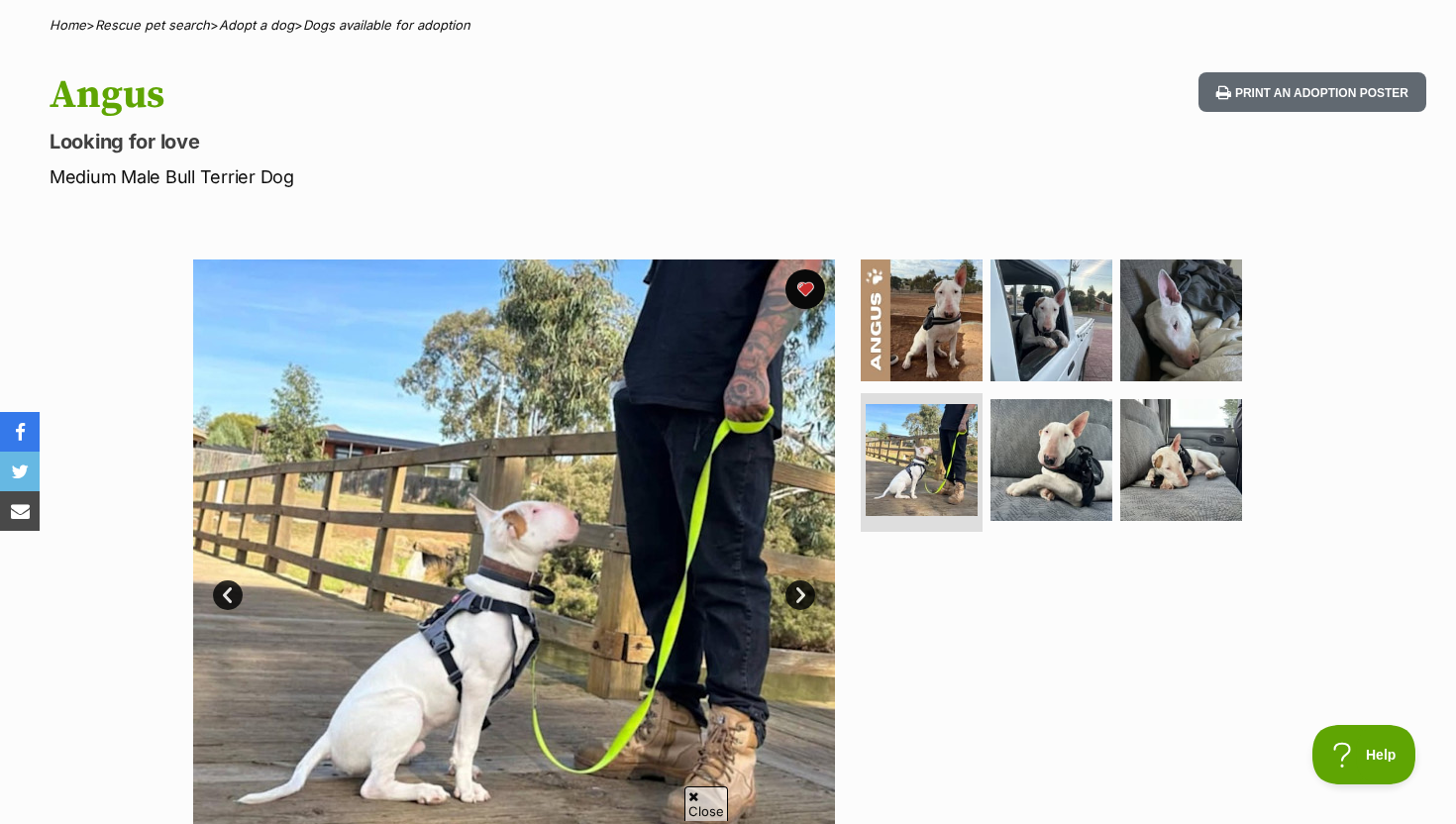 click on "Next" at bounding box center (800, 595) 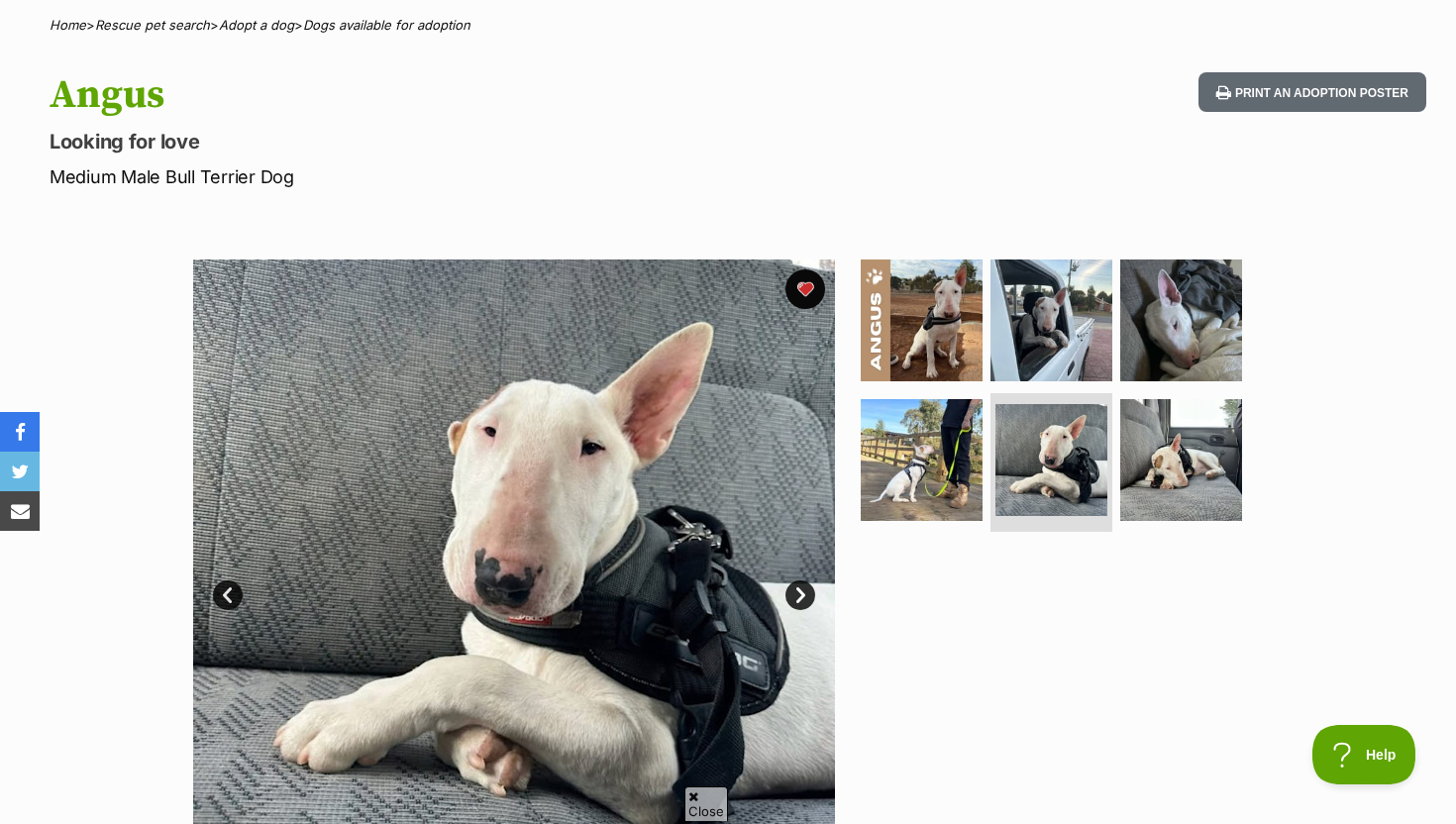 click on "Next" at bounding box center [800, 595] 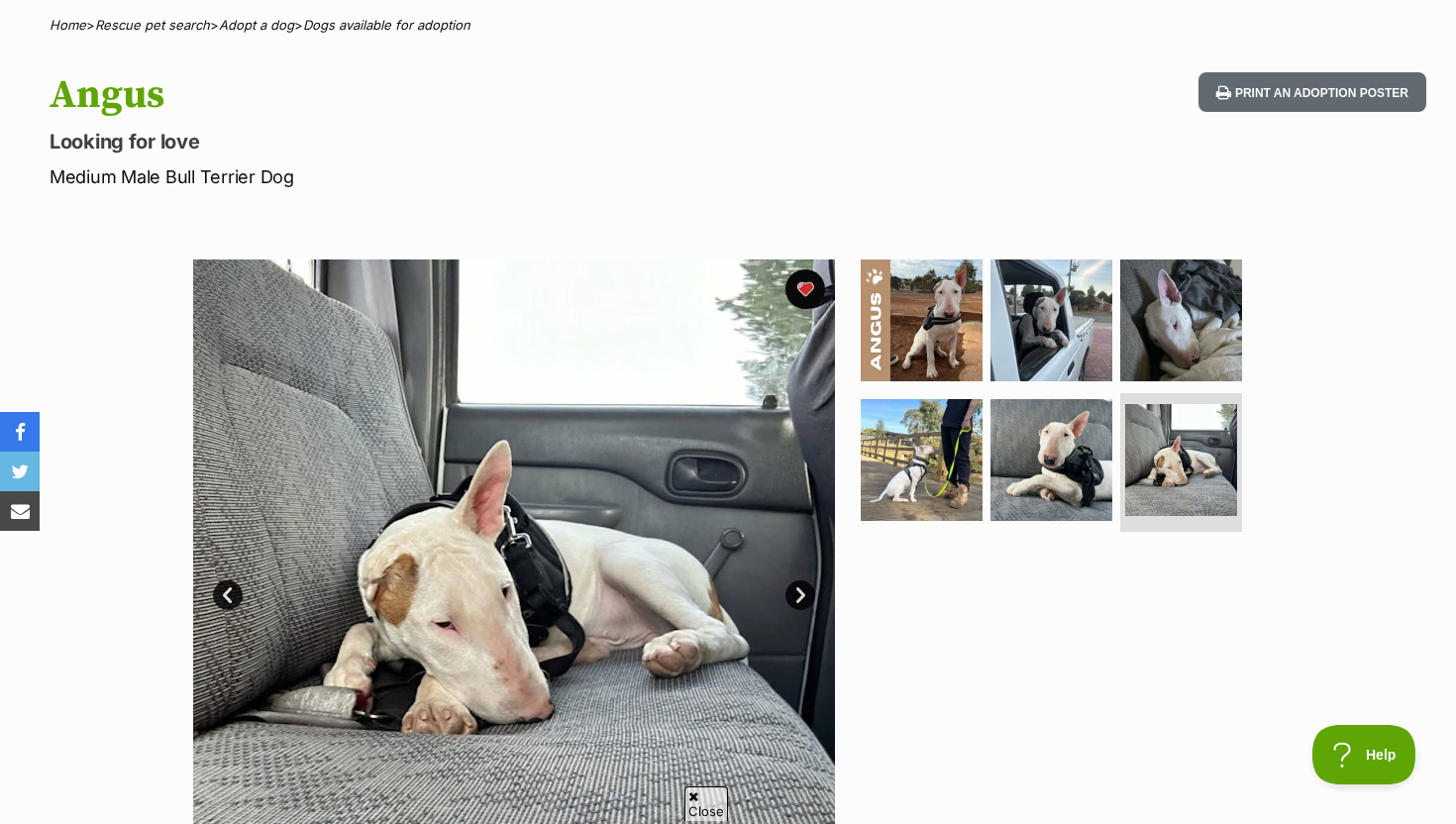 click on "Next" at bounding box center (800, 595) 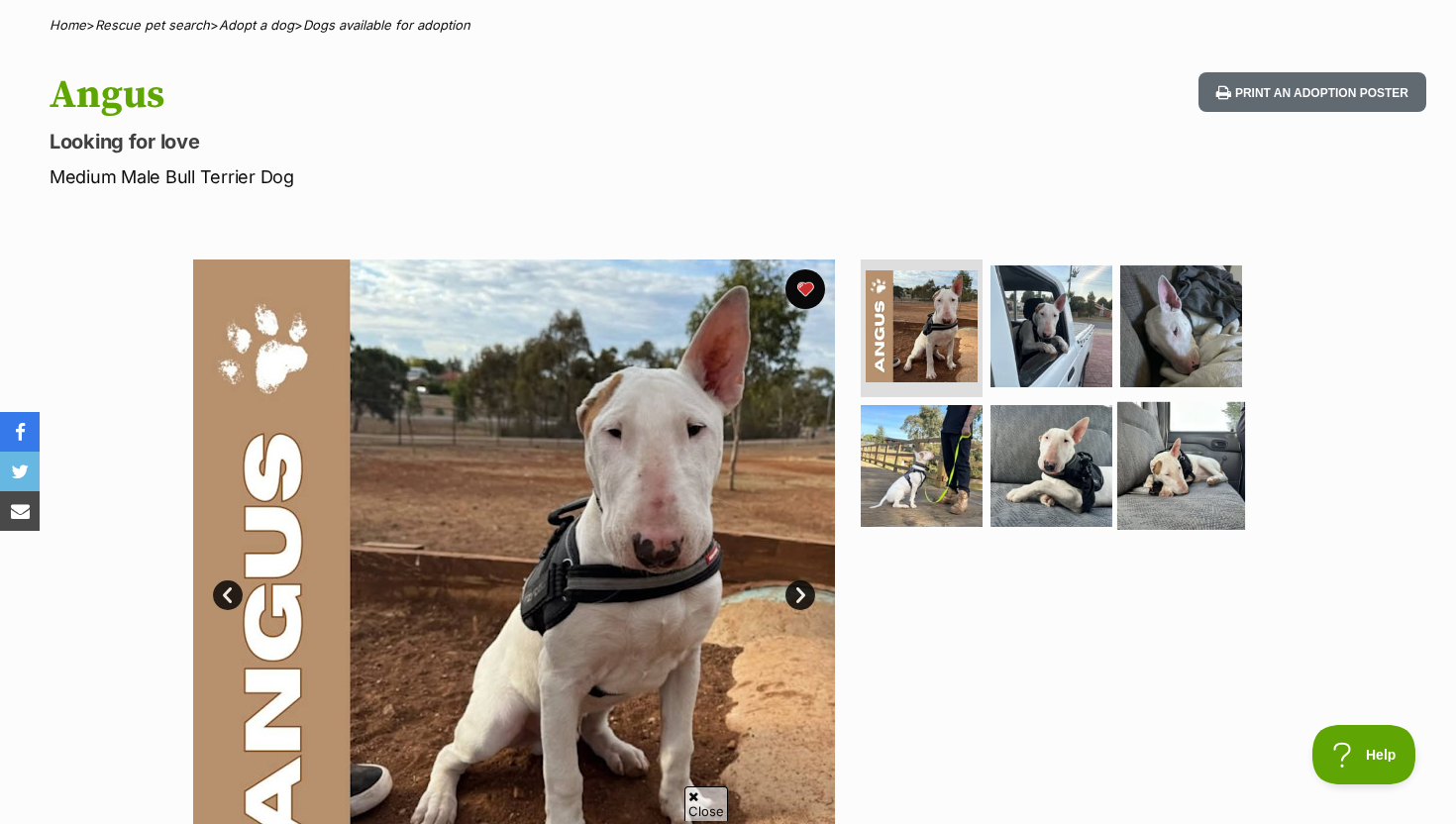 click at bounding box center (1181, 465) 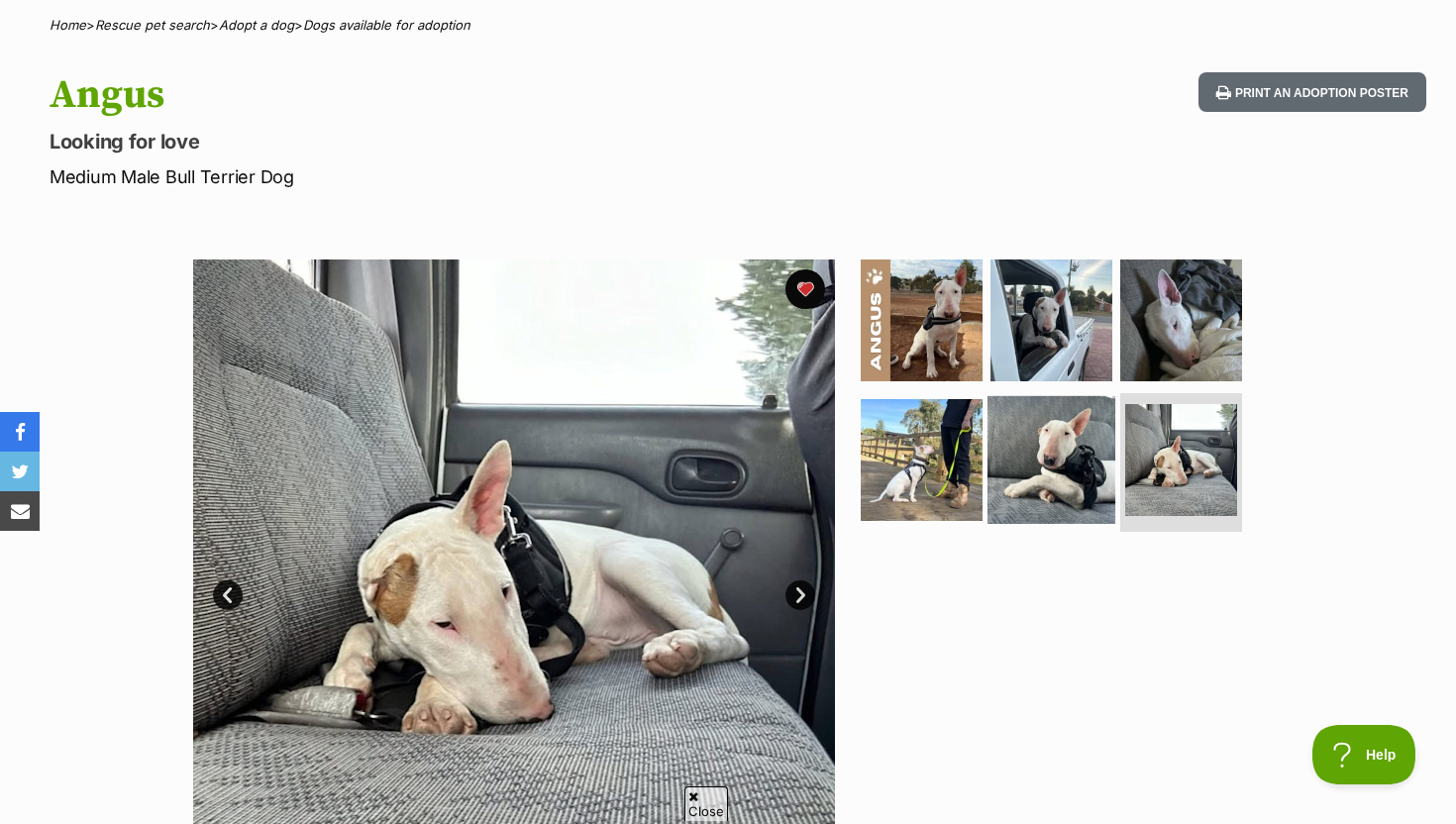 click at bounding box center [1051, 460] 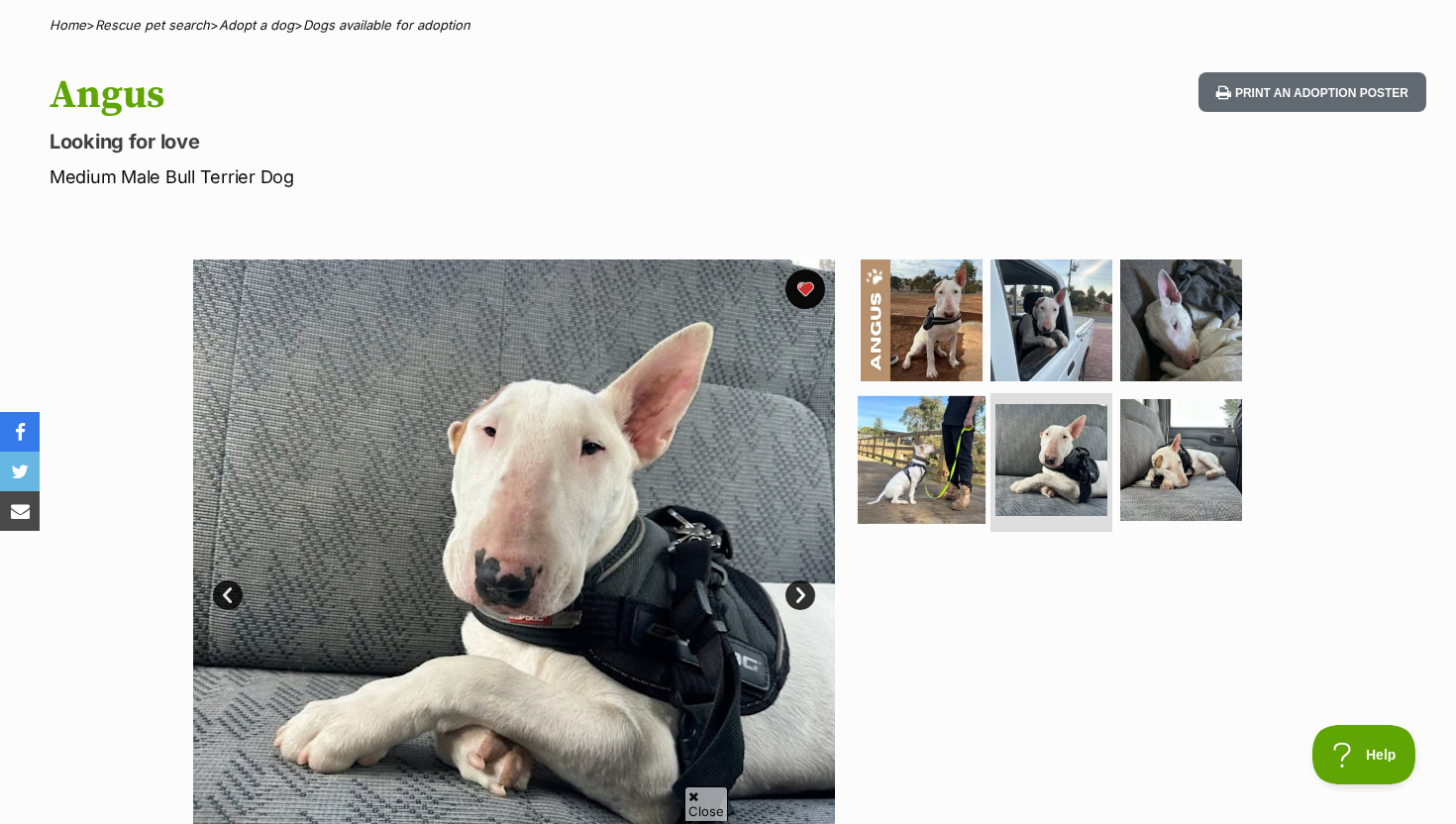 scroll, scrollTop: 0, scrollLeft: 0, axis: both 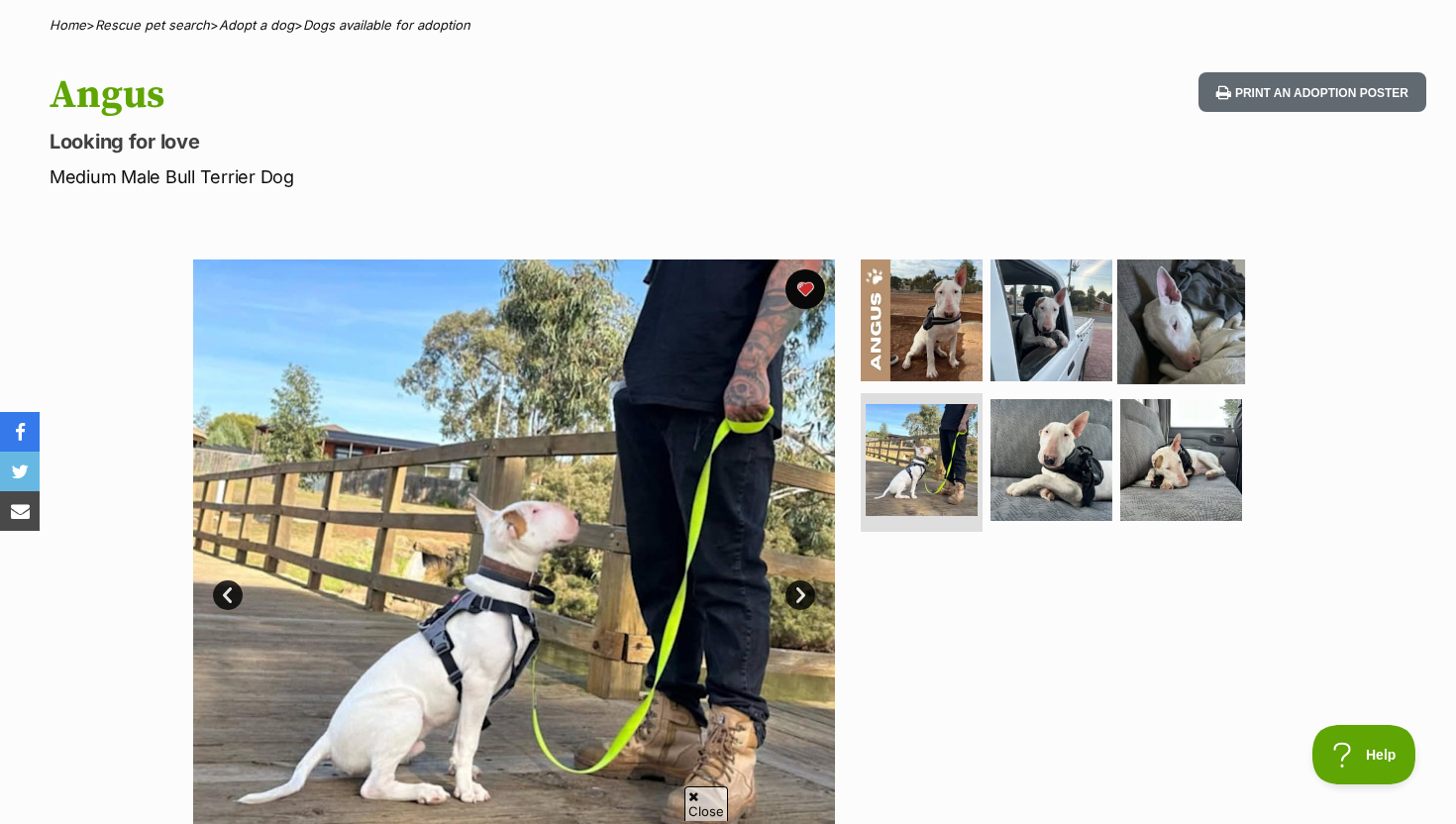 click at bounding box center (1181, 319) 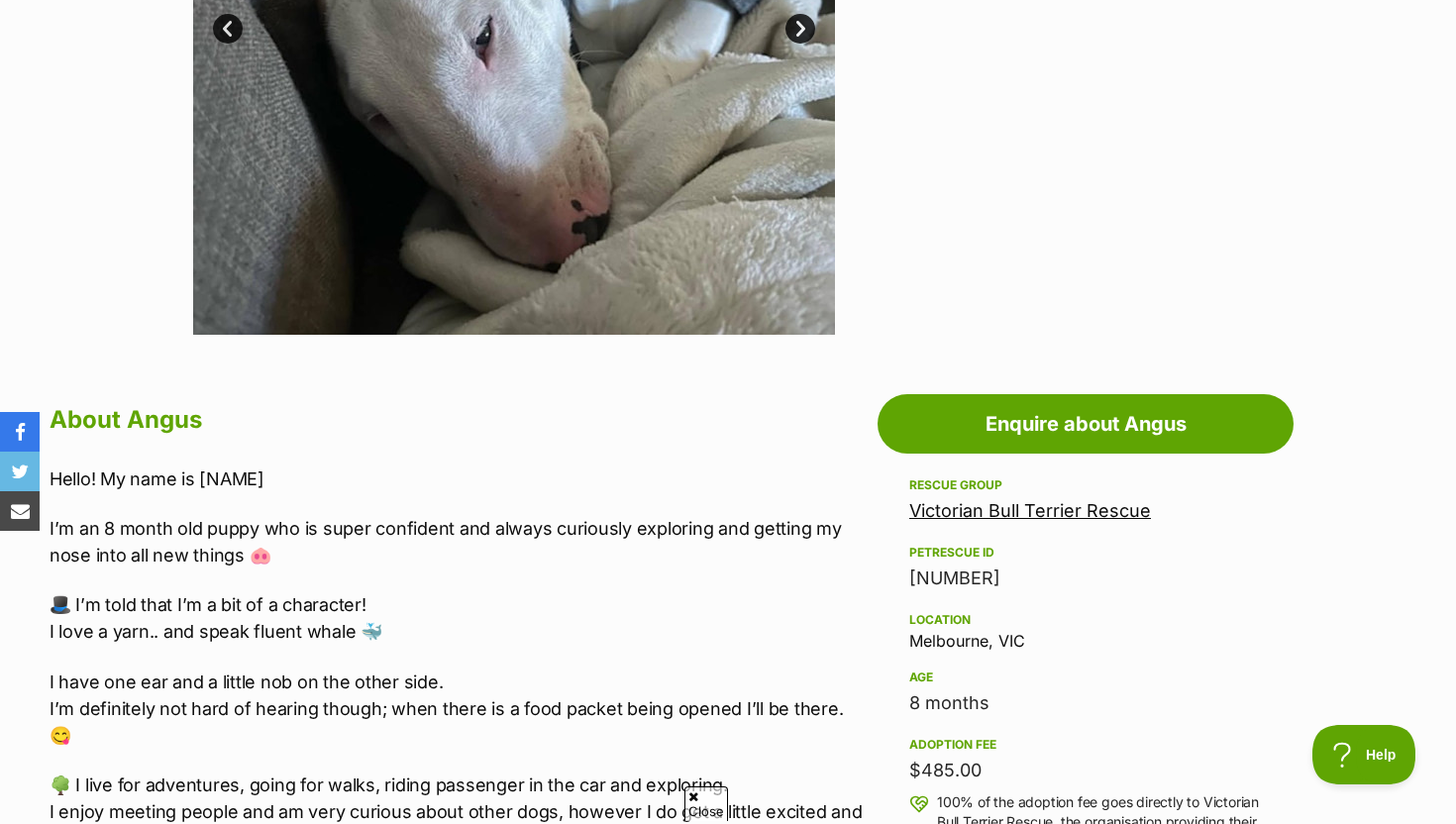 scroll, scrollTop: 718, scrollLeft: 0, axis: vertical 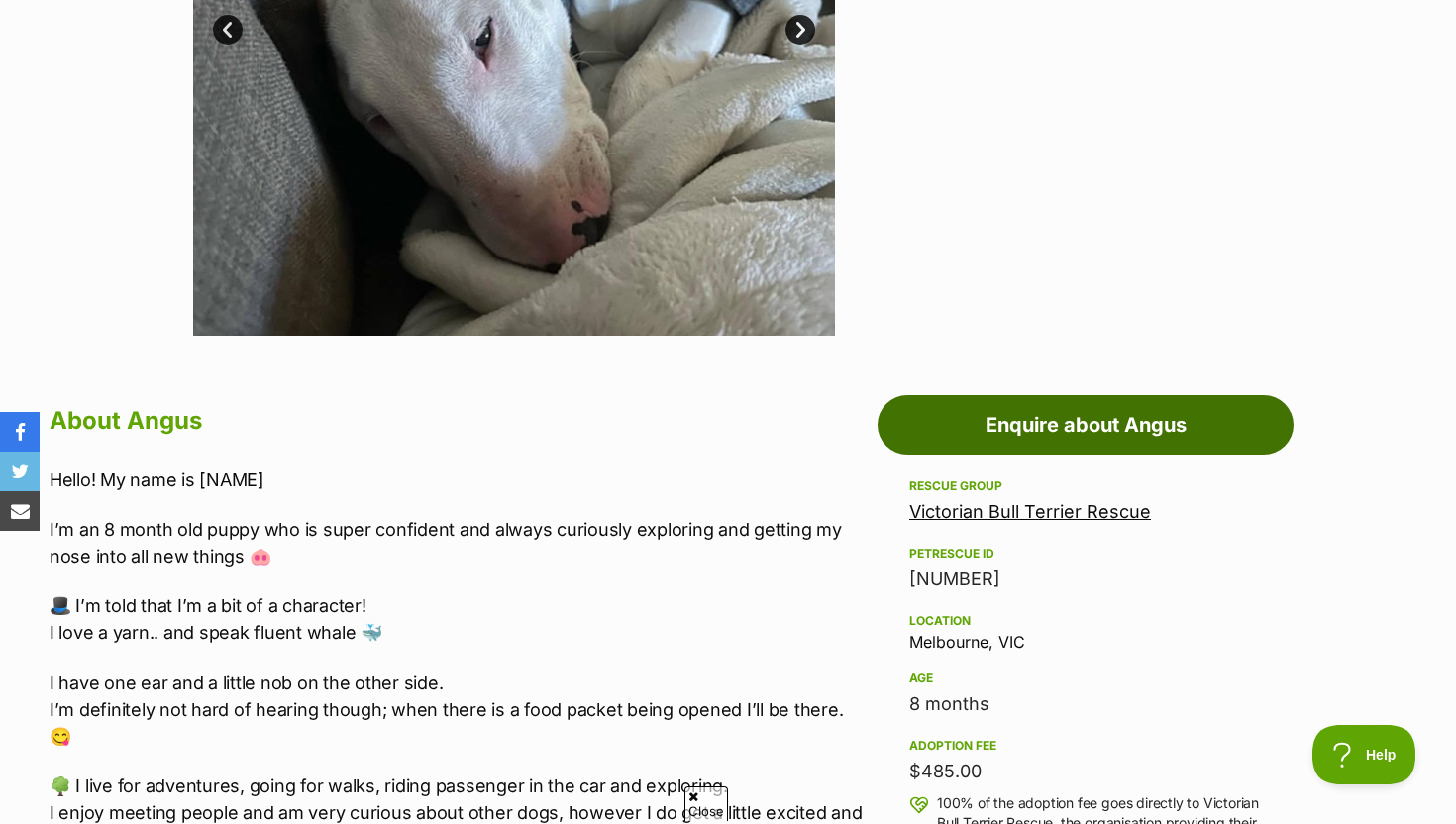 click on "Enquire about Angus" at bounding box center (1086, 425) 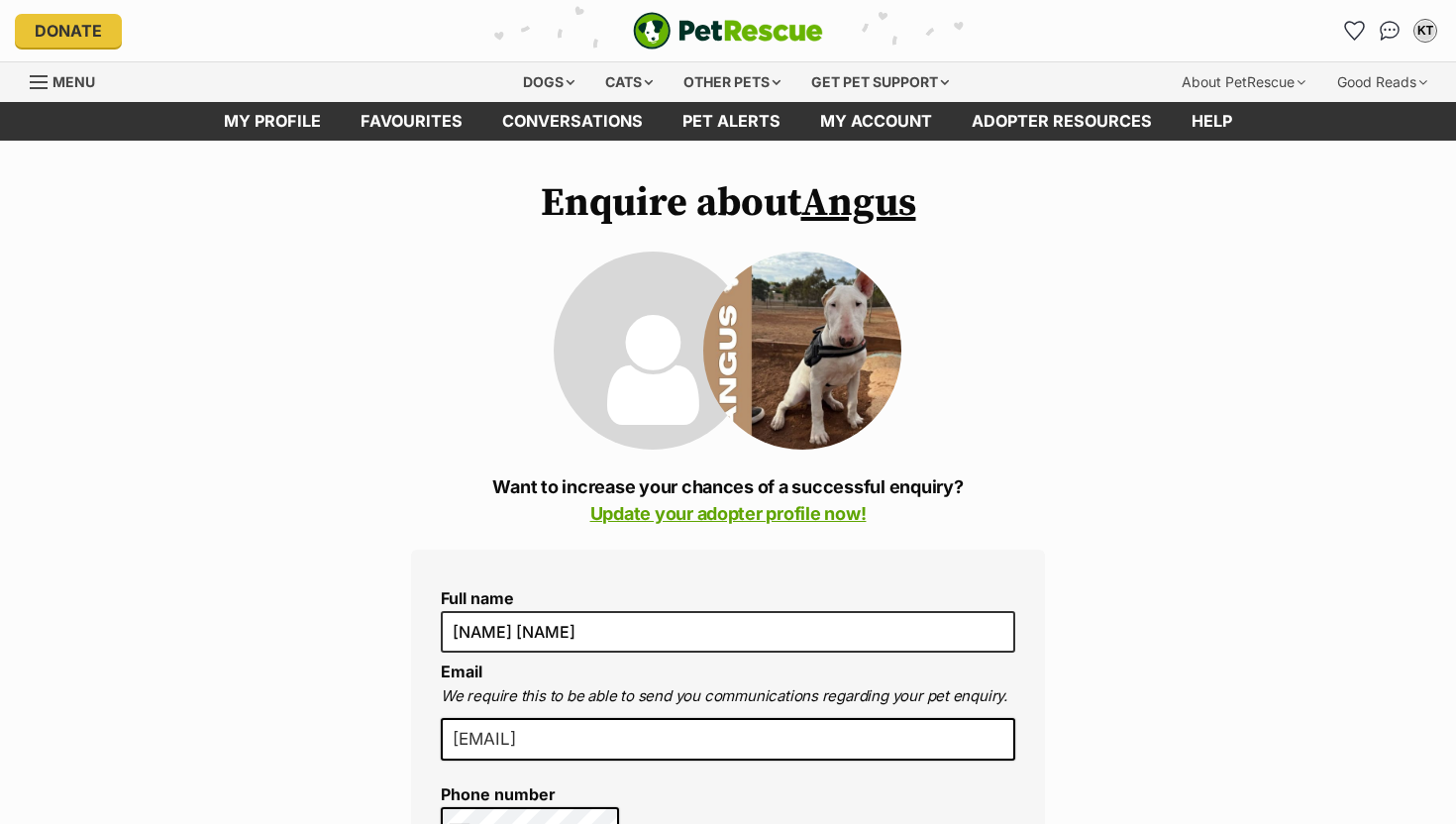 scroll, scrollTop: 0, scrollLeft: 0, axis: both 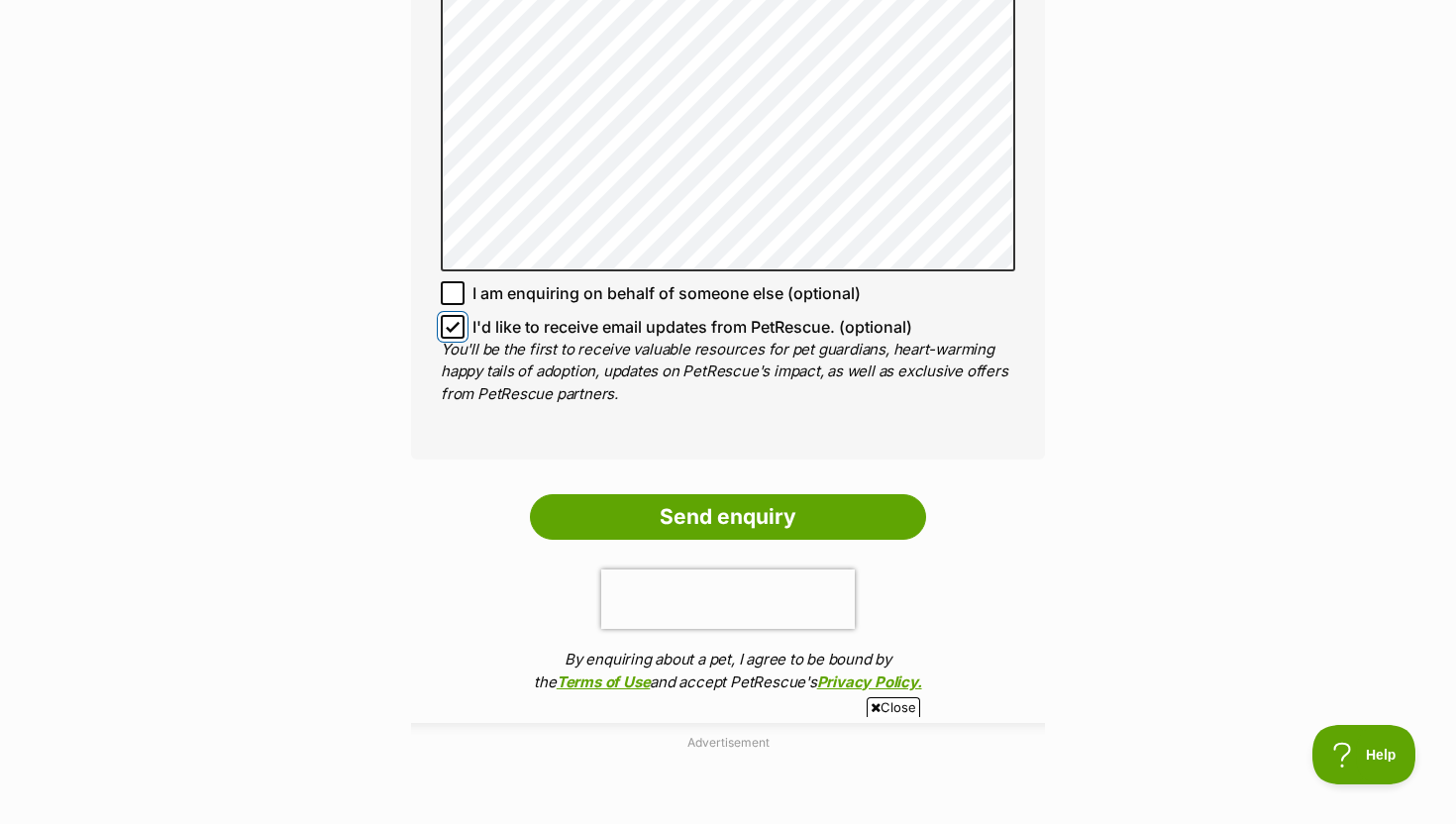 click on "I'd like to receive email updates from PetRescue. (optional)" at bounding box center (453, 327) 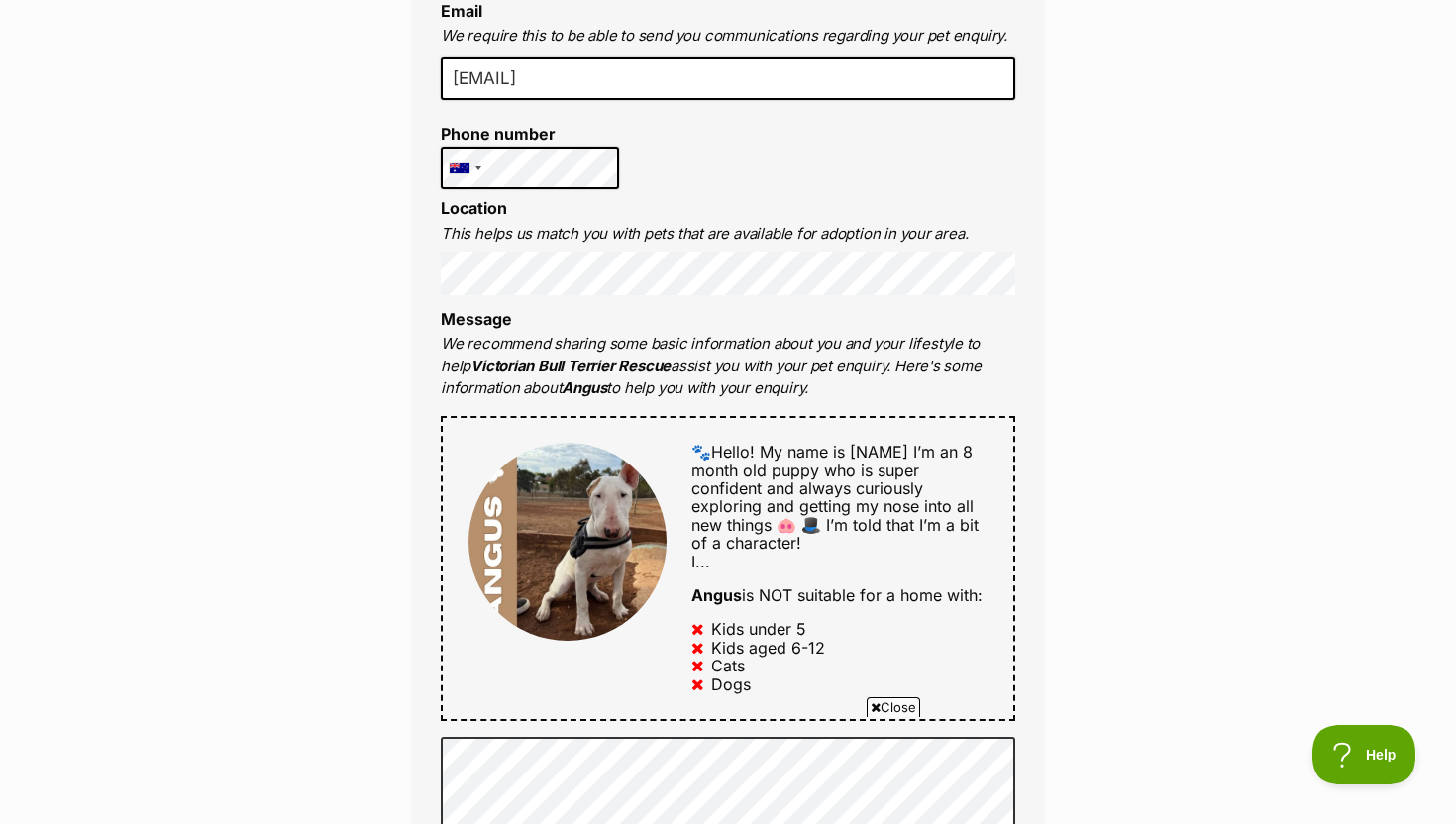 scroll, scrollTop: 659, scrollLeft: 0, axis: vertical 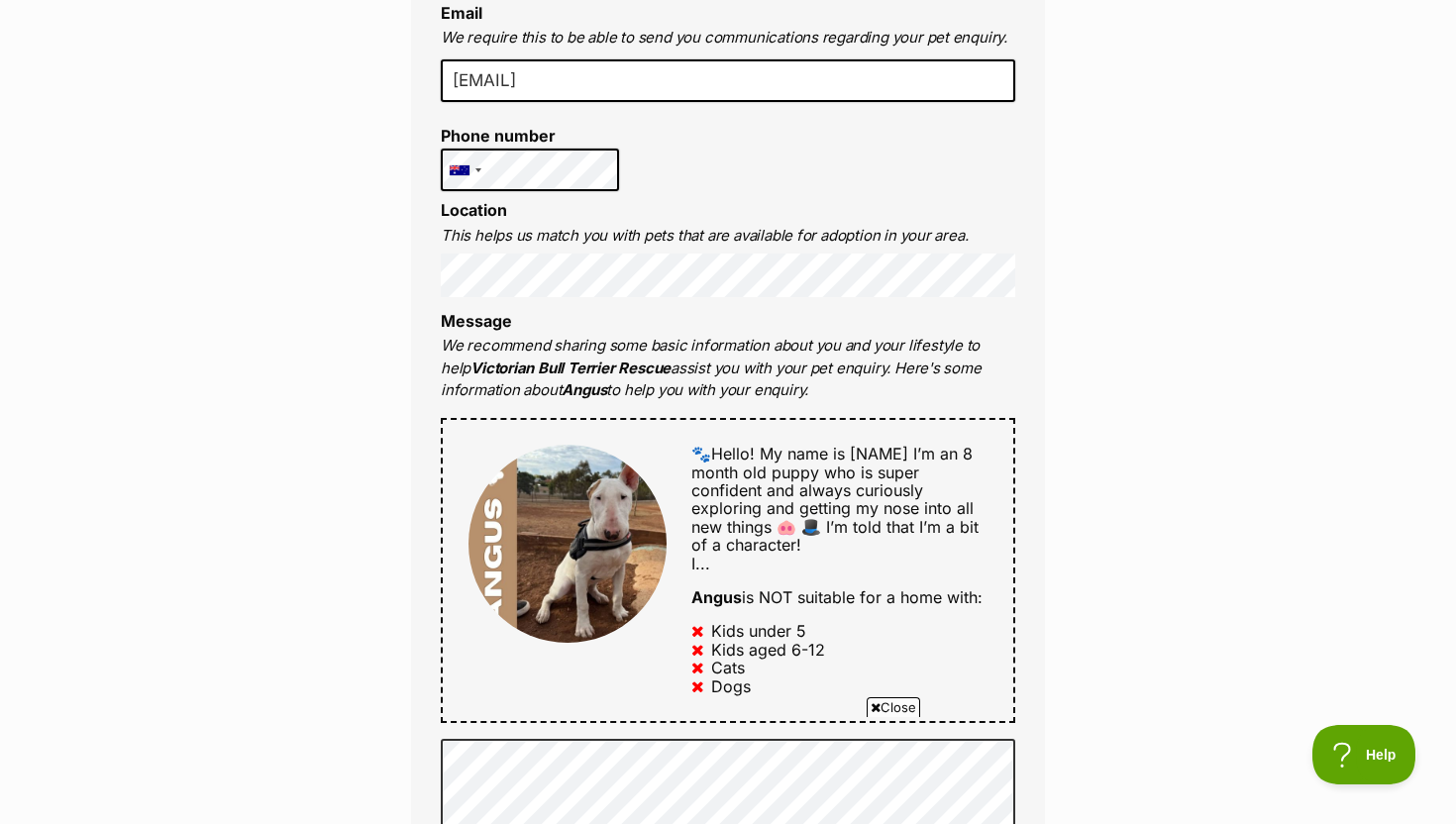 click on "Enquire about  Angus
Want to increase your chances of a successful enquiry?
Update your adopter profile now!
Full name Keeley Thornell
Email
We require this to be able to send you communications regarding your pet enquiry.
keeleythornell939@gmail.com
Phone number United States +1 United Kingdom +44 Afghanistan (‫افغانستان‬‎) +93 Albania (Shqipëri) +355 Algeria (‫الجزائر‬‎) +213 American Samoa +1684 Andorra +376 Angola +244 Anguilla +1264 Antigua and Barbuda +1268 Argentina +54 Armenia (Հայաստան) +374 Aruba +297 Australia +61 Austria (Österreich) +43 Azerbaijan (Azərbaycan) +994 Bahamas +1242 Bahrain (‫البحرين‬‎) +973 Bangladesh (বাংলাদেশ) +880 Barbados +1246 Belarus (Беларусь) +375 Belgium (België) +32 Belize +501 Benin (Bénin) +229 Bermuda +1441 Bhutan (འབྲུག) +975 Bolivia +591 Bosnia and Herzegovina (Босна и Херцеговина) +387 Botswana +267 Brazil (Brasil)" at bounding box center [728, 647] 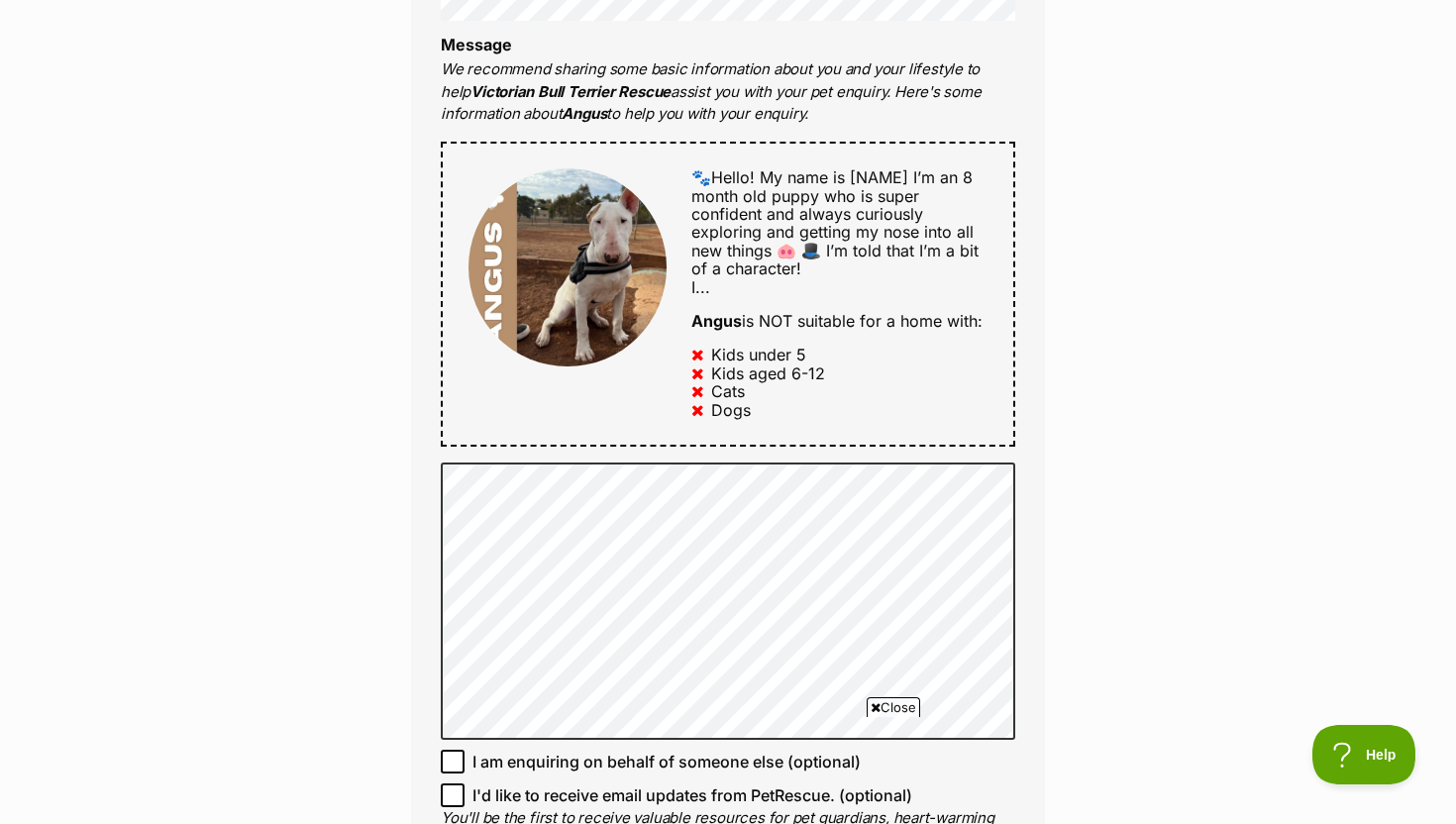 scroll, scrollTop: 937, scrollLeft: 0, axis: vertical 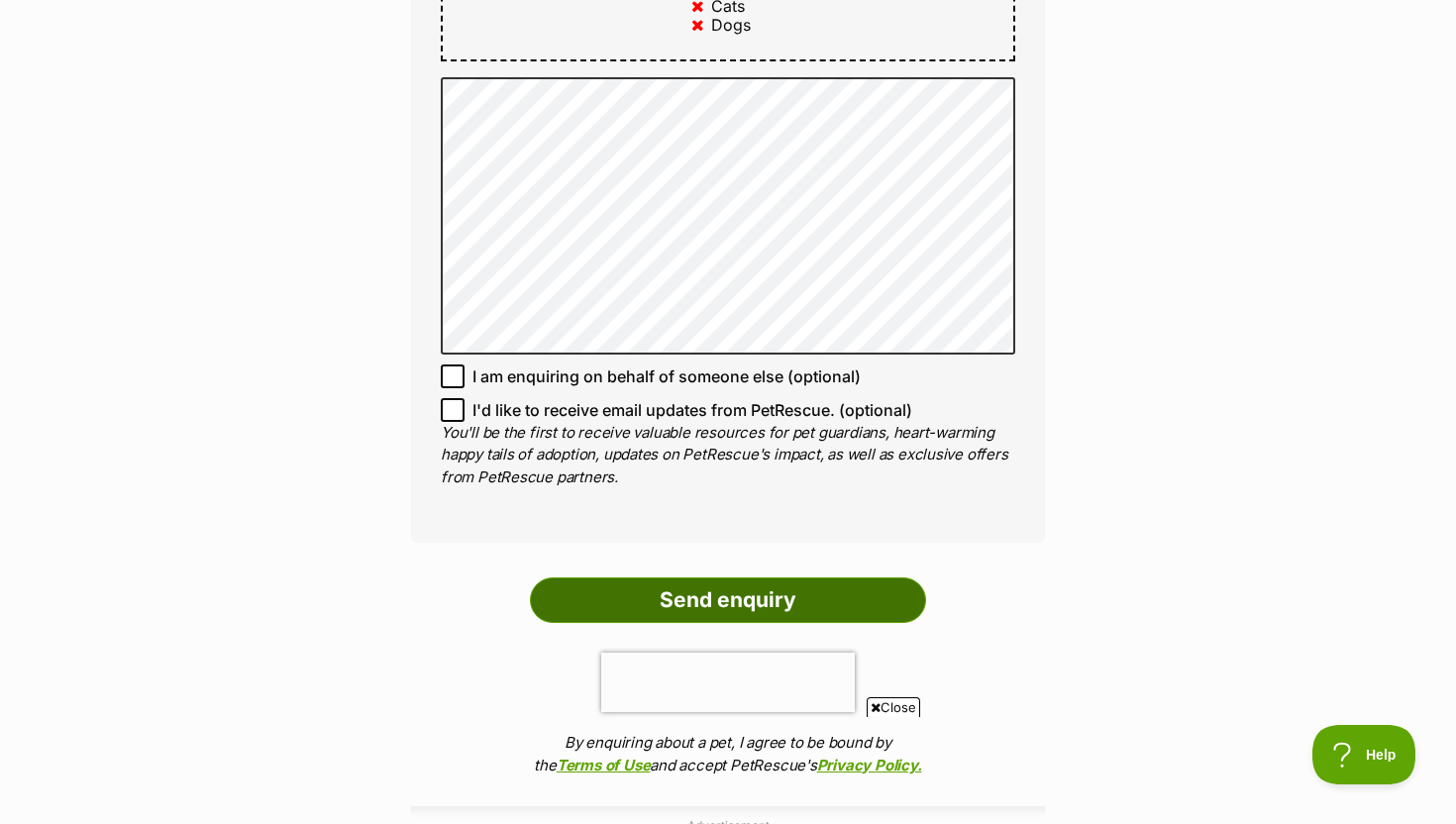 click on "Send enquiry" at bounding box center (728, 600) 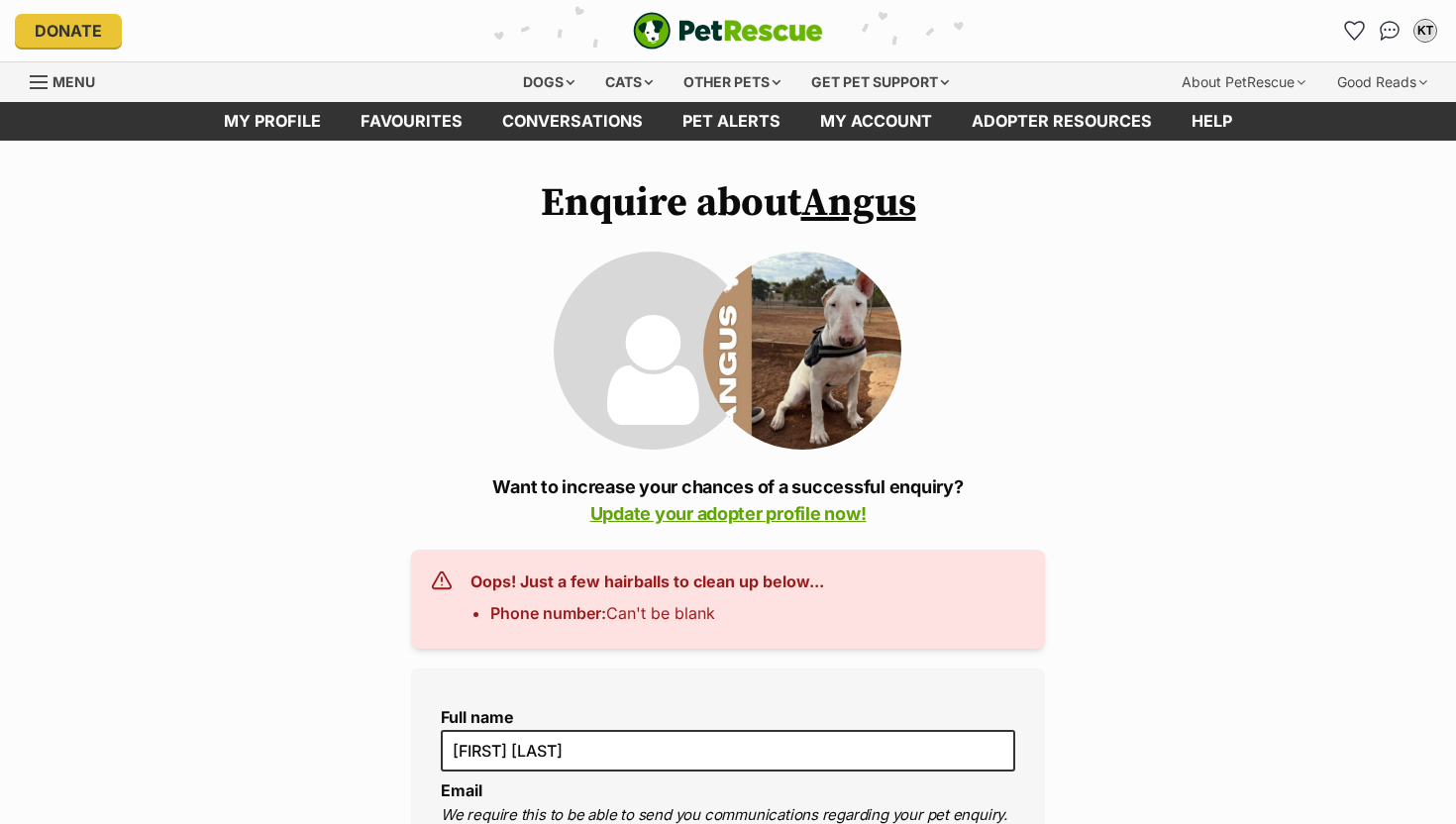 scroll, scrollTop: 0, scrollLeft: 0, axis: both 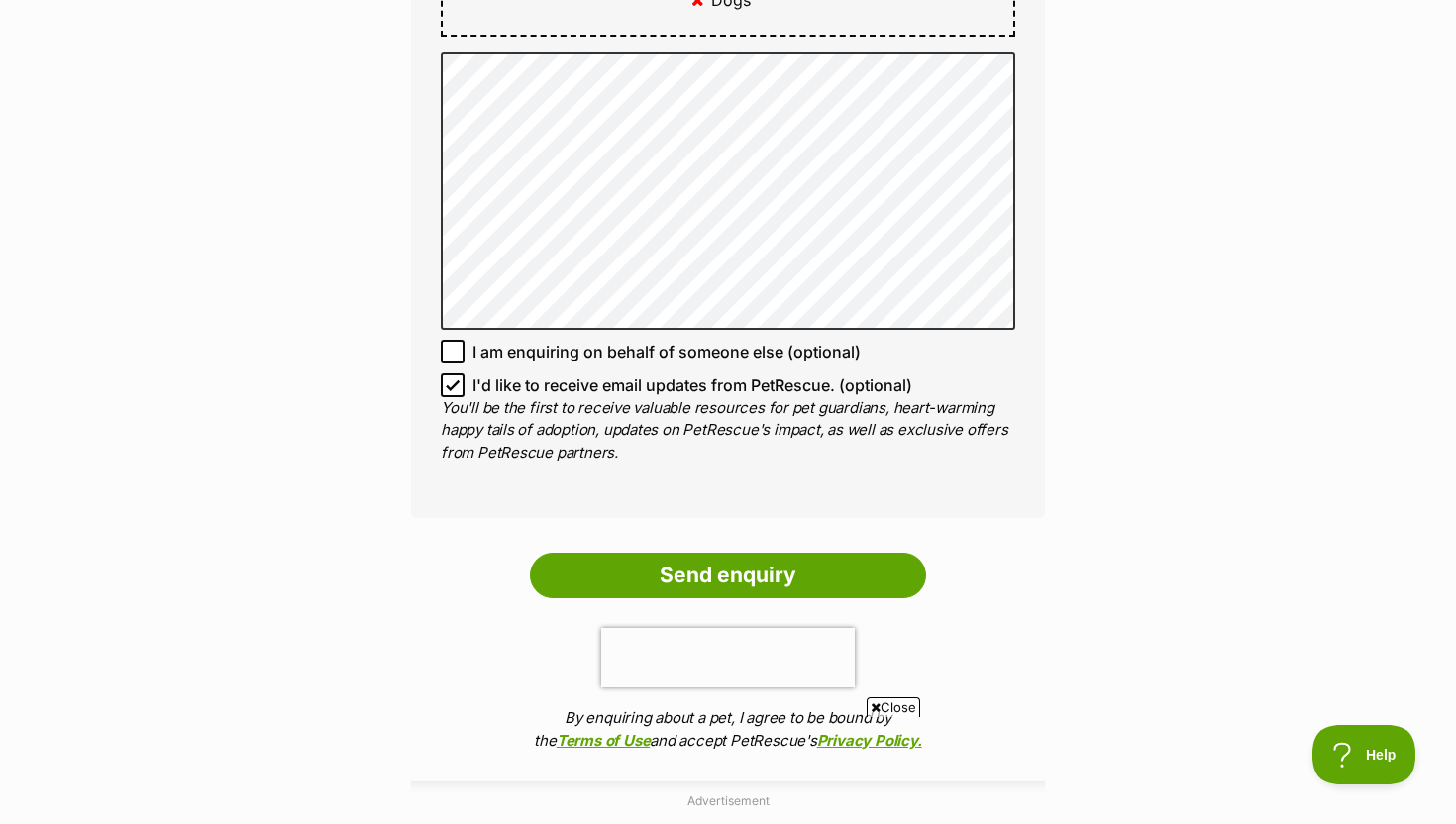 click on "Welcome, [FIRST] [LAST]!" at bounding box center (728, -154) 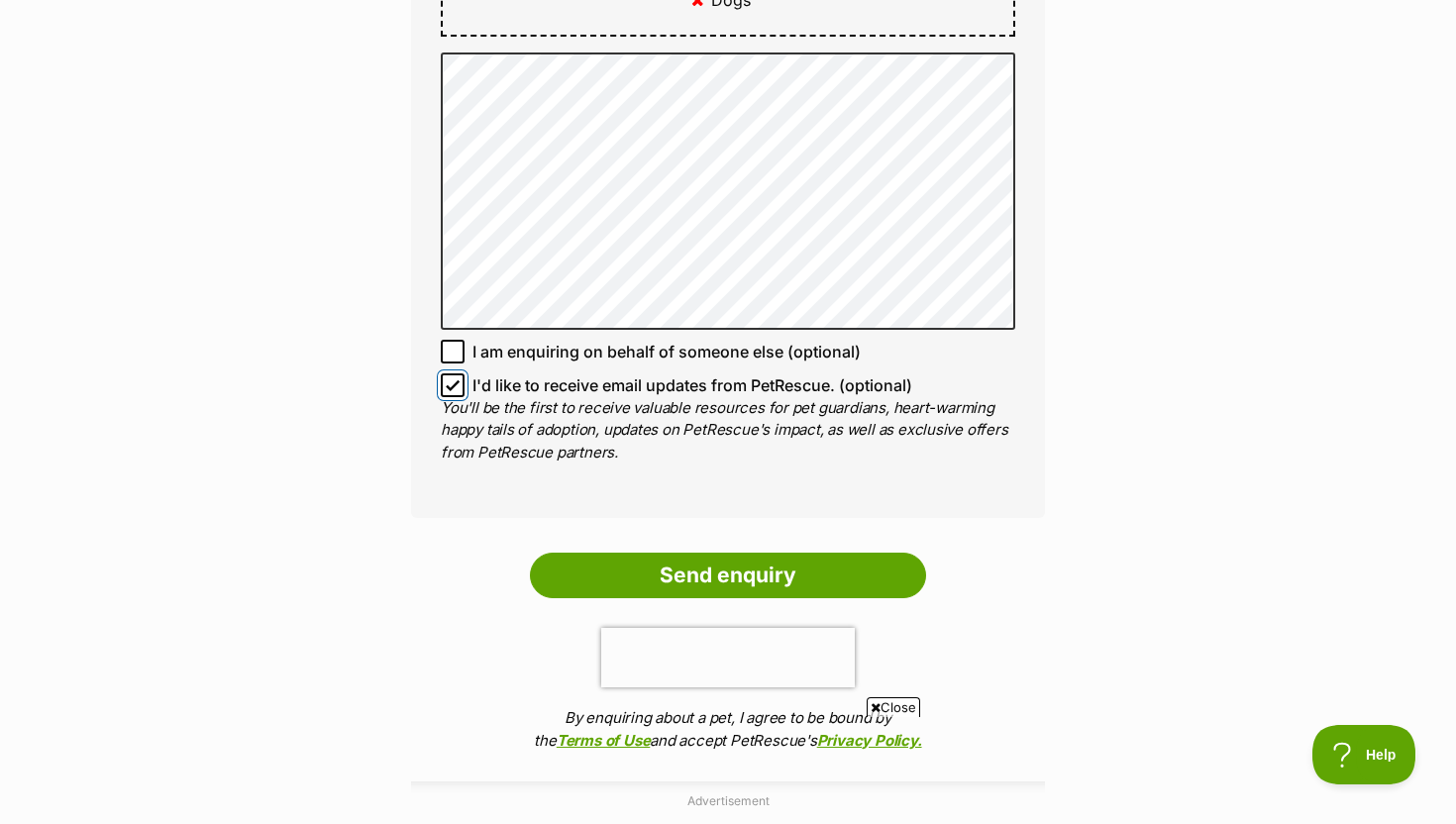 click on "I'd like to receive email updates from PetRescue. (optional)" at bounding box center [453, 385] 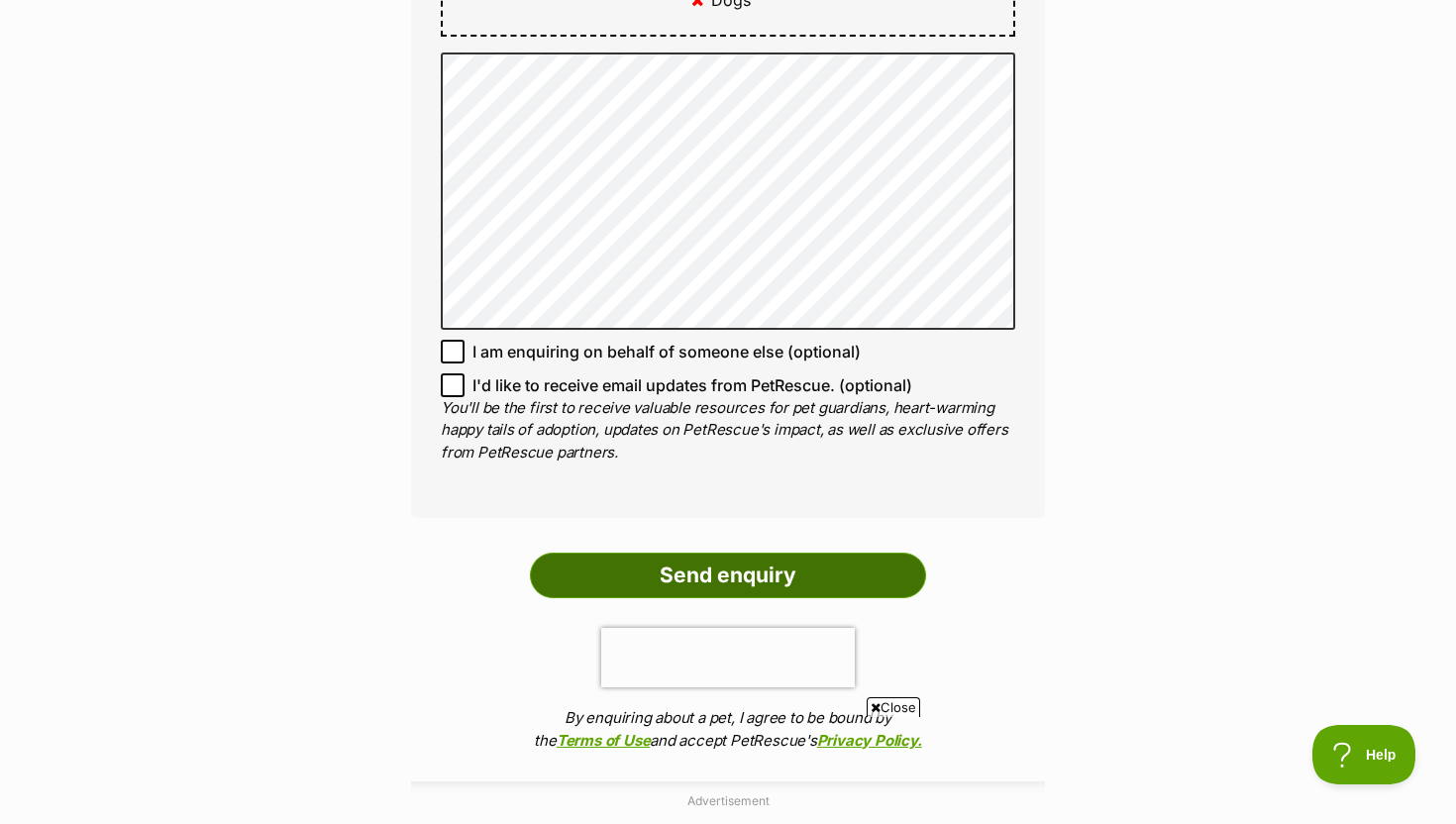 click on "Send enquiry" at bounding box center (728, 575) 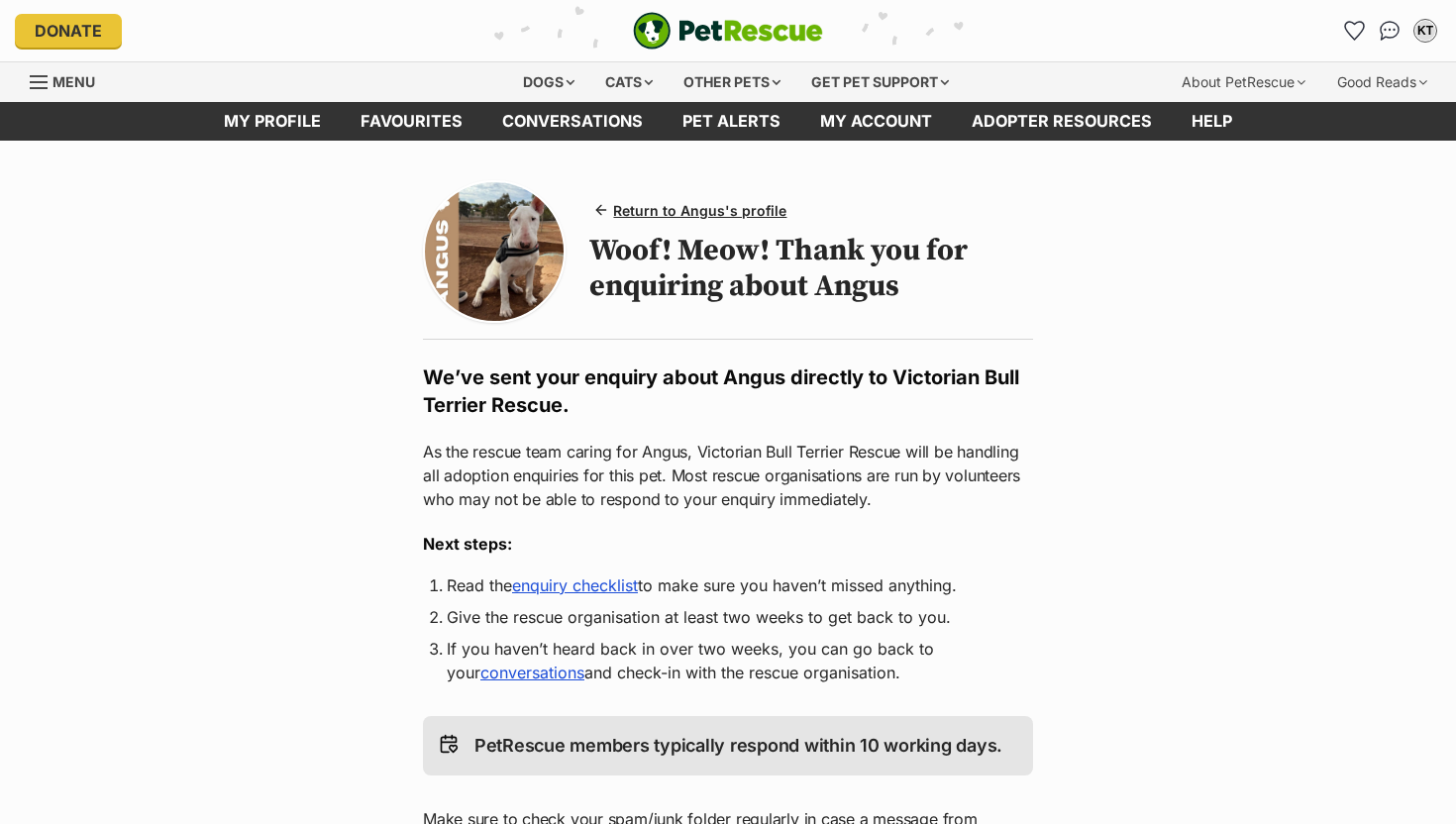 scroll, scrollTop: 0, scrollLeft: 0, axis: both 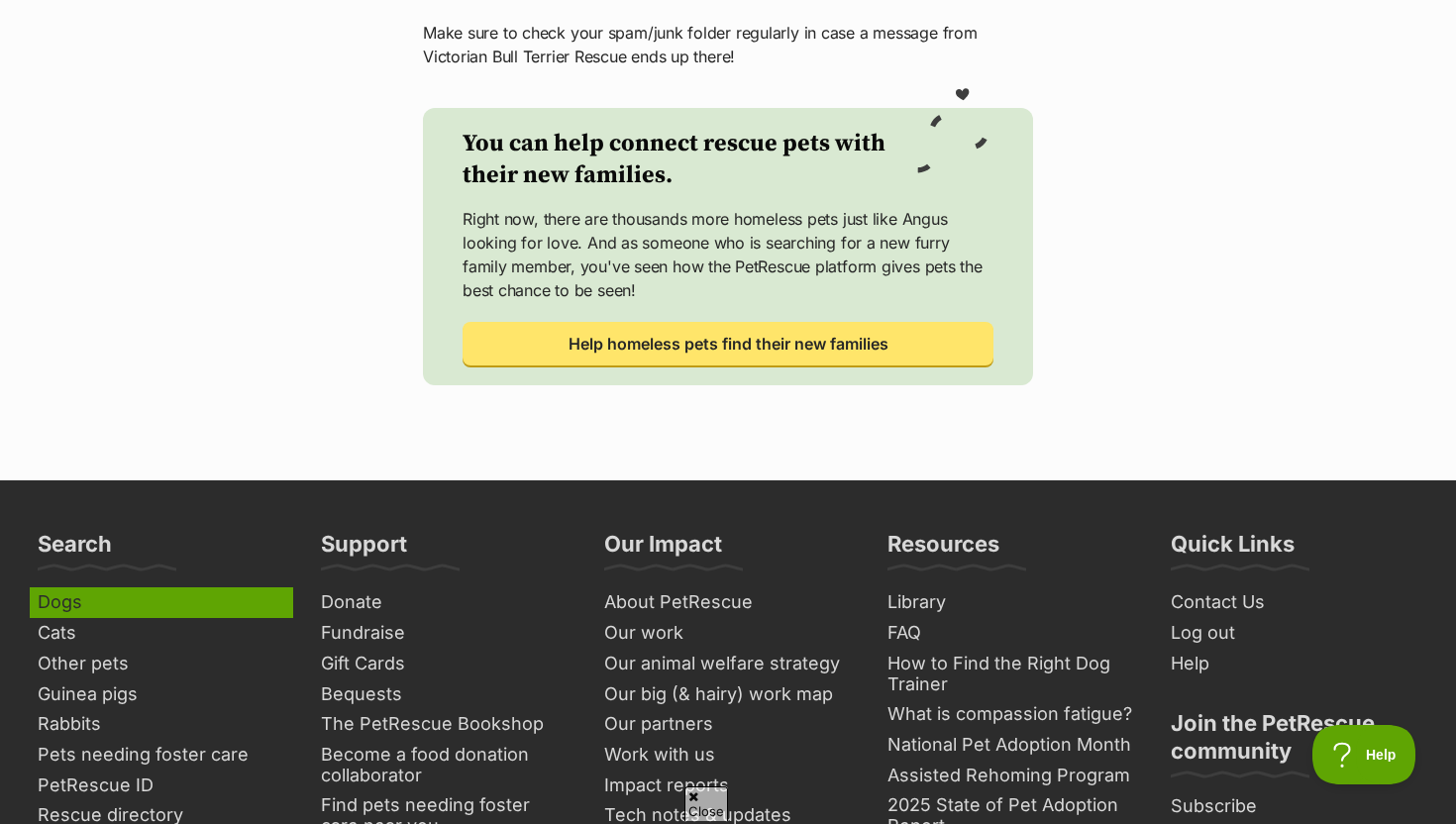 click on "Dogs" at bounding box center [161, 602] 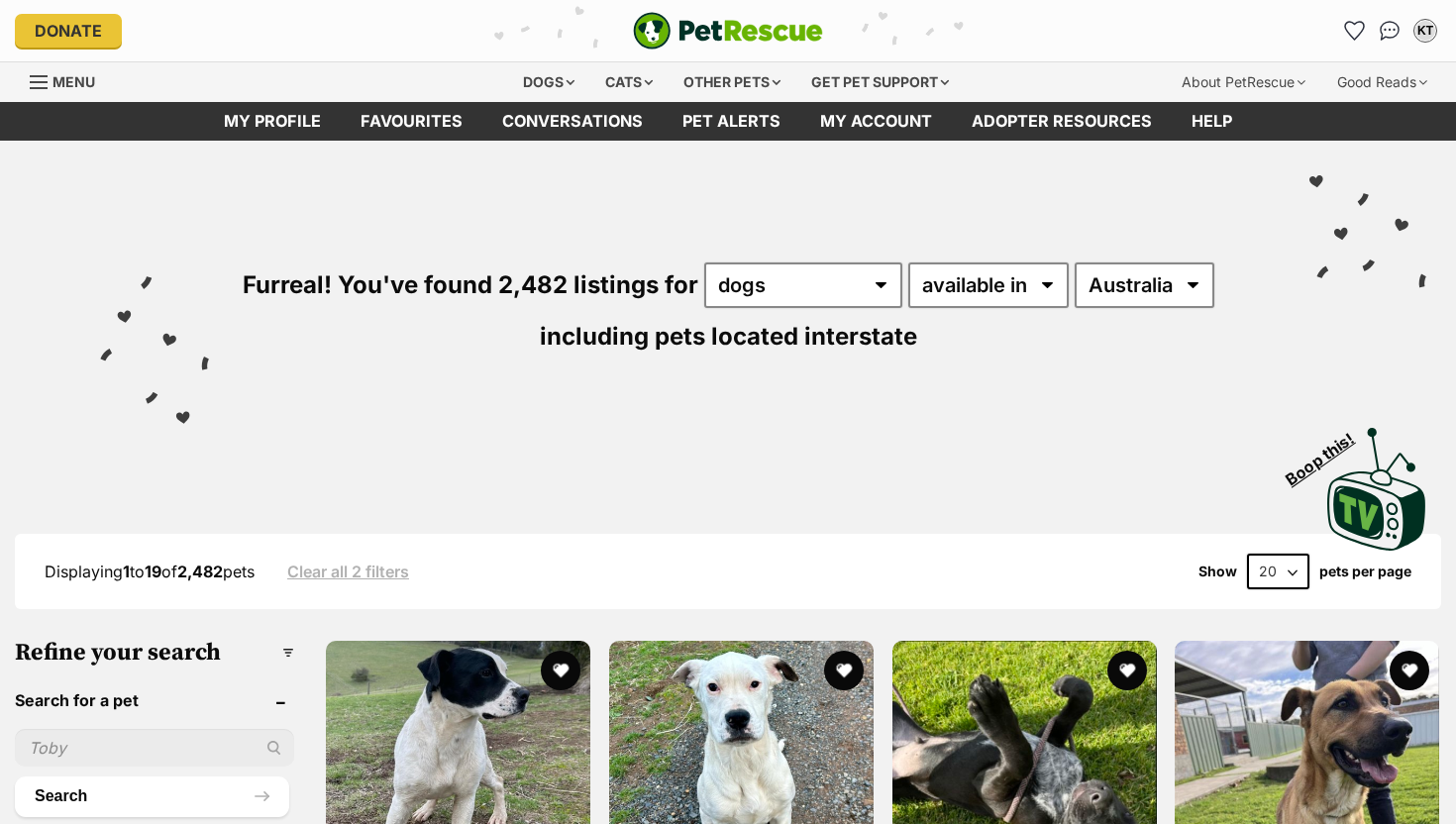 scroll, scrollTop: 0, scrollLeft: 0, axis: both 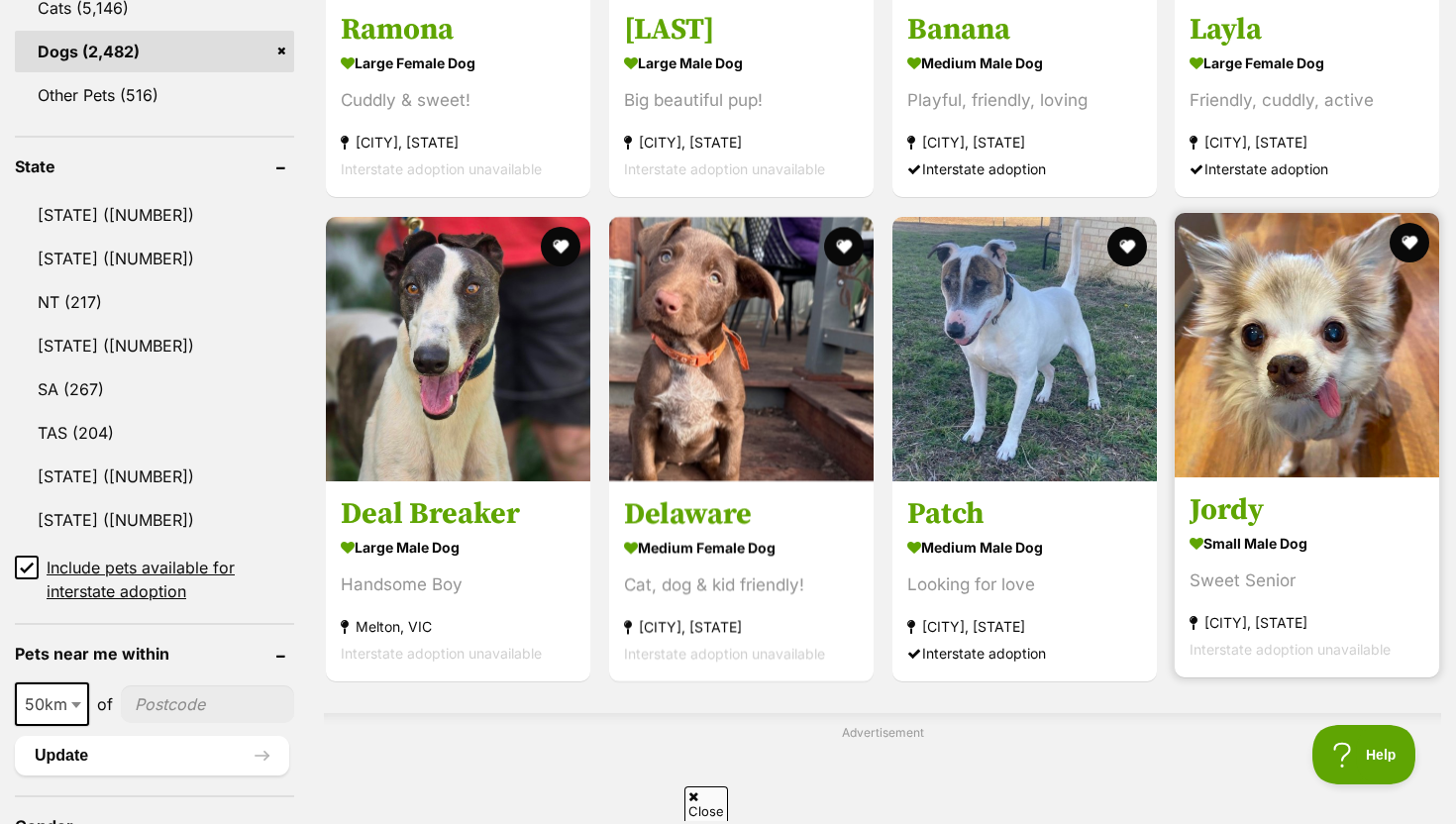 click at bounding box center (1306, 345) 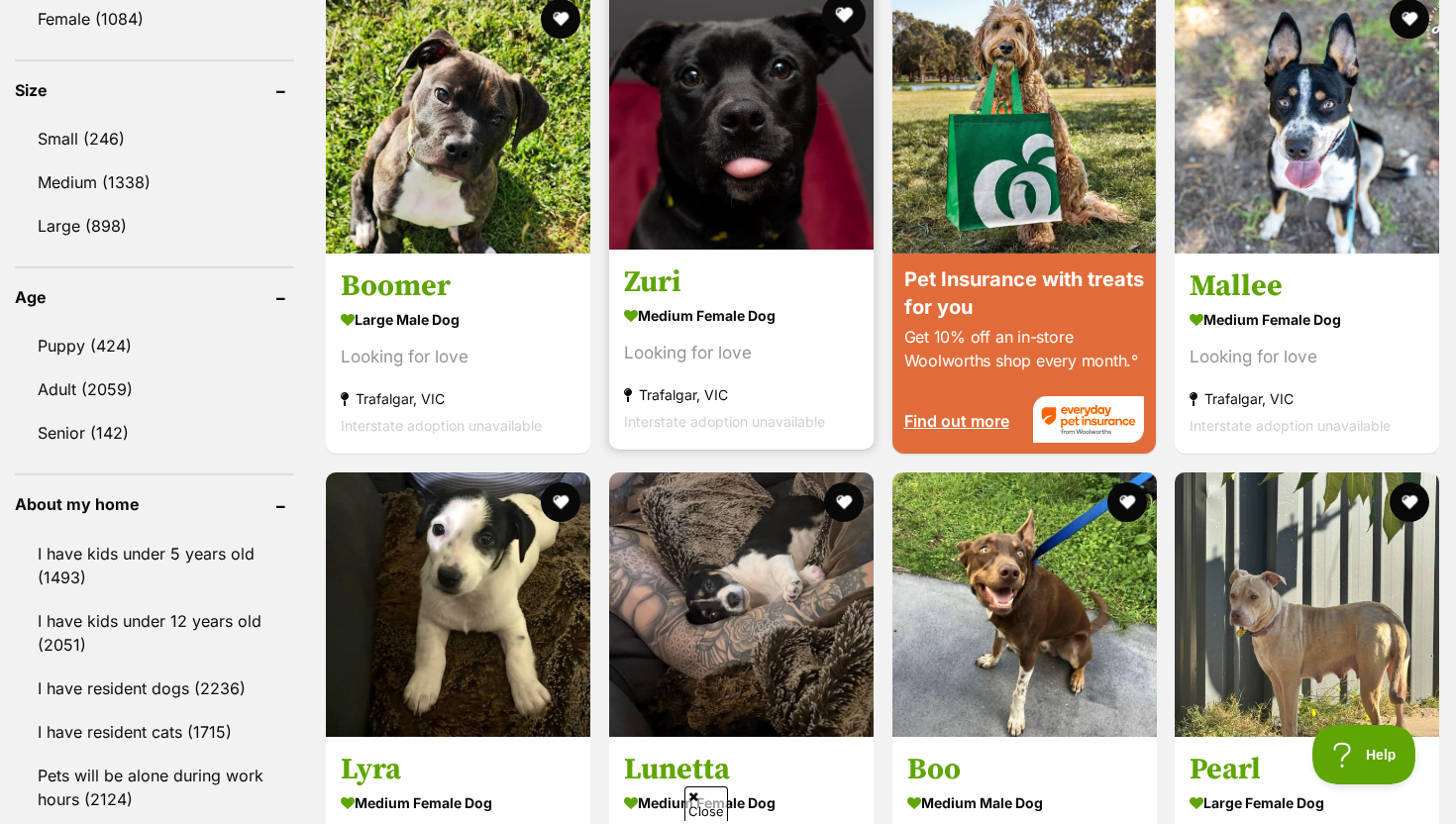scroll, scrollTop: 1885, scrollLeft: 0, axis: vertical 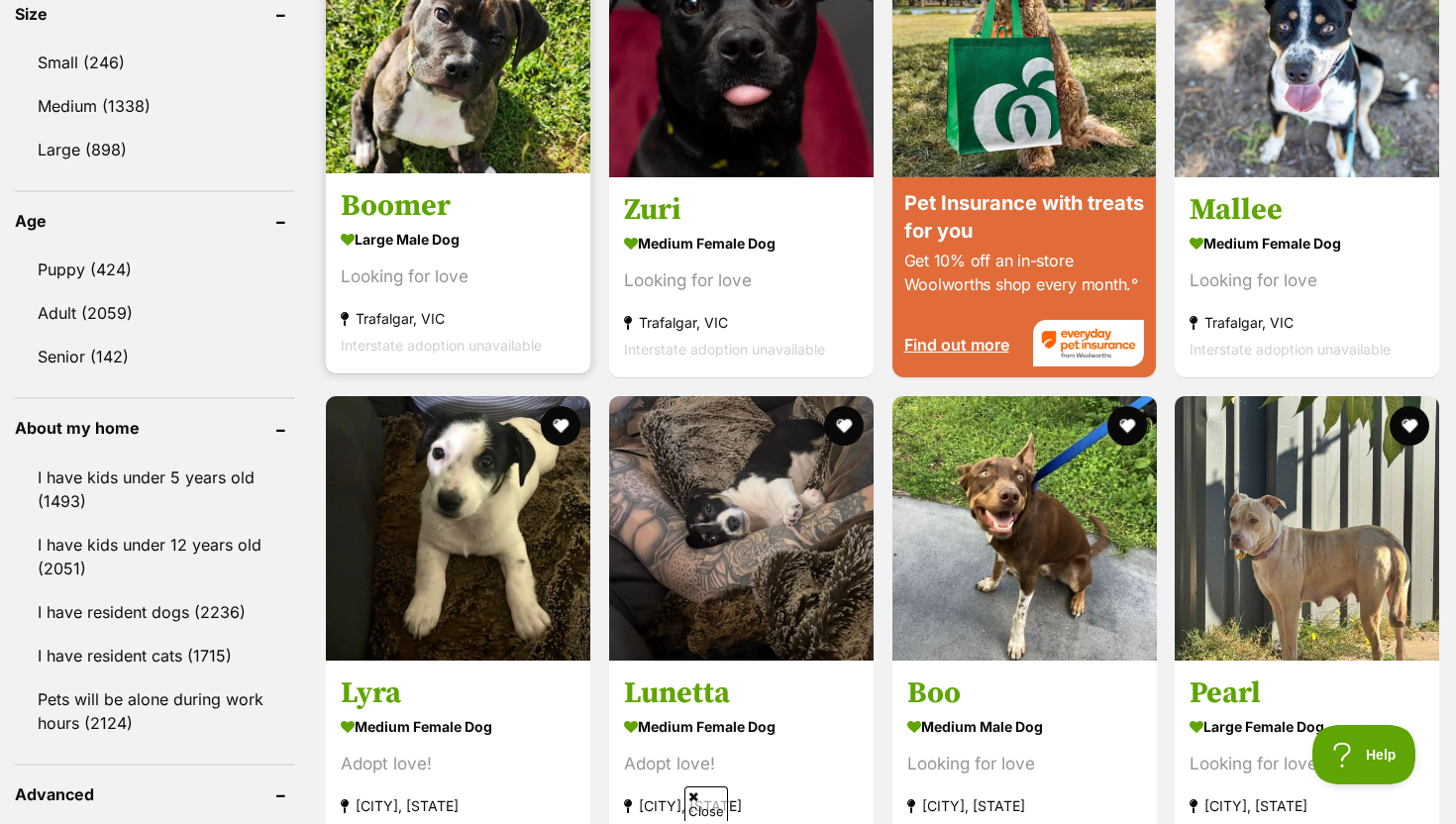 click at bounding box center [458, 41] 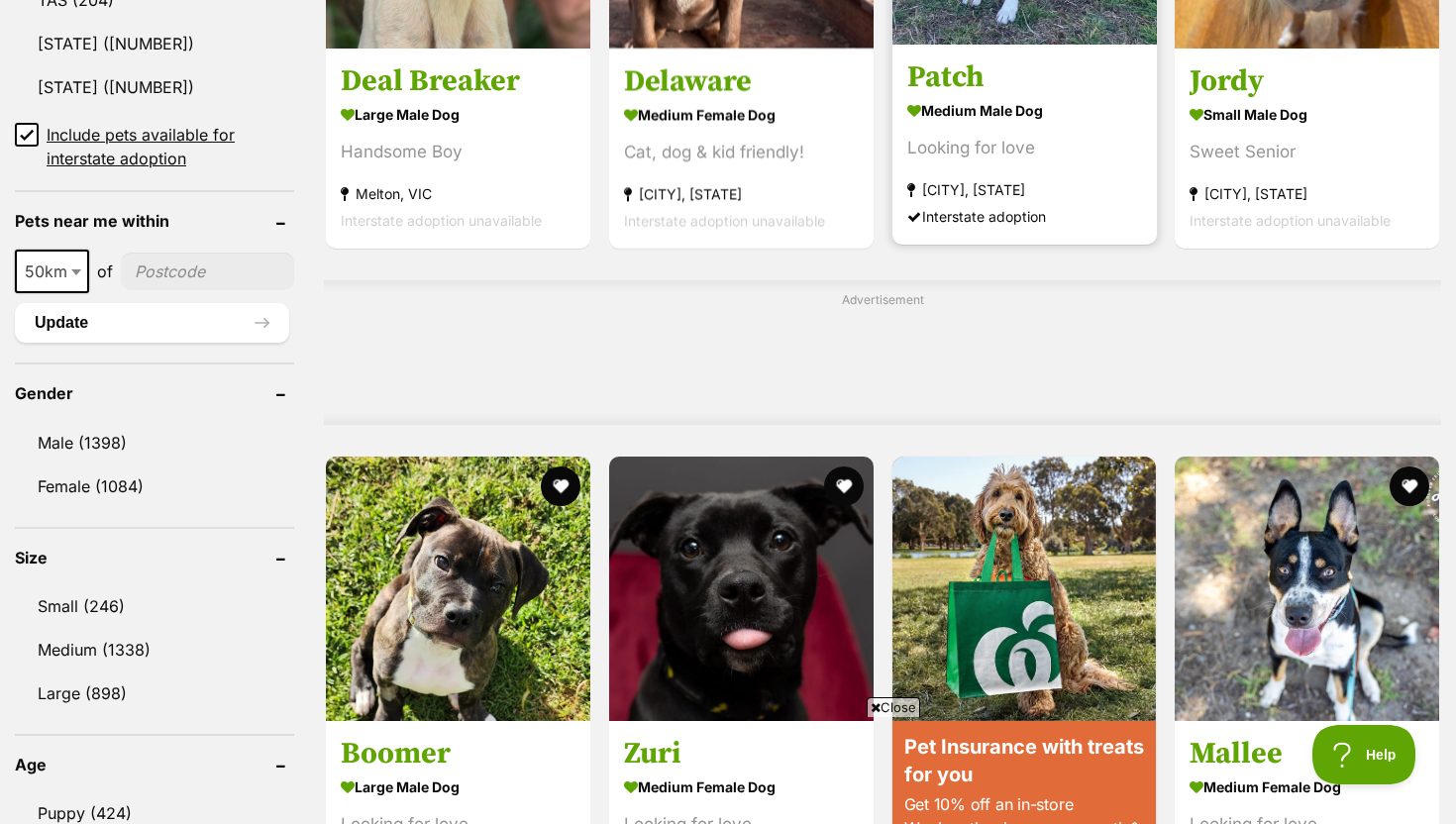 scroll, scrollTop: 0, scrollLeft: 0, axis: both 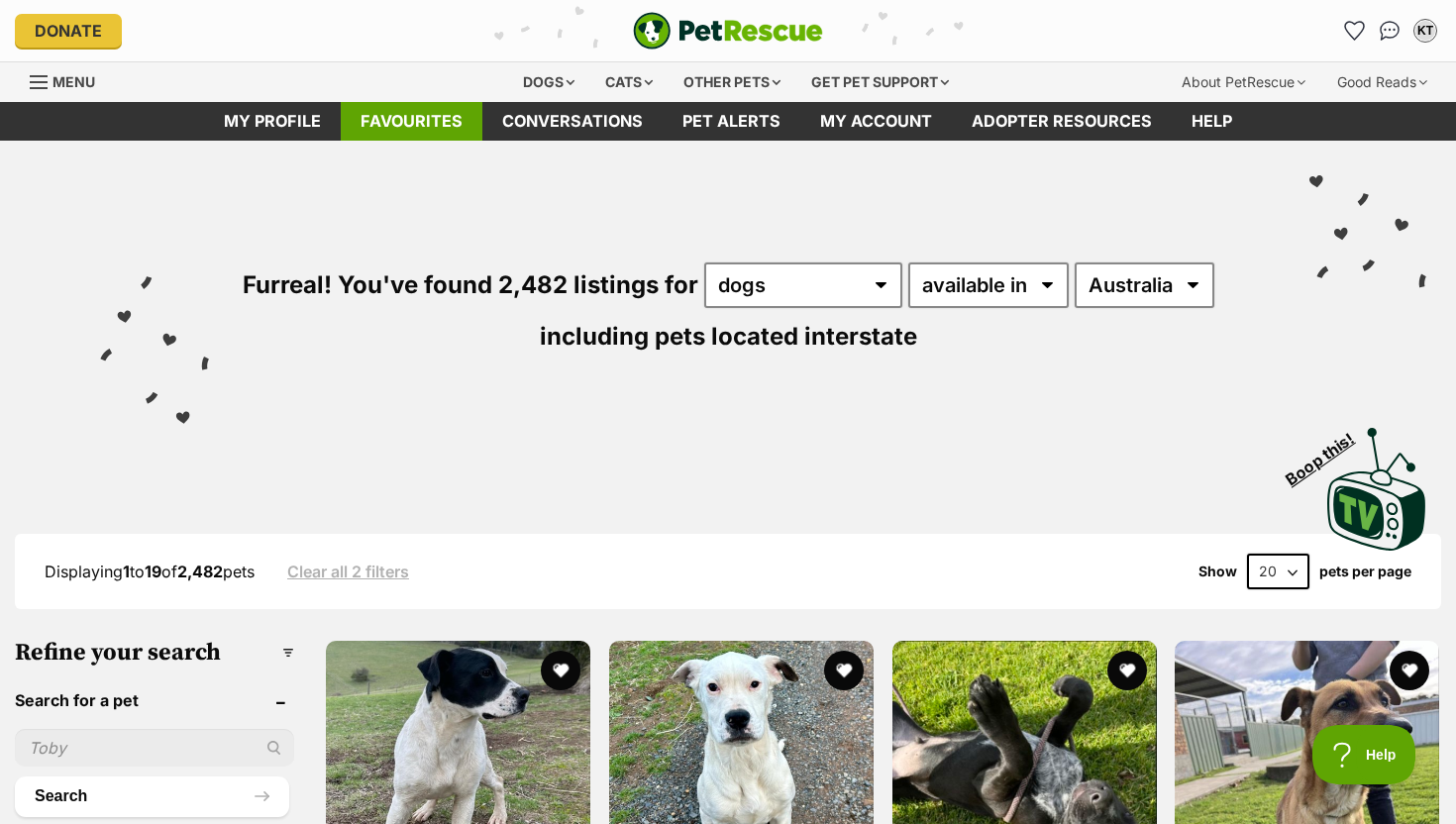click on "Favourites" at bounding box center [411, 121] 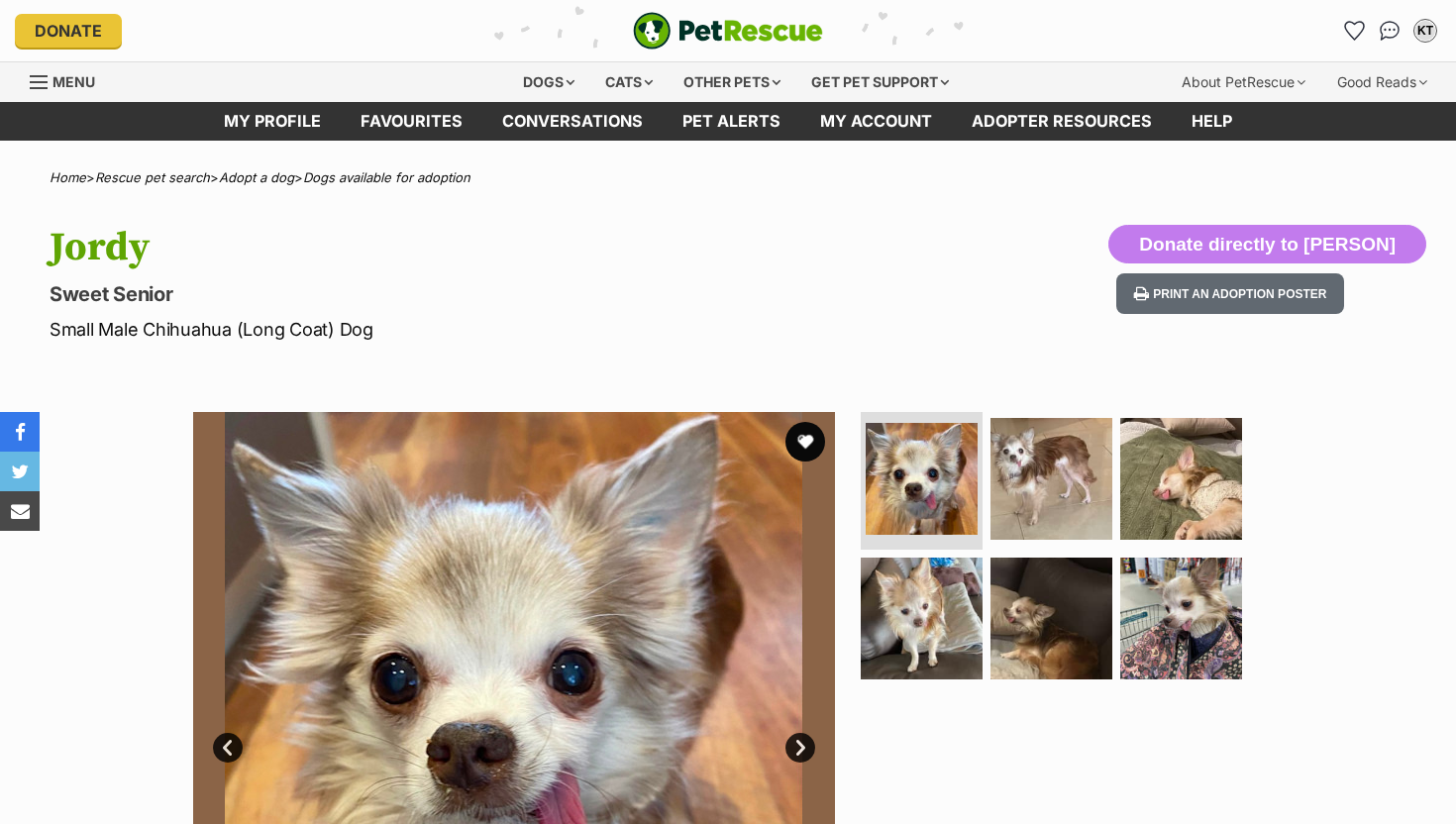 scroll, scrollTop: 0, scrollLeft: 0, axis: both 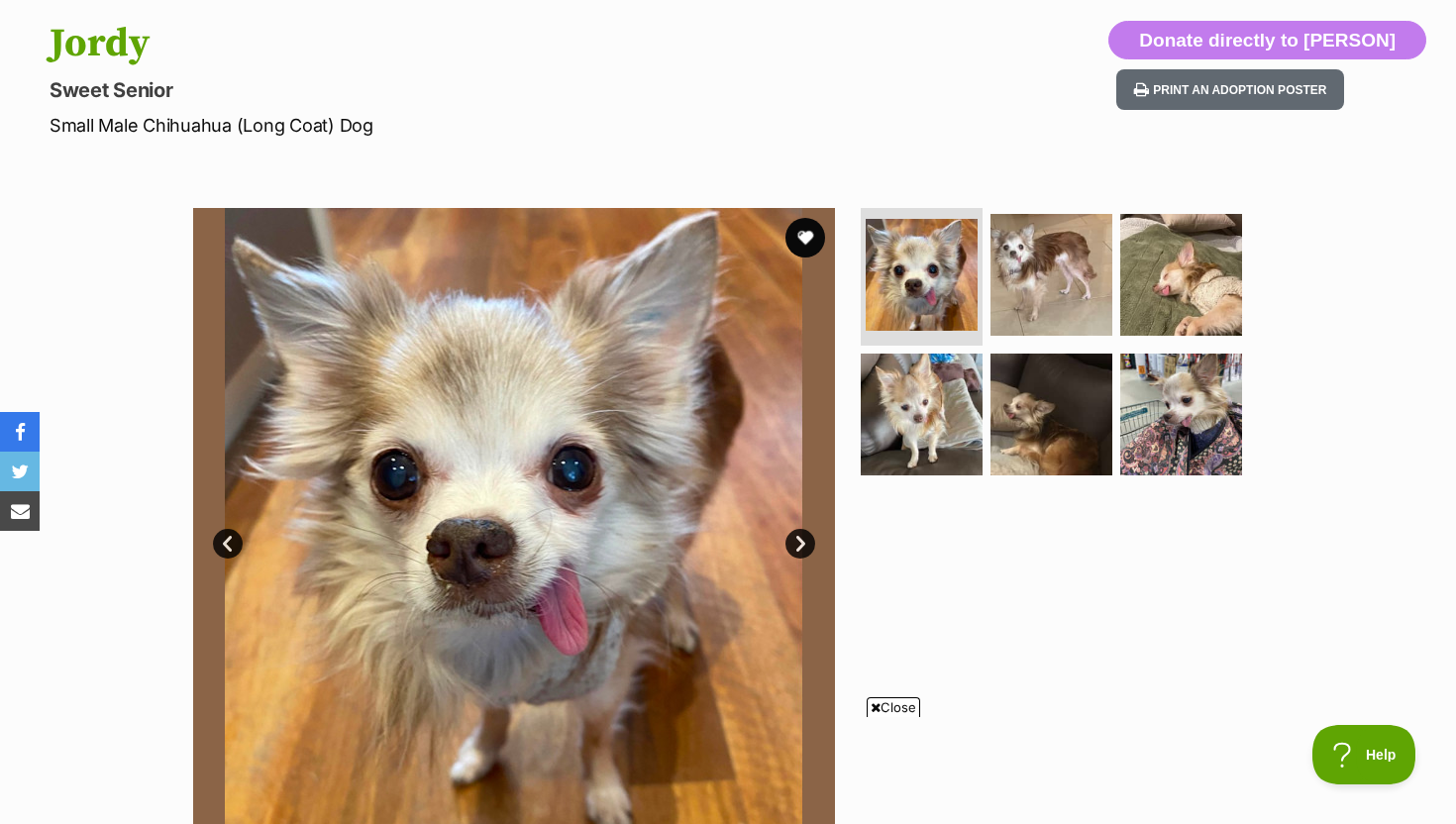 click on "Next" at bounding box center (800, 544) 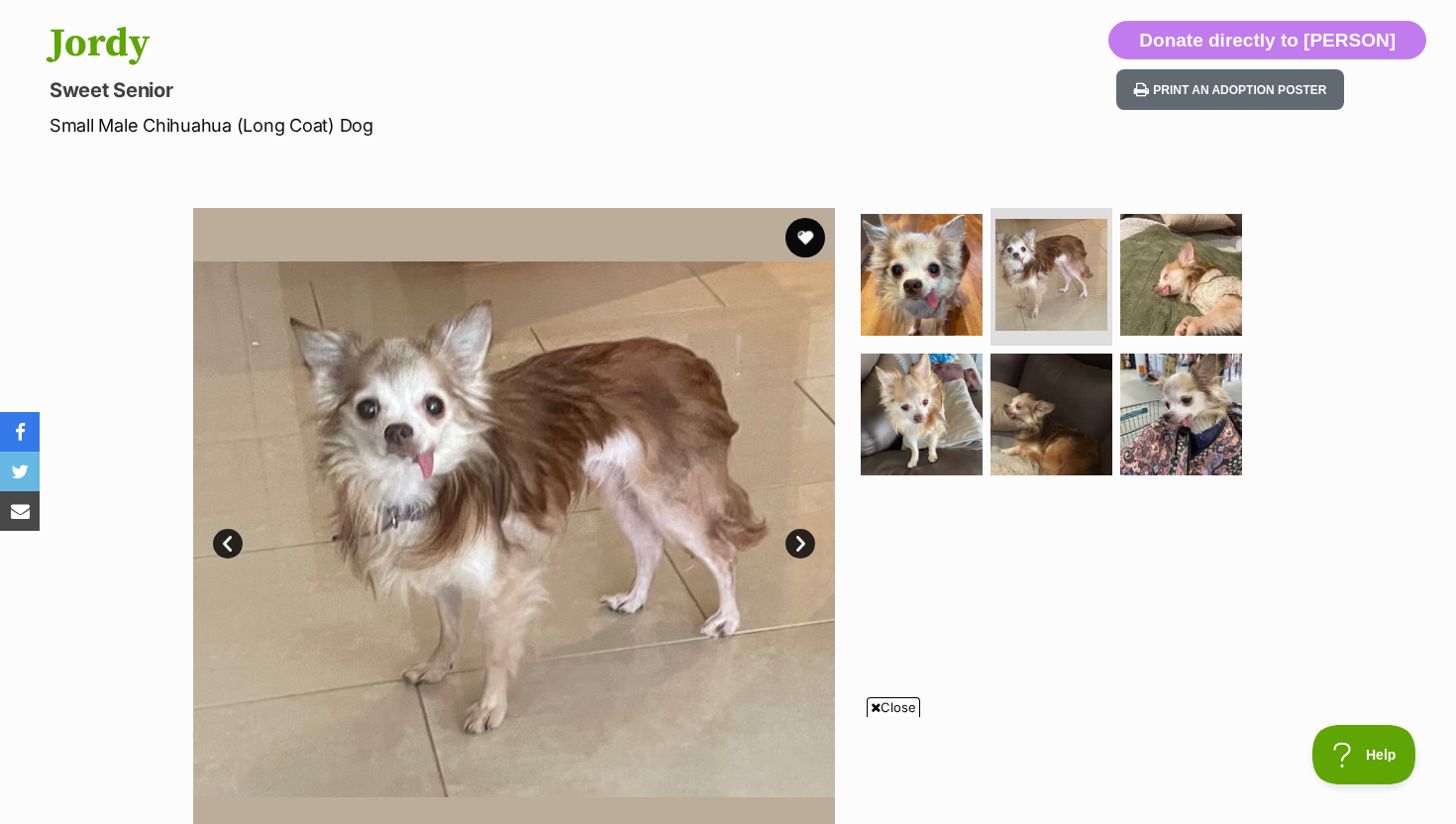 click on "Next" at bounding box center (800, 544) 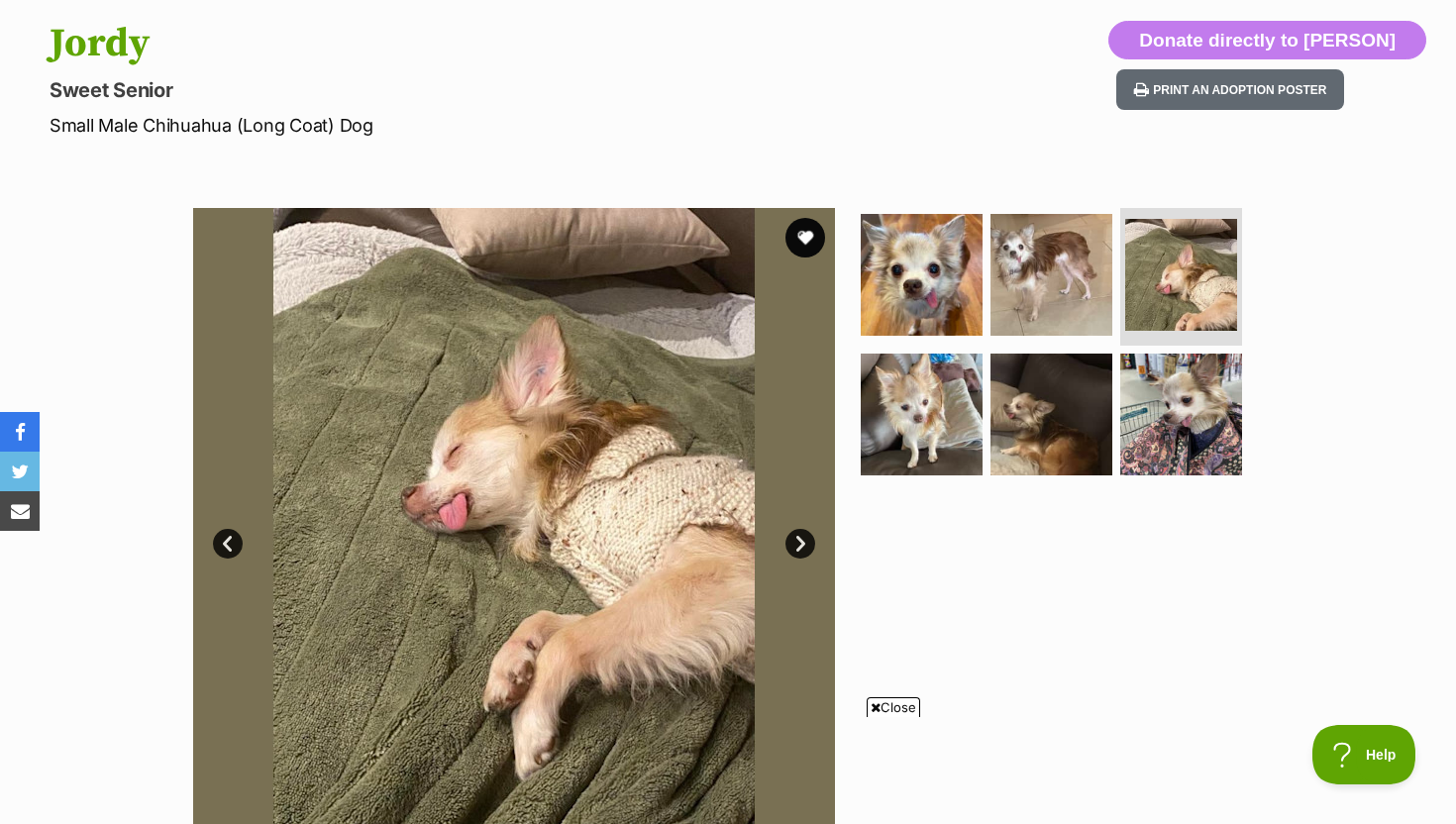 click at bounding box center (514, 529) 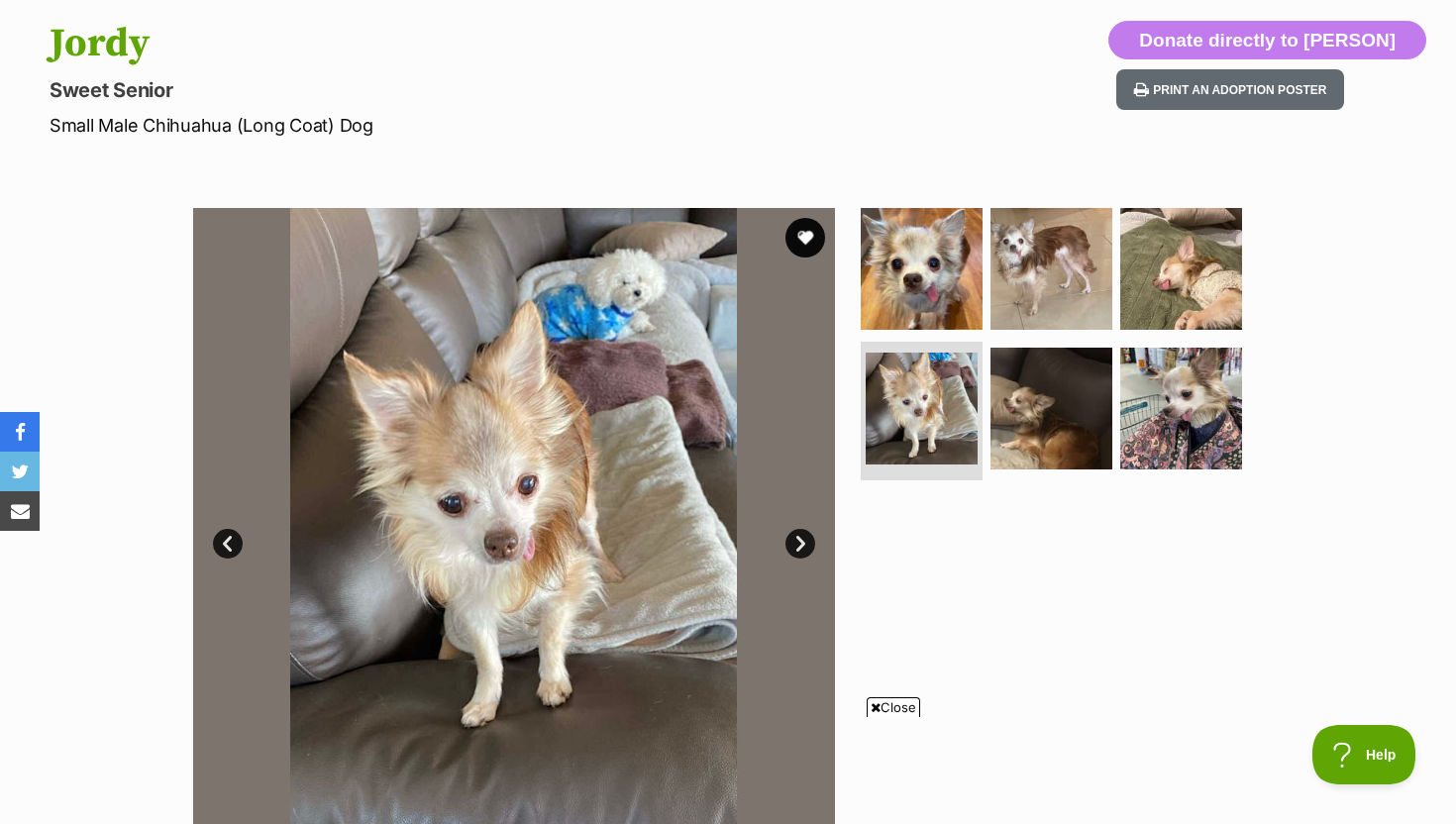 click on "Next" at bounding box center [800, 544] 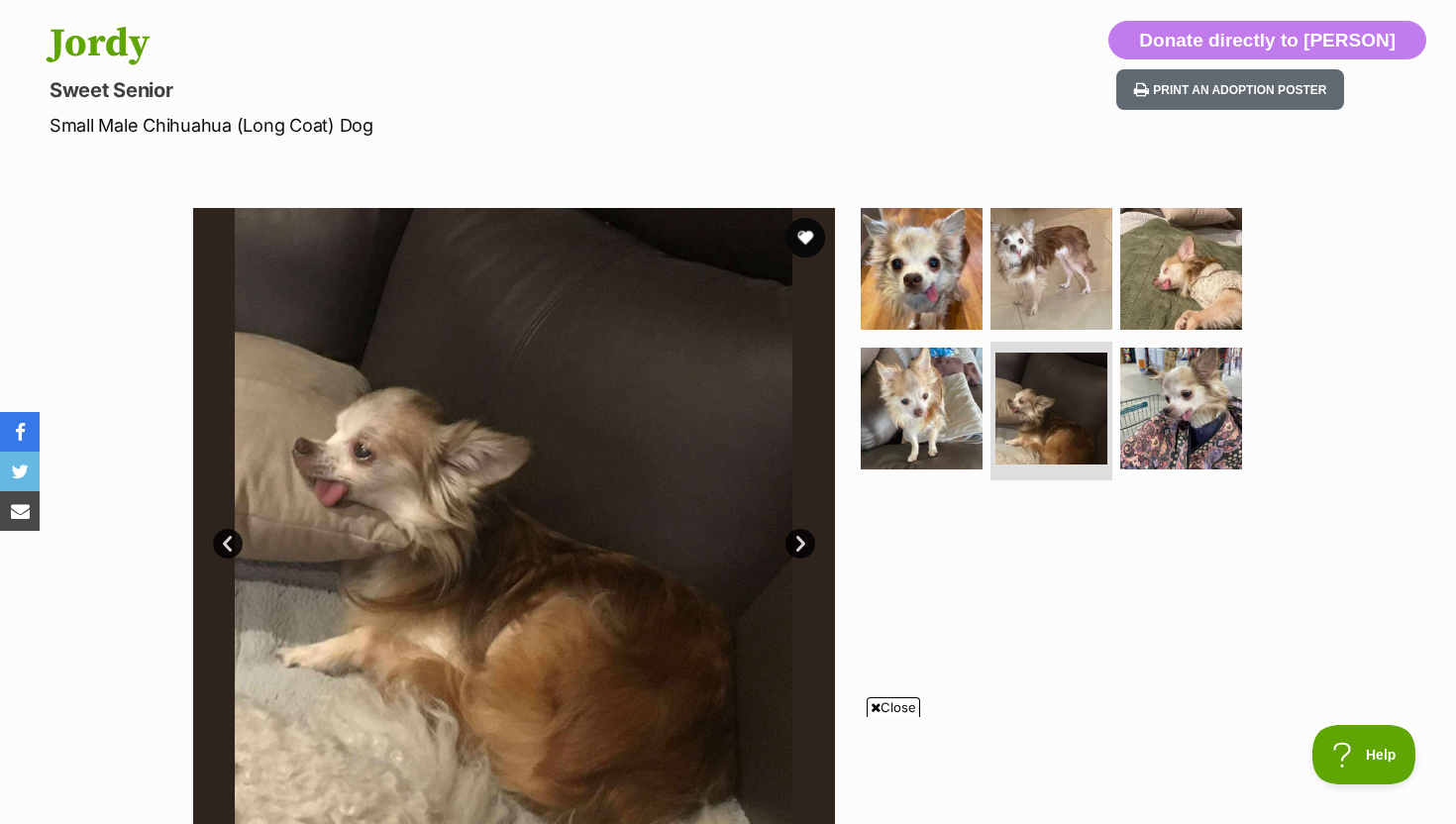 click on "Next" at bounding box center (800, 544) 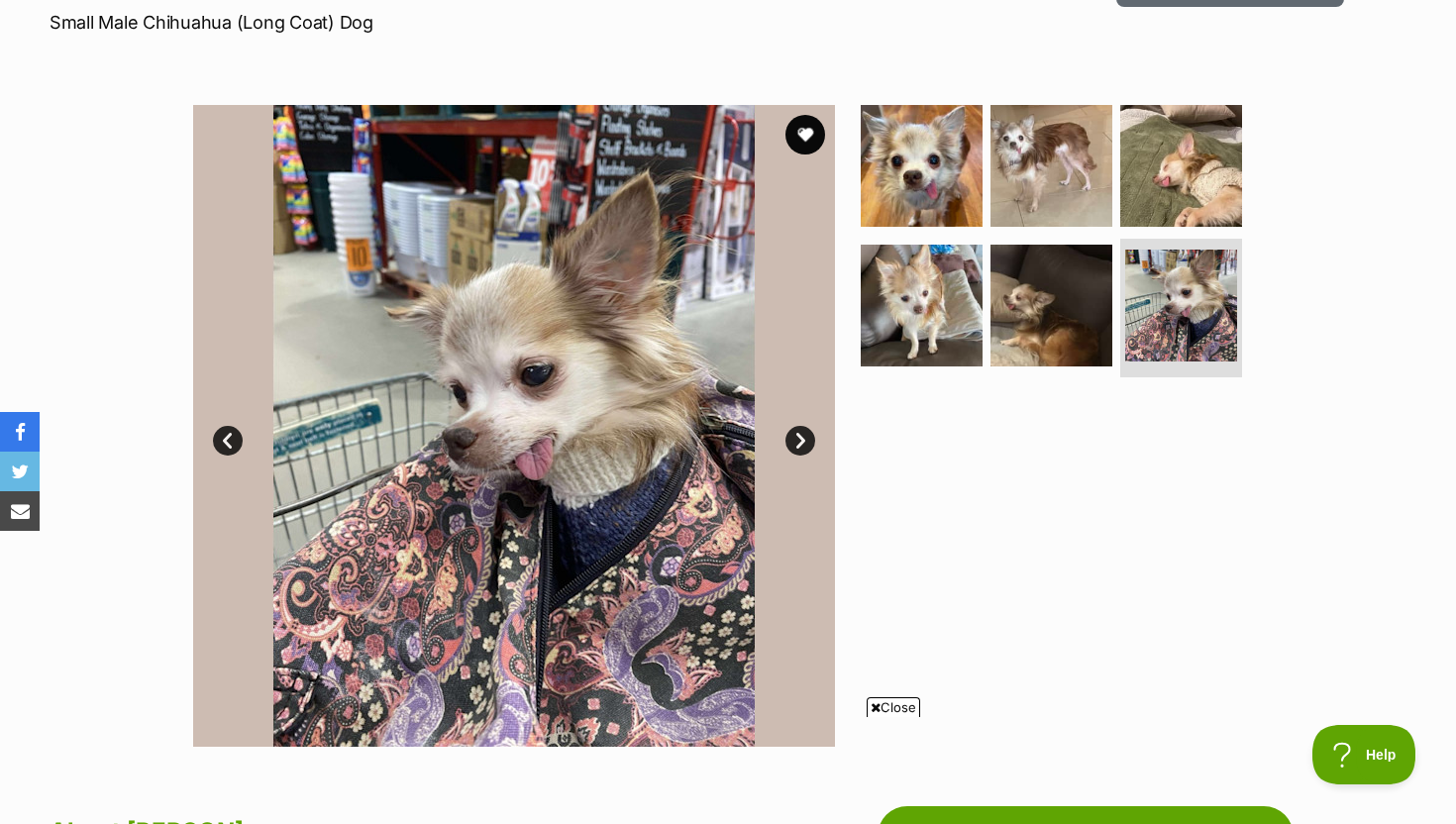 scroll, scrollTop: 288, scrollLeft: 0, axis: vertical 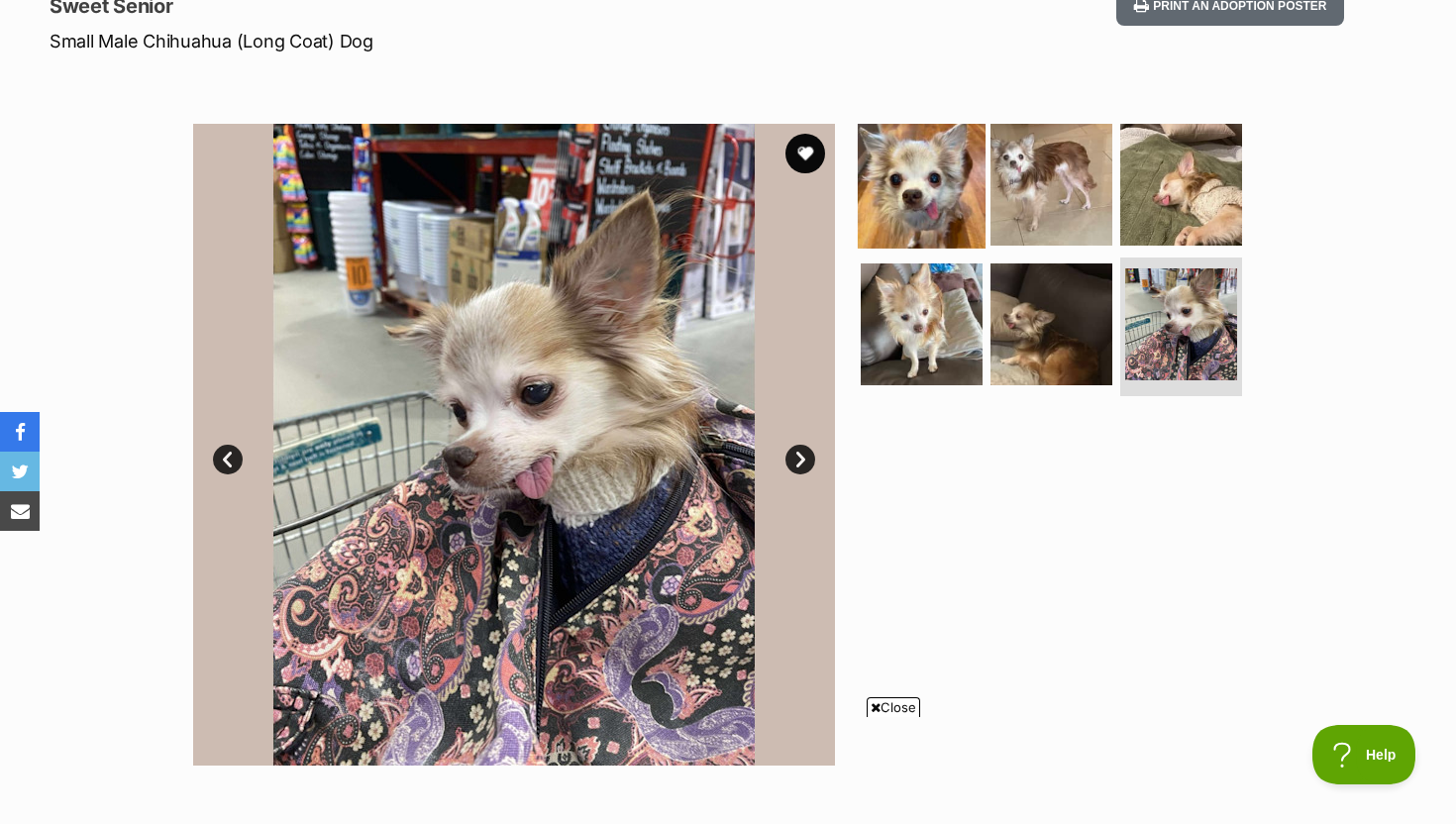 click at bounding box center (921, 183) 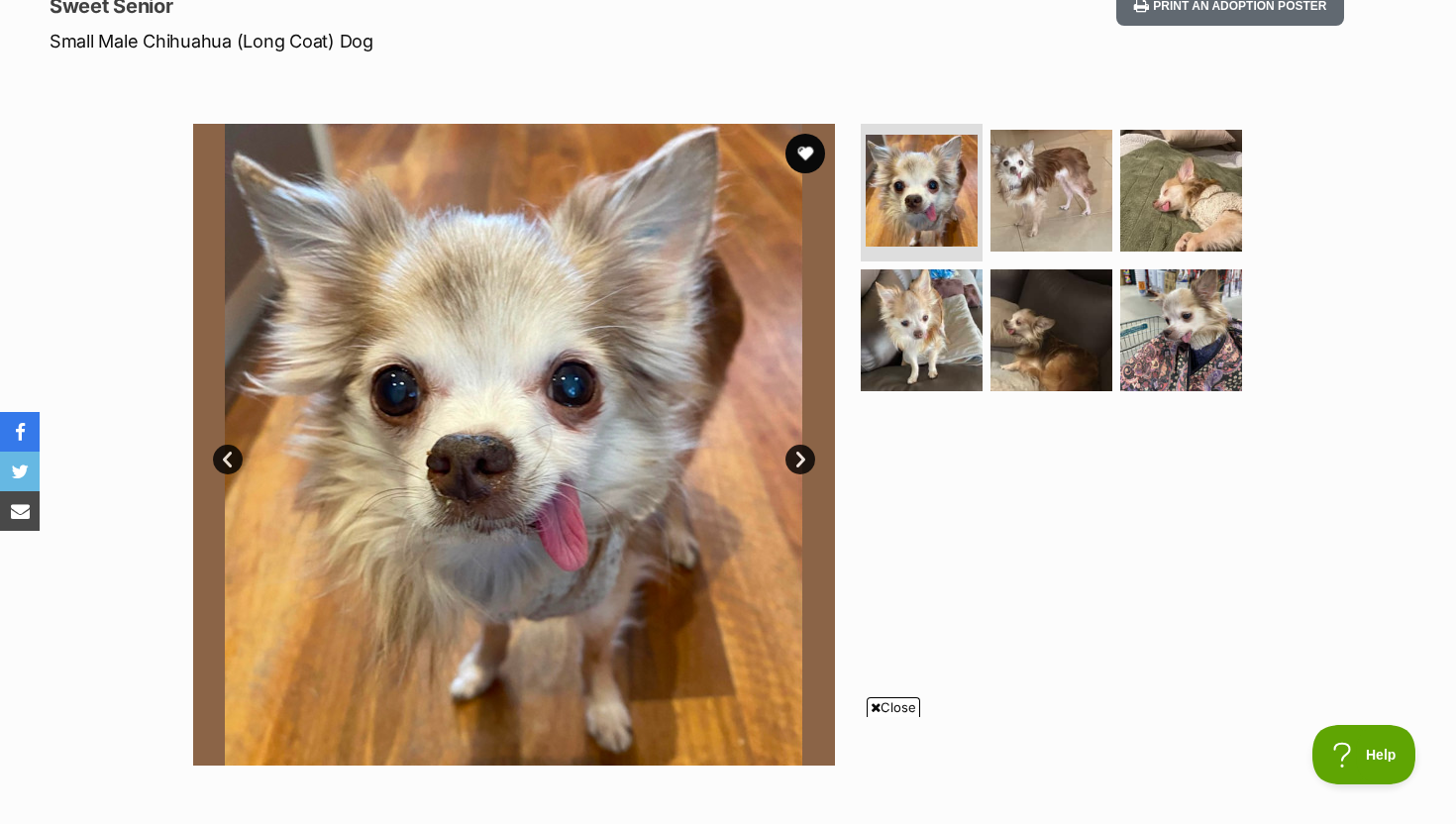click on "Available
1
of 6 images
1
of 6 images
1
of 6 images
1
of 6 images
1
of 6 images
1
of 6 images
Next Prev 1 2 3 4 5 6" at bounding box center (728, 430) 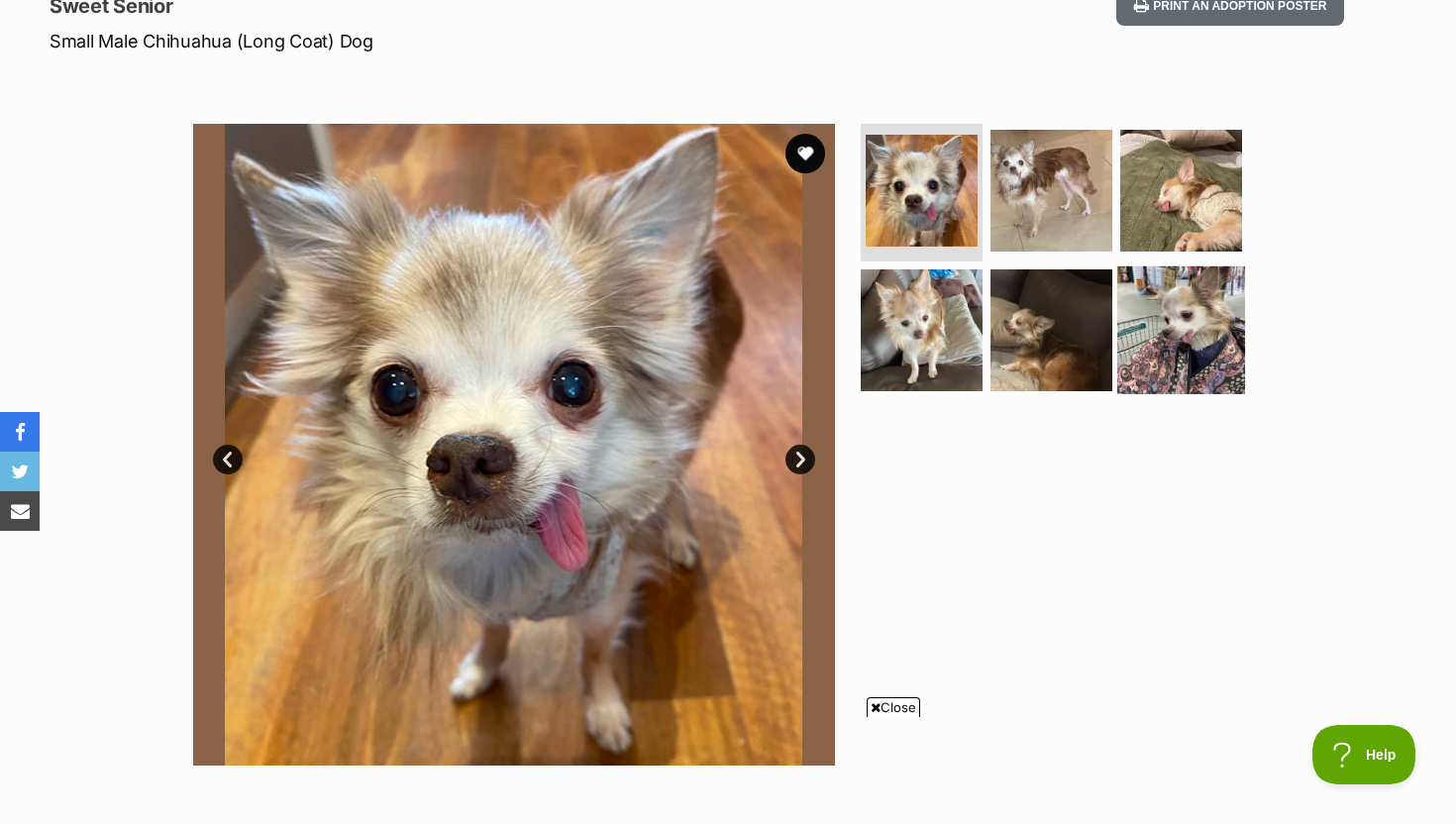 click at bounding box center [1181, 330] 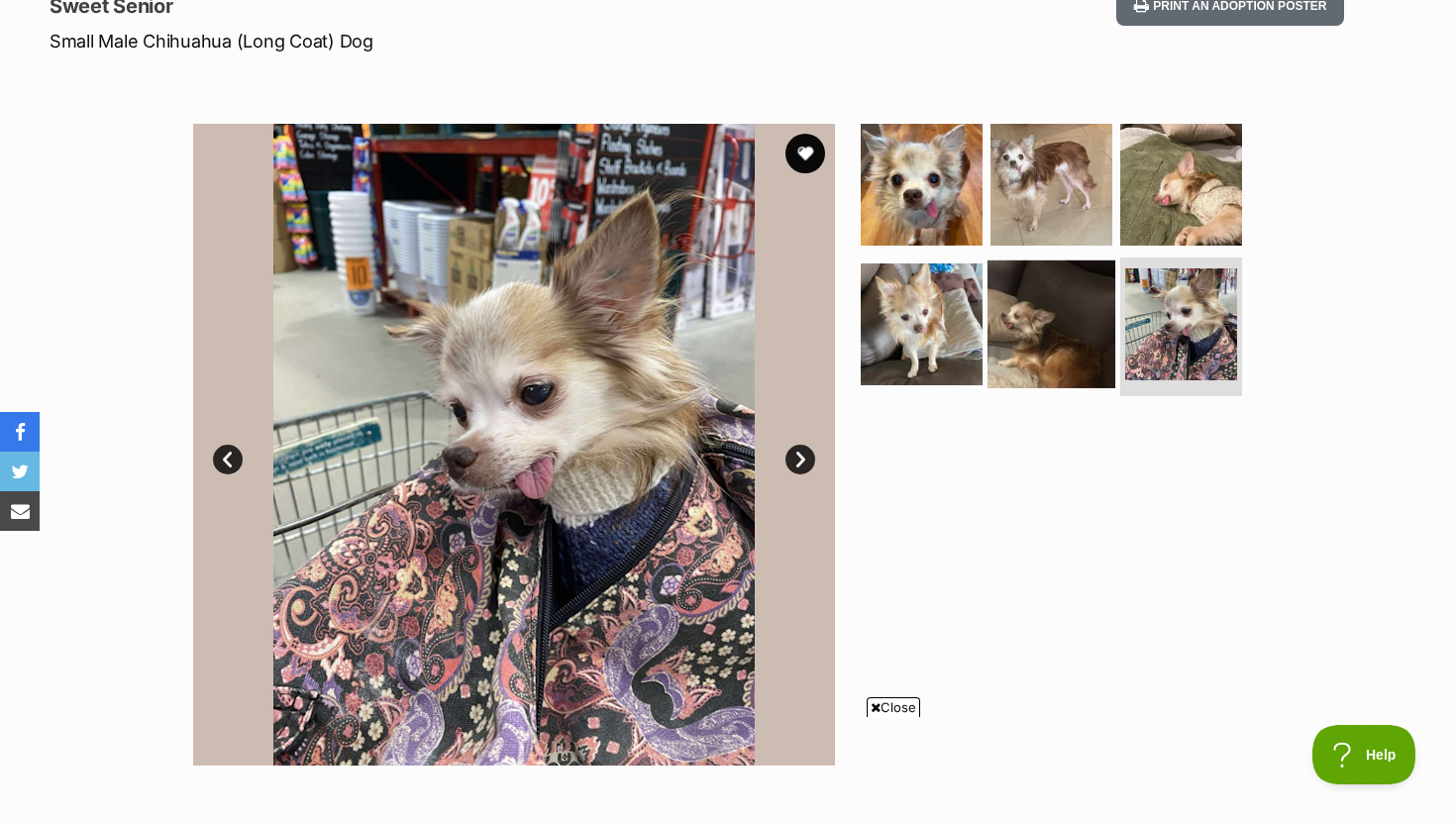 scroll, scrollTop: 0, scrollLeft: 0, axis: both 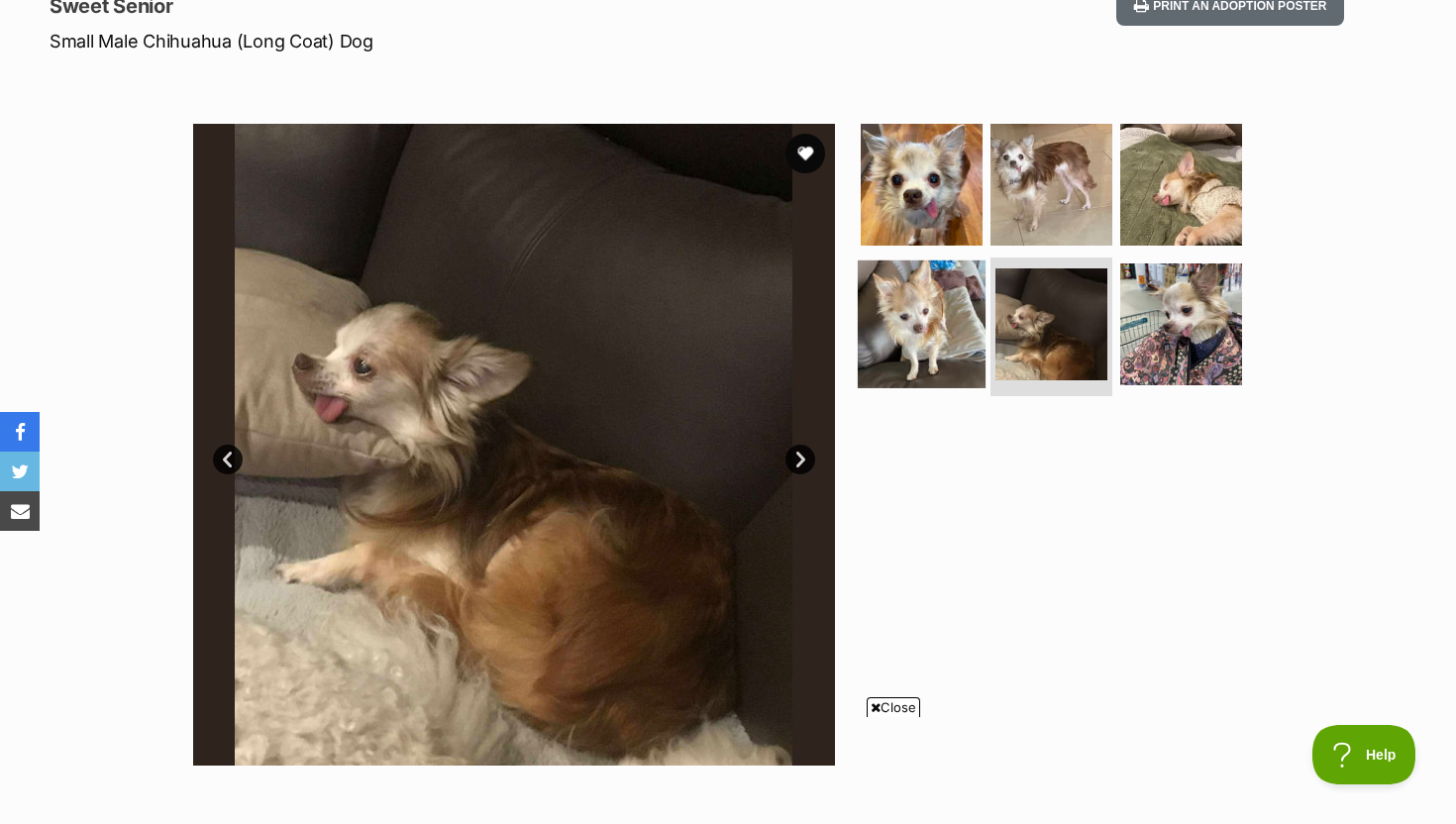 click at bounding box center [921, 324] 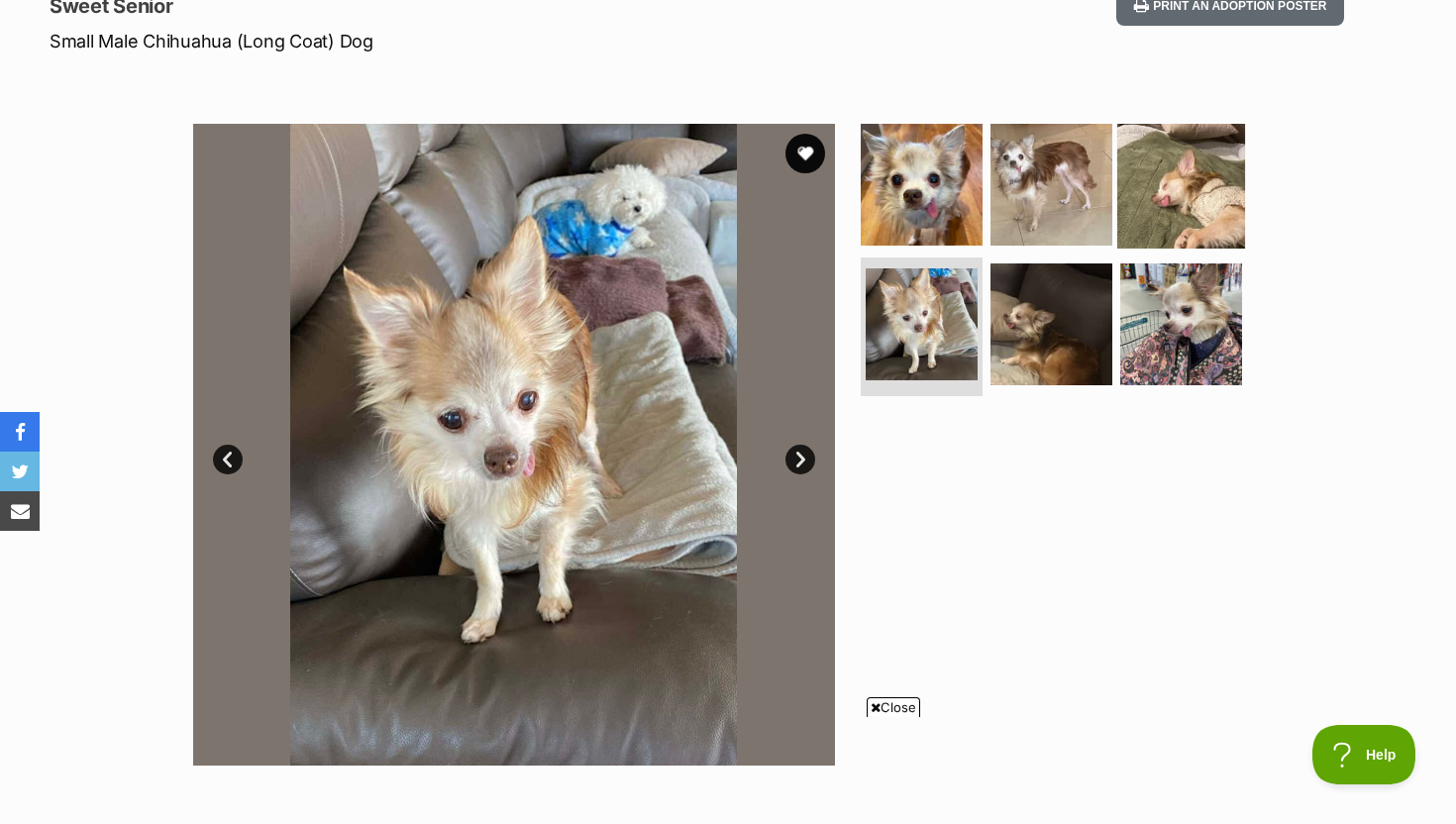 click at bounding box center [1181, 183] 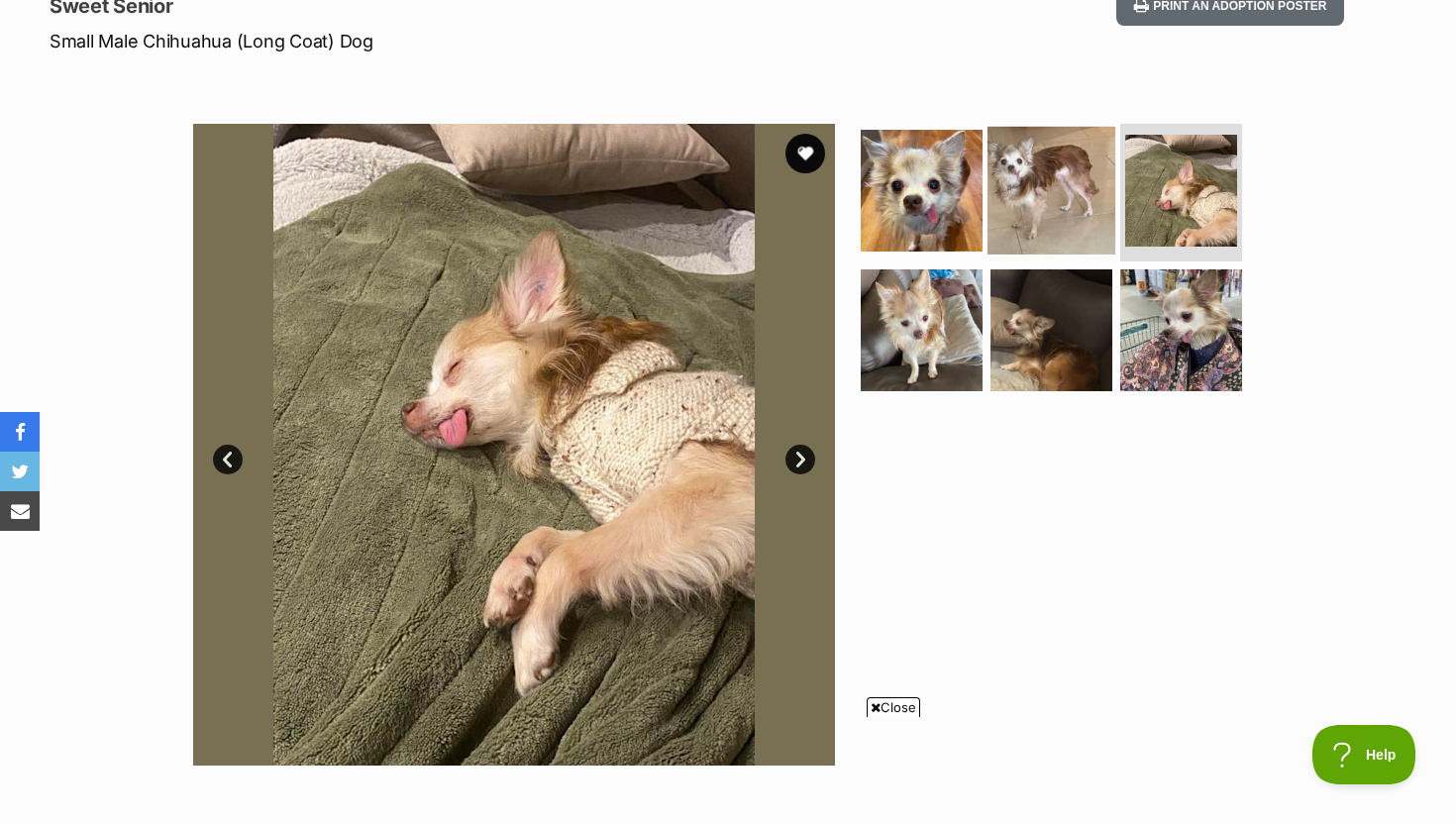 click at bounding box center [1051, 189] 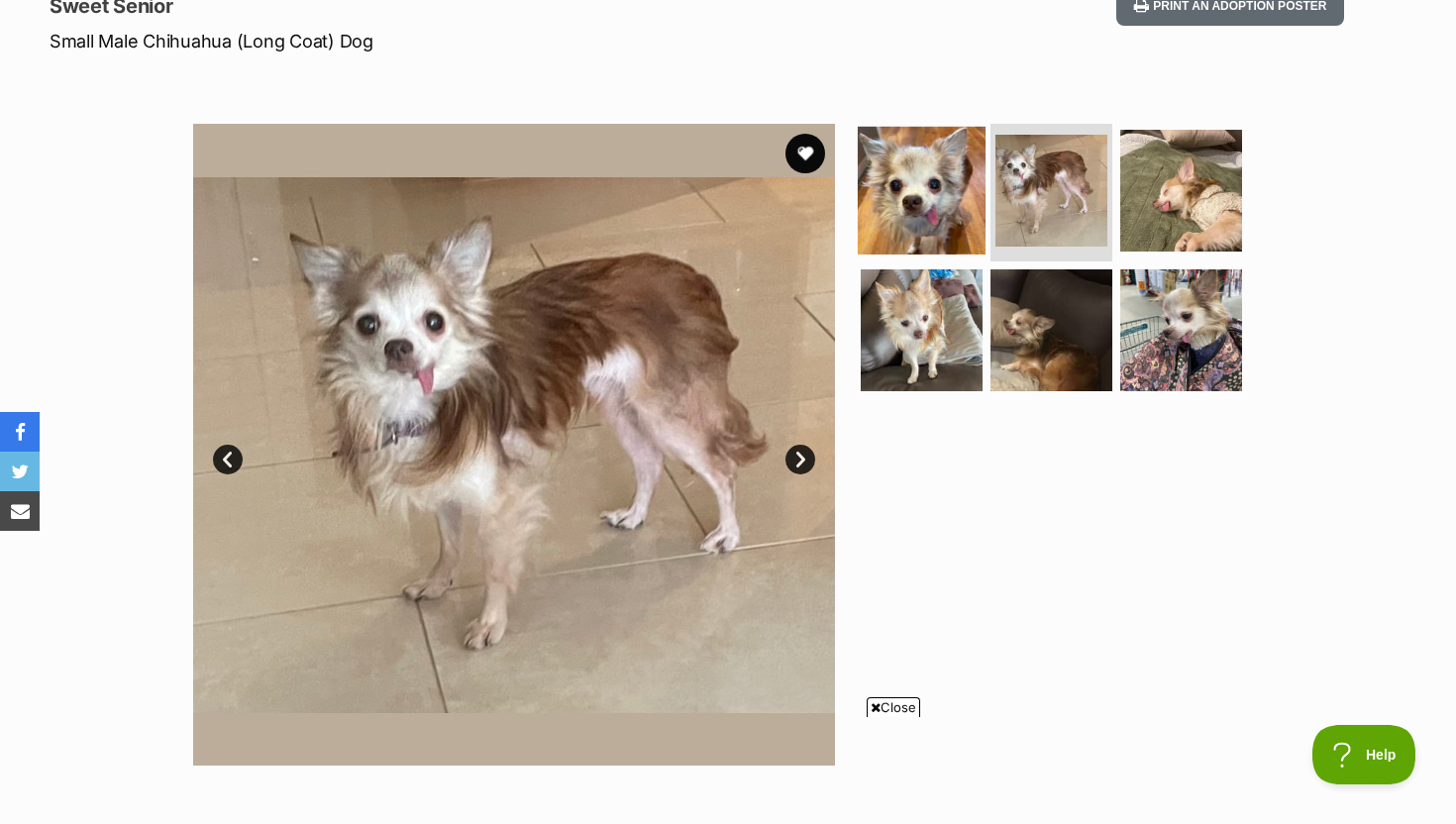 click at bounding box center (921, 189) 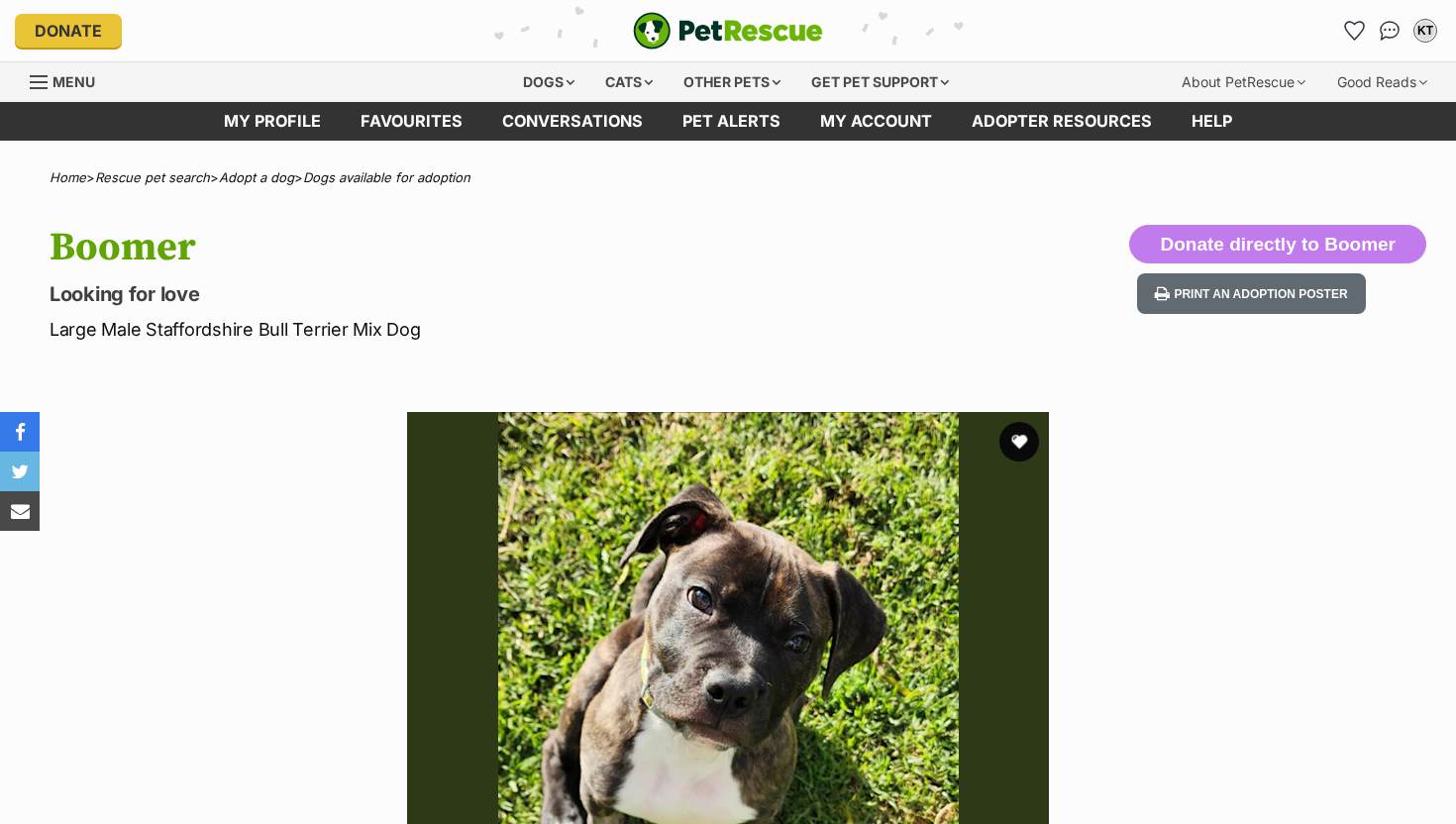 scroll, scrollTop: 0, scrollLeft: 0, axis: both 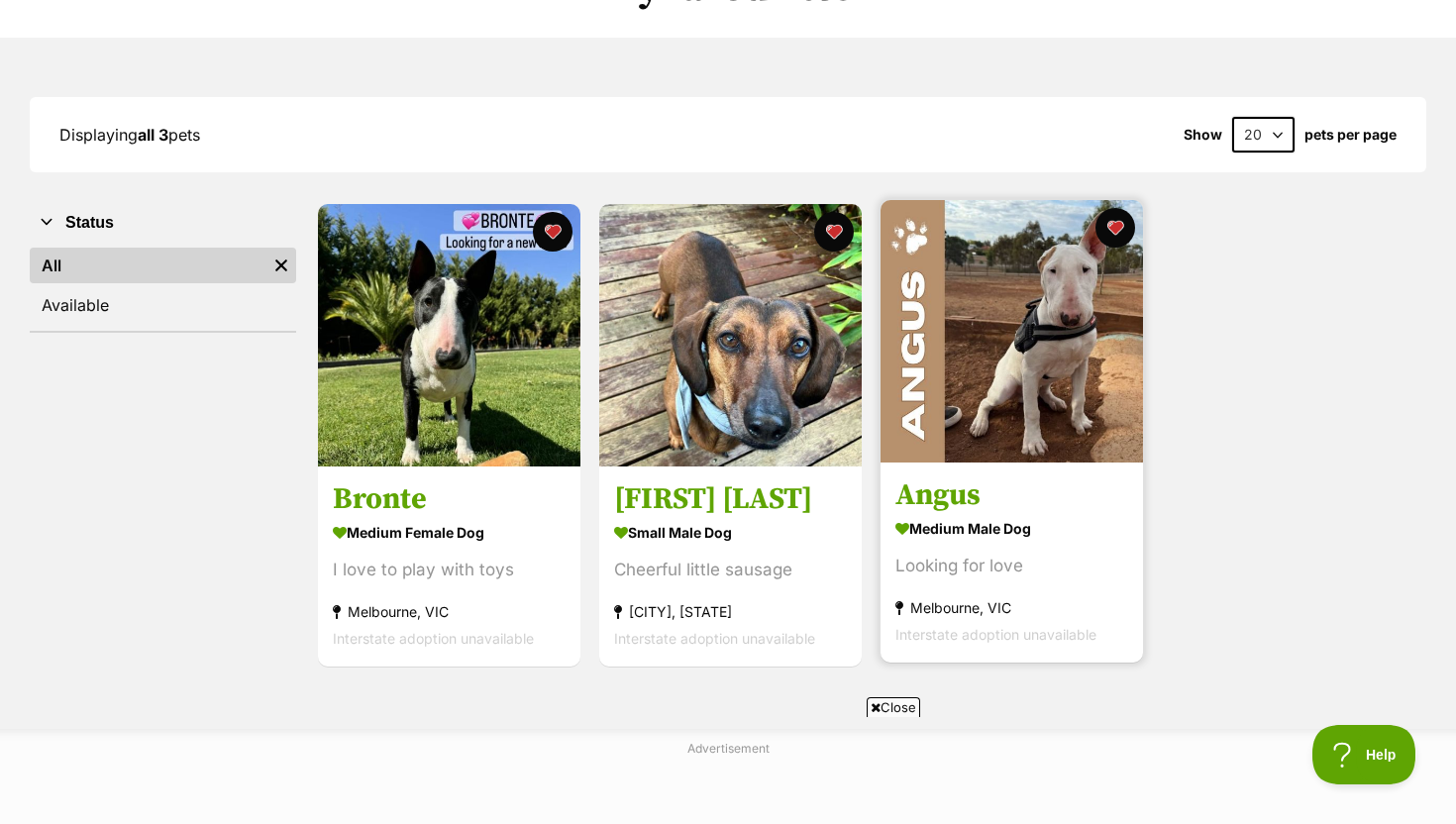 click at bounding box center (1011, 331) 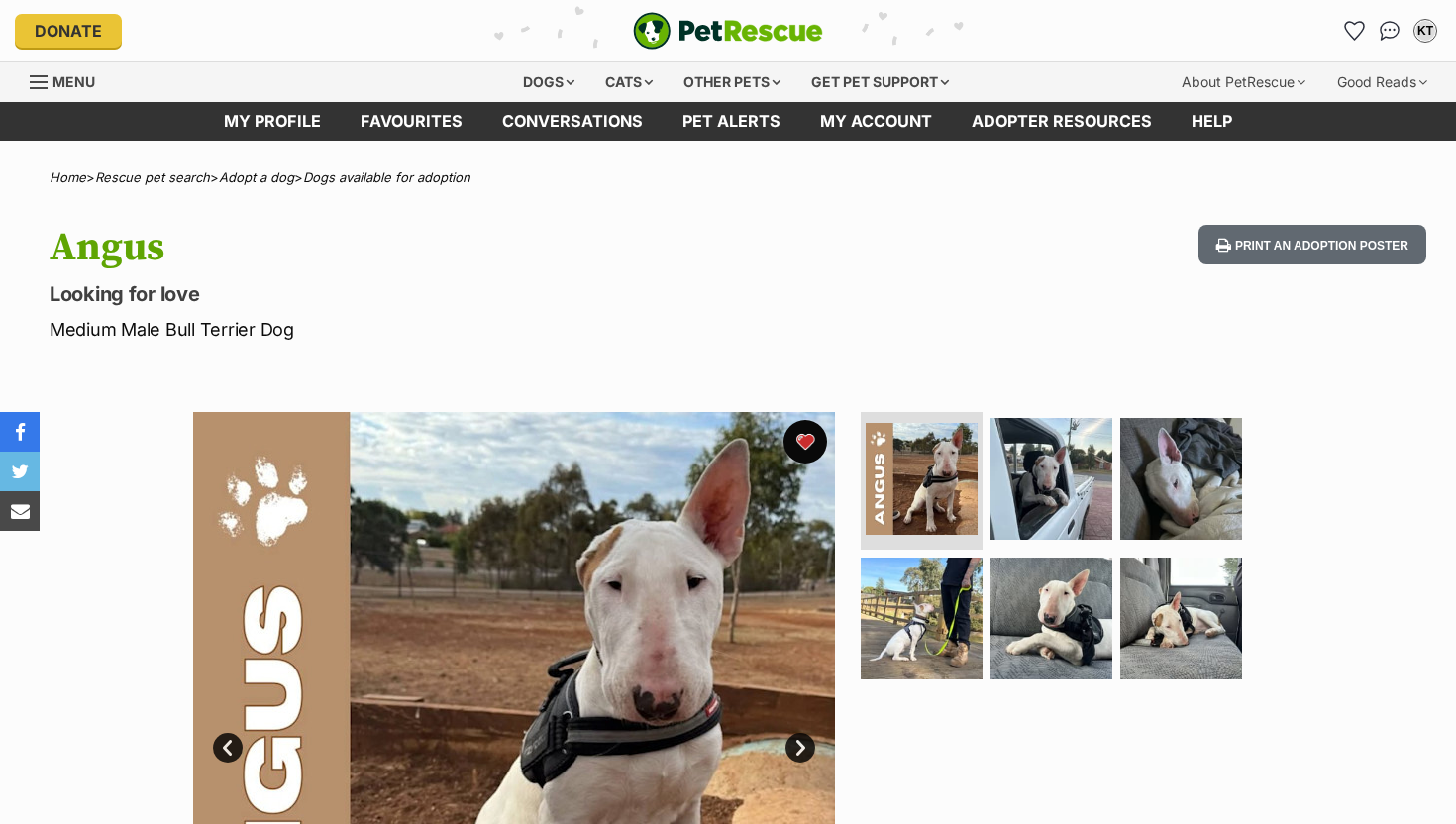 scroll, scrollTop: 0, scrollLeft: 0, axis: both 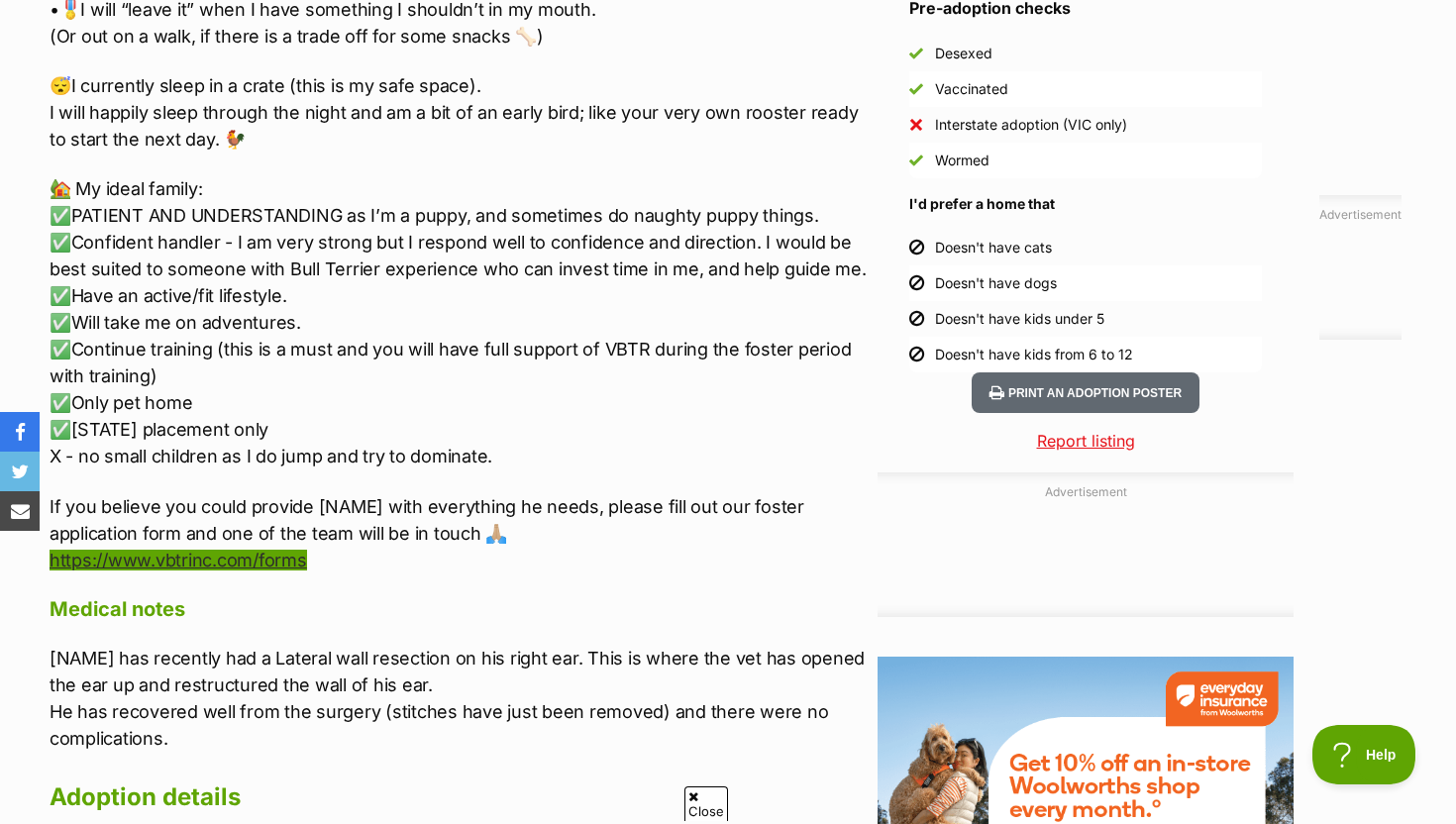 click on "https://www.vbtrinc.com/forms" at bounding box center (178, 560) 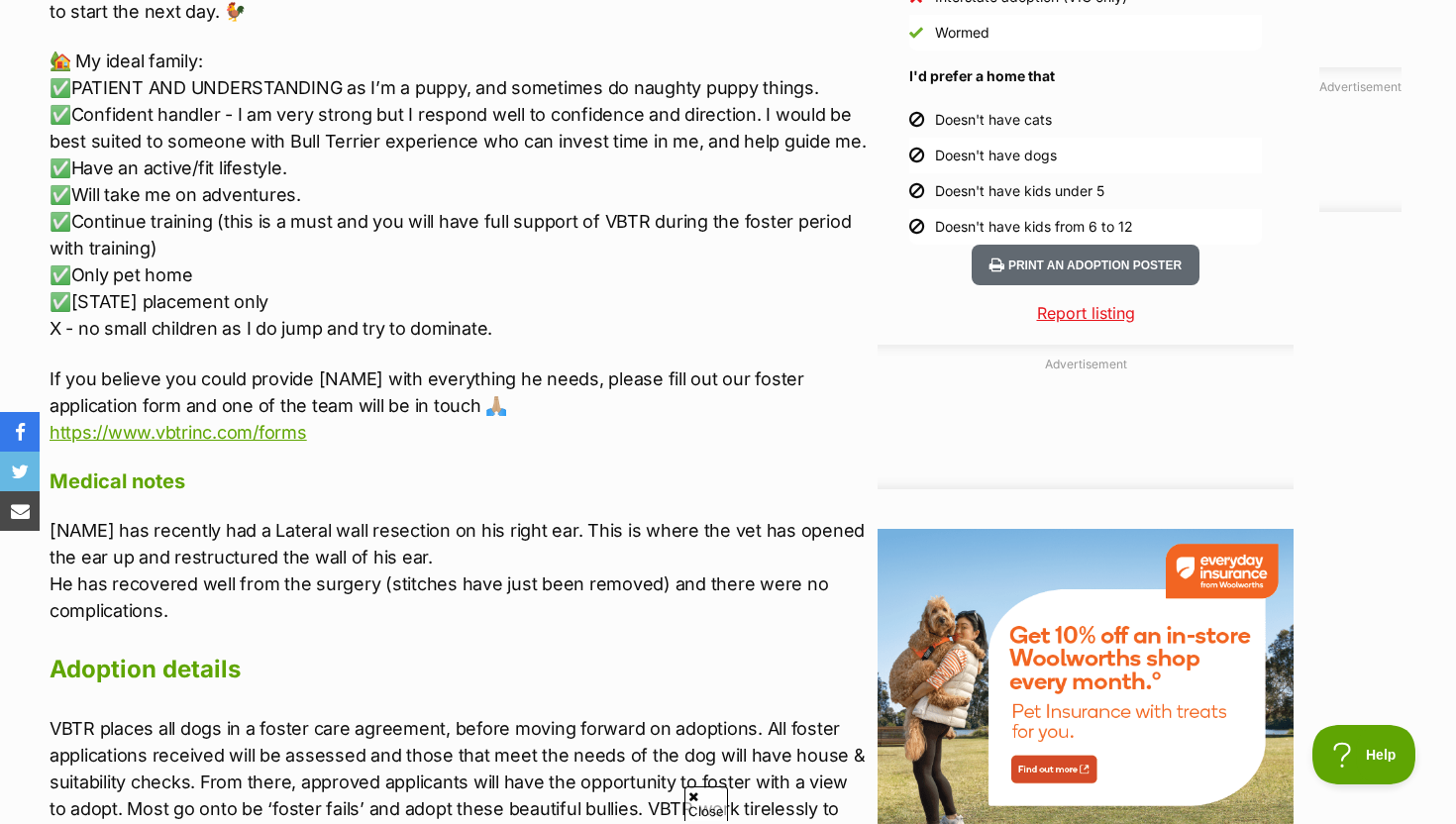 scroll, scrollTop: 1952, scrollLeft: 0, axis: vertical 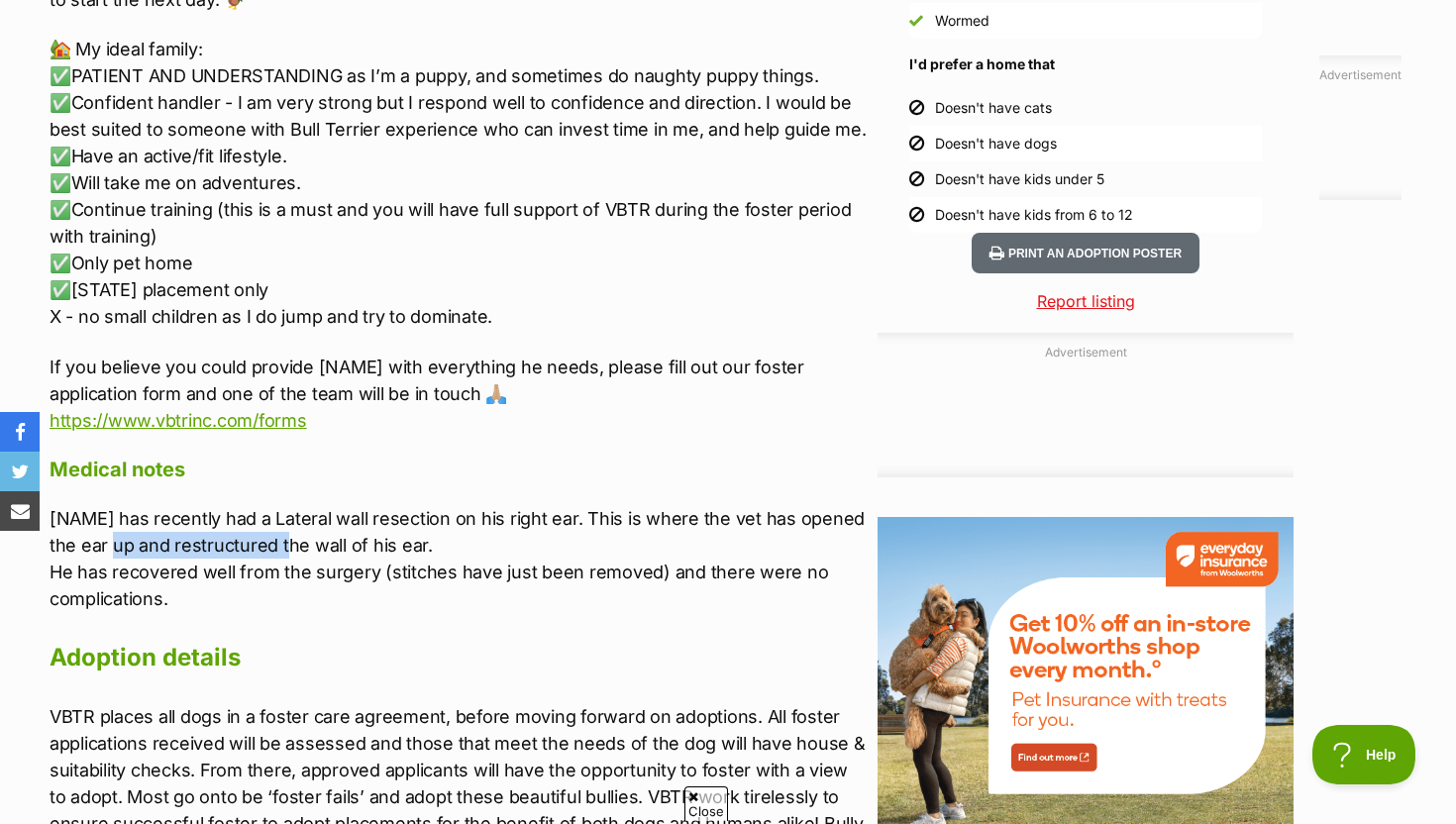 drag, startPoint x: 134, startPoint y: 512, endPoint x: 292, endPoint y: 526, distance: 158.61904 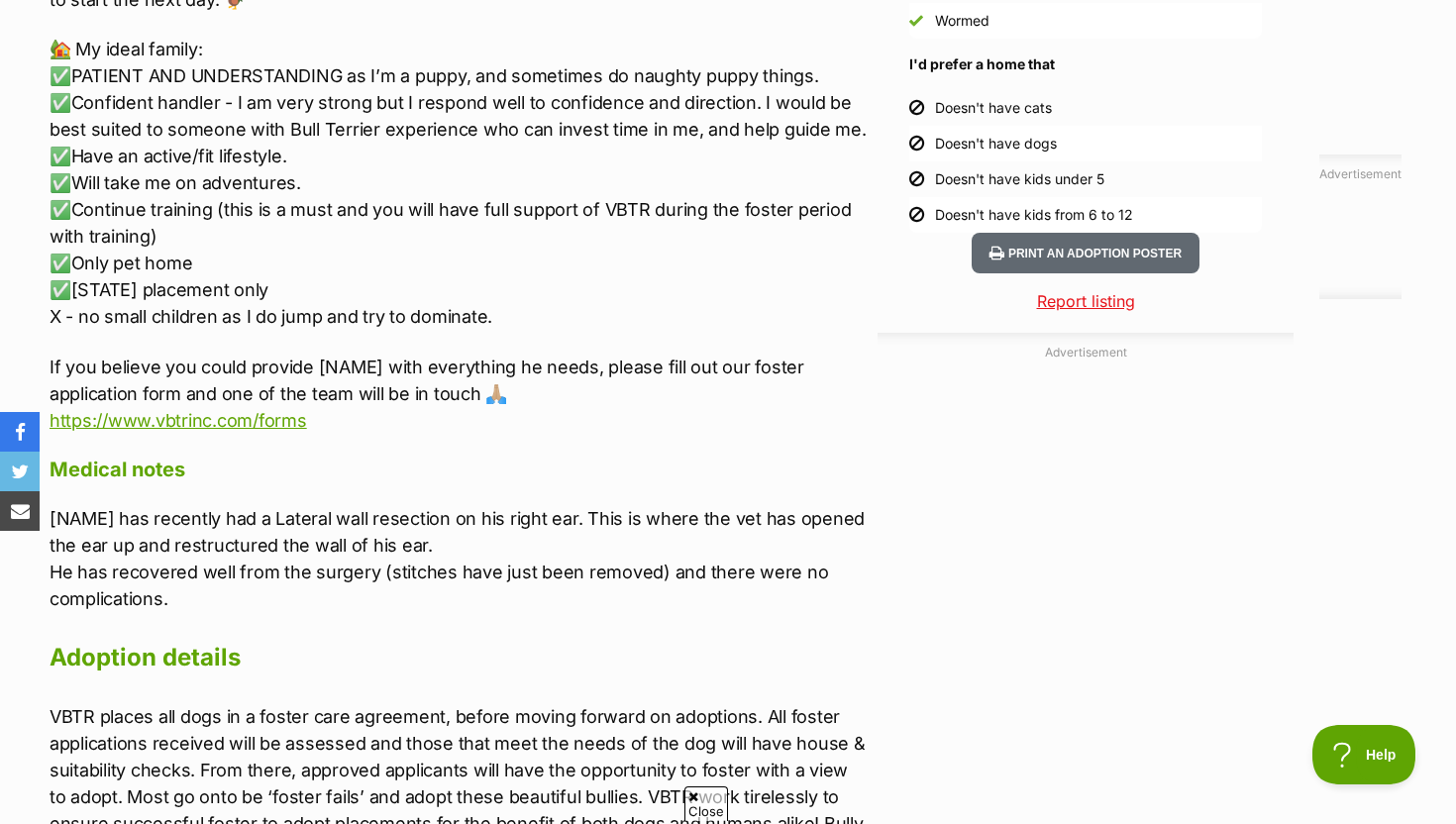 click on "[NAME] has recently had a Lateral wall resection on his right ear. This is where the vet has opened the ear up and restructured the wall of his ear.
He has recovered well from the surgery (stitches have just been removed) and there were no complications." at bounding box center [459, 559] 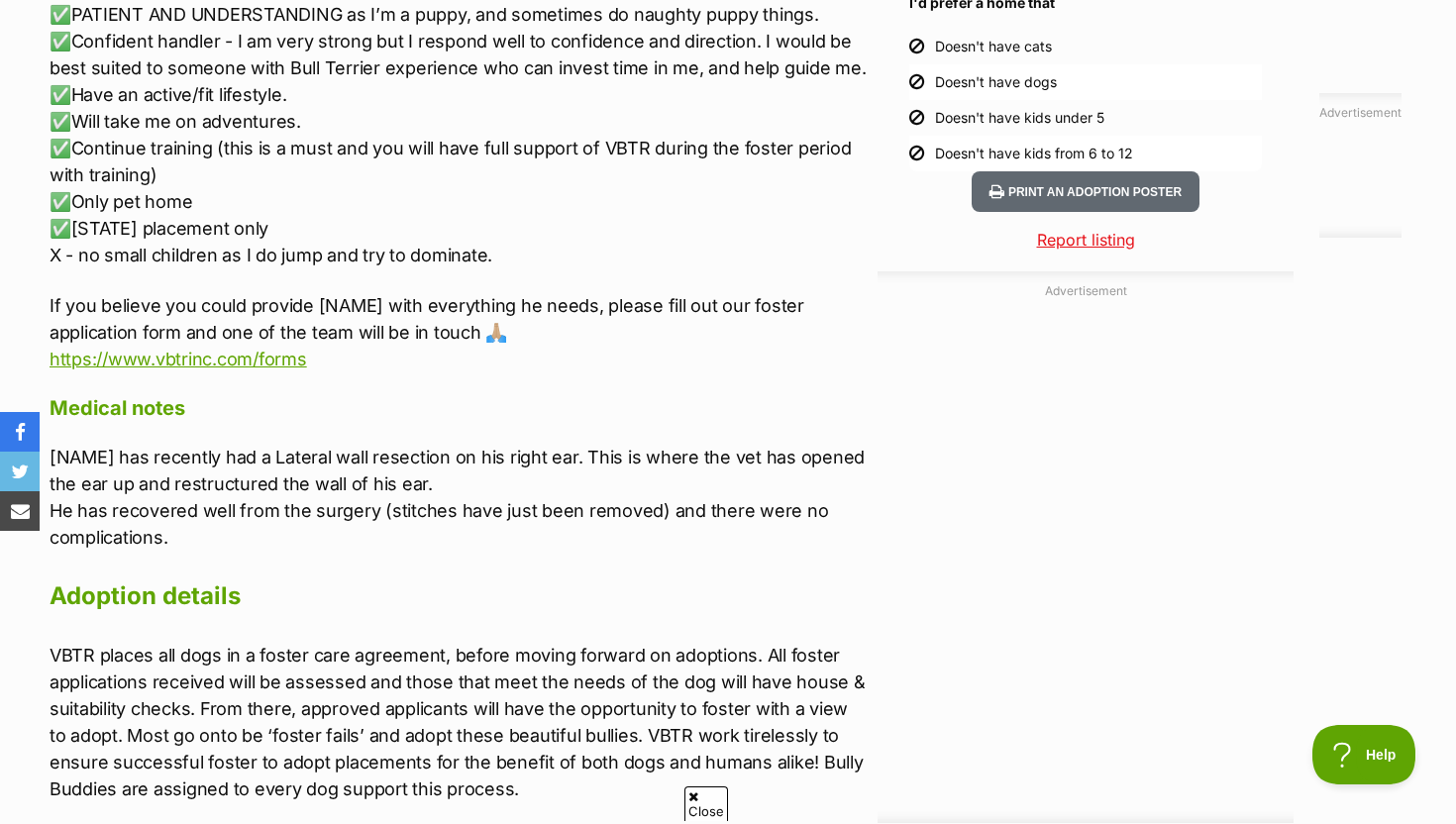 scroll, scrollTop: 2024, scrollLeft: 0, axis: vertical 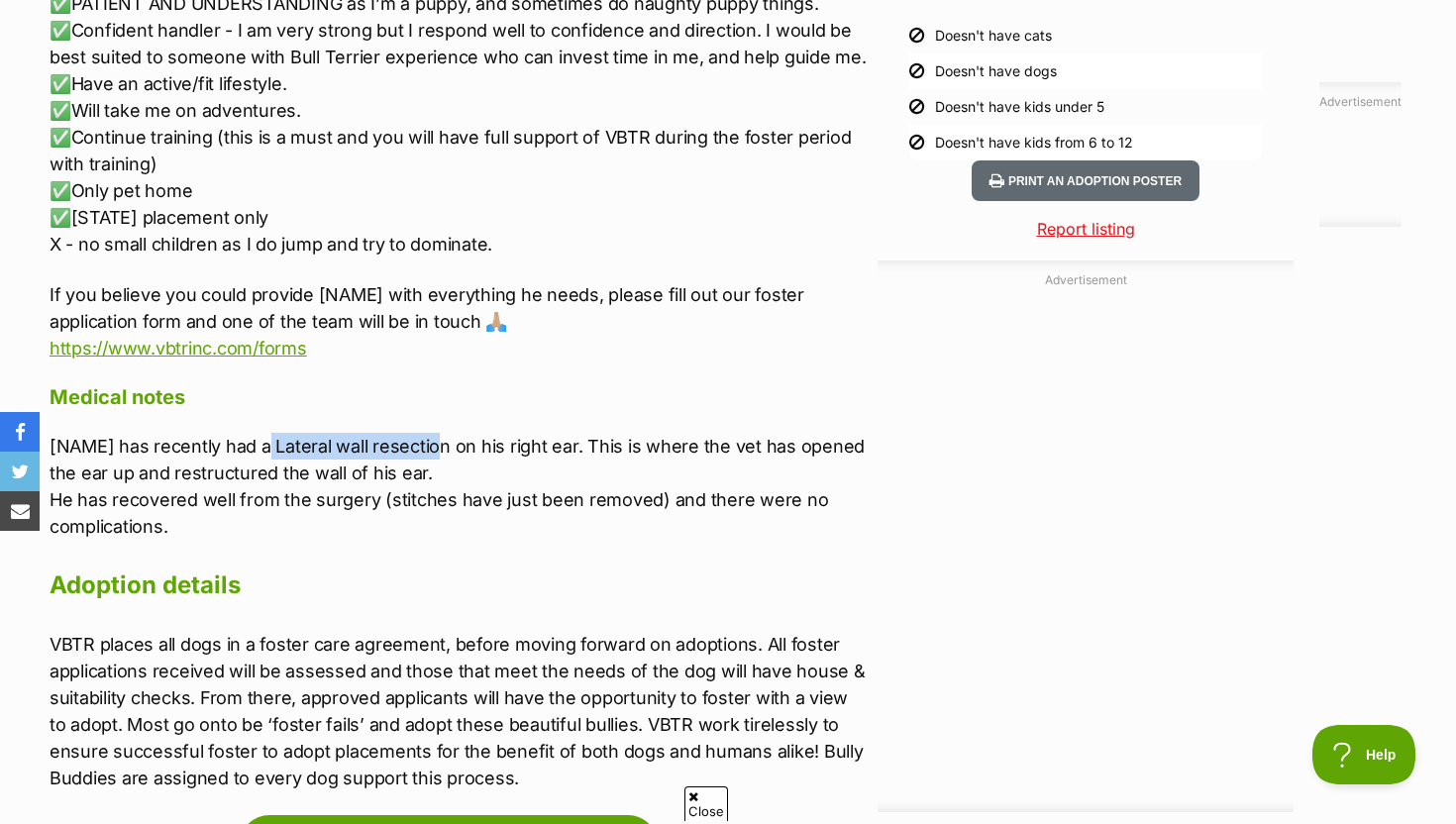 drag, startPoint x: 263, startPoint y: 422, endPoint x: 437, endPoint y: 428, distance: 174.10342 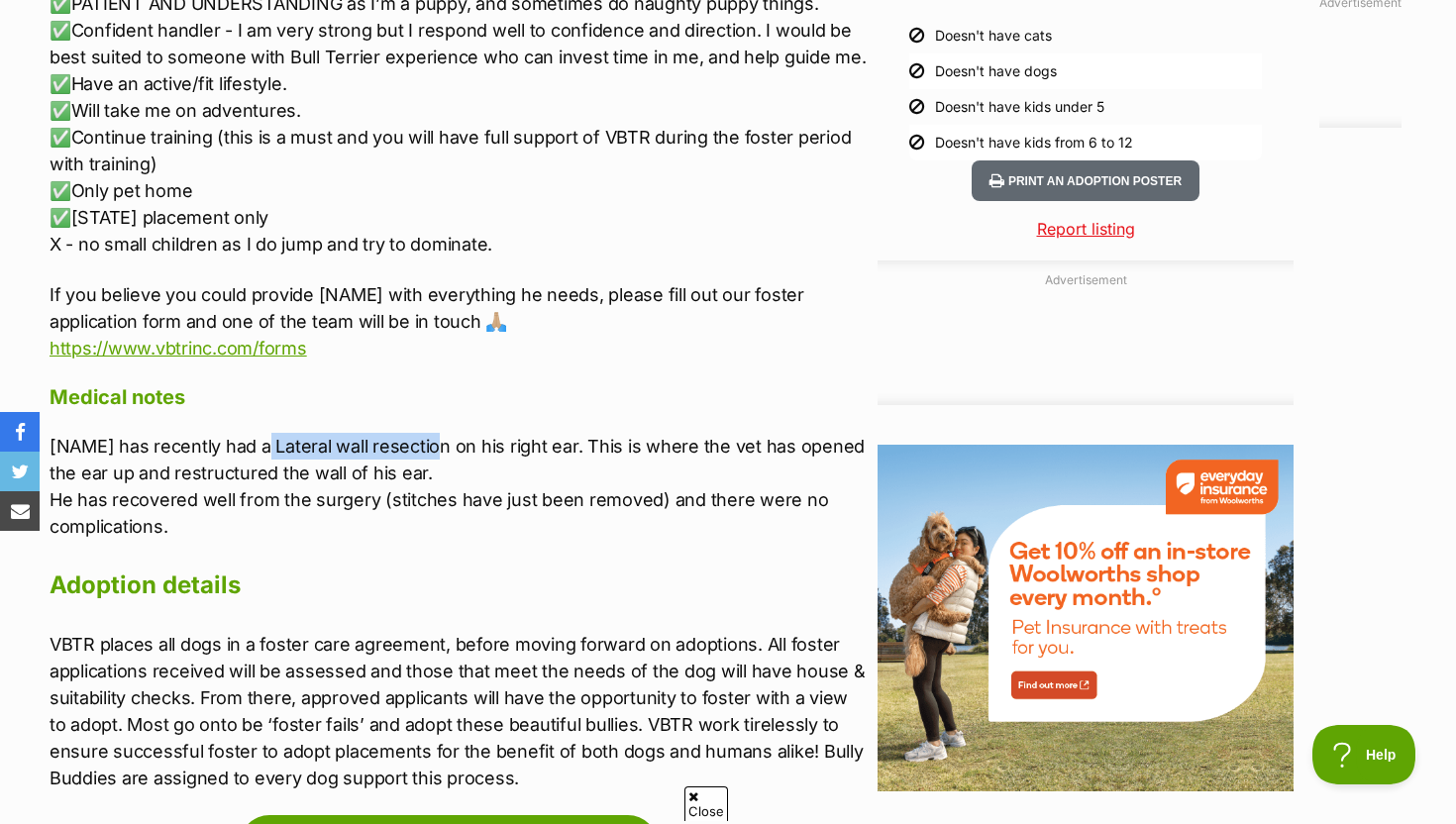 scroll, scrollTop: 0, scrollLeft: 0, axis: both 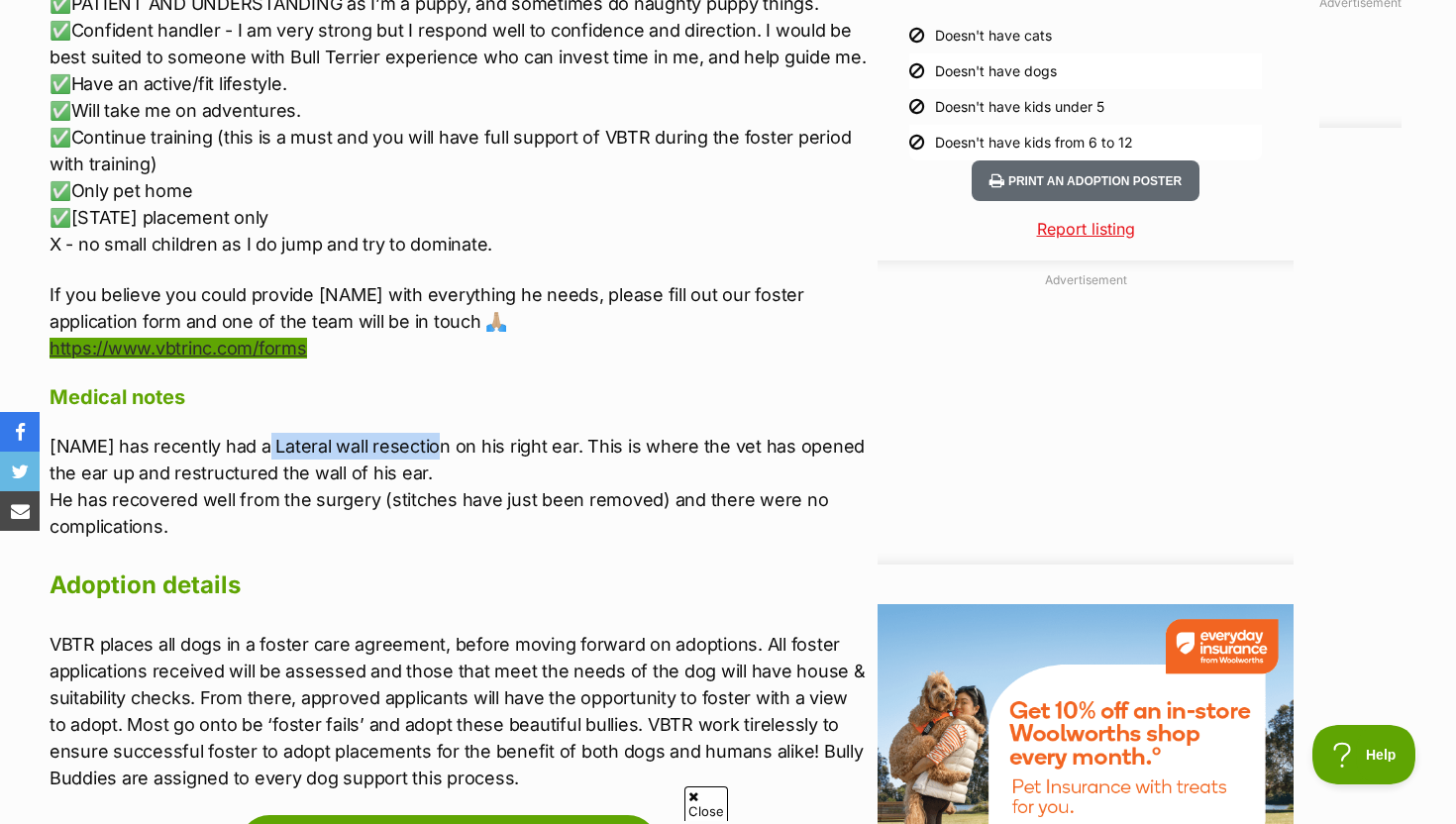 click on "https://www.vbtrinc.com/forms" at bounding box center [178, 348] 